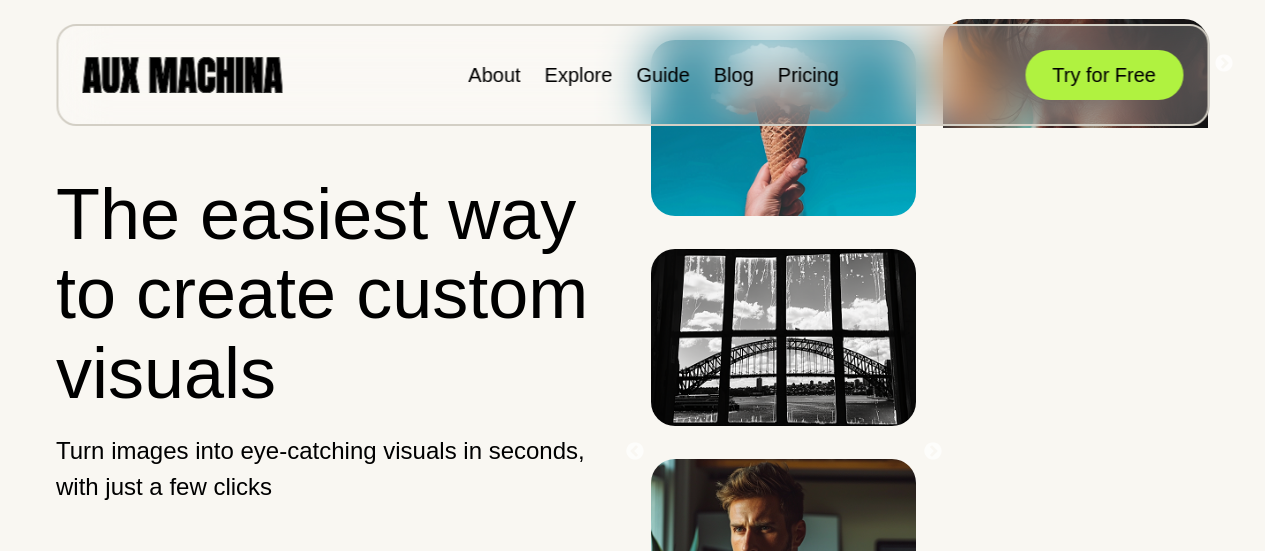 scroll, scrollTop: 0, scrollLeft: 0, axis: both 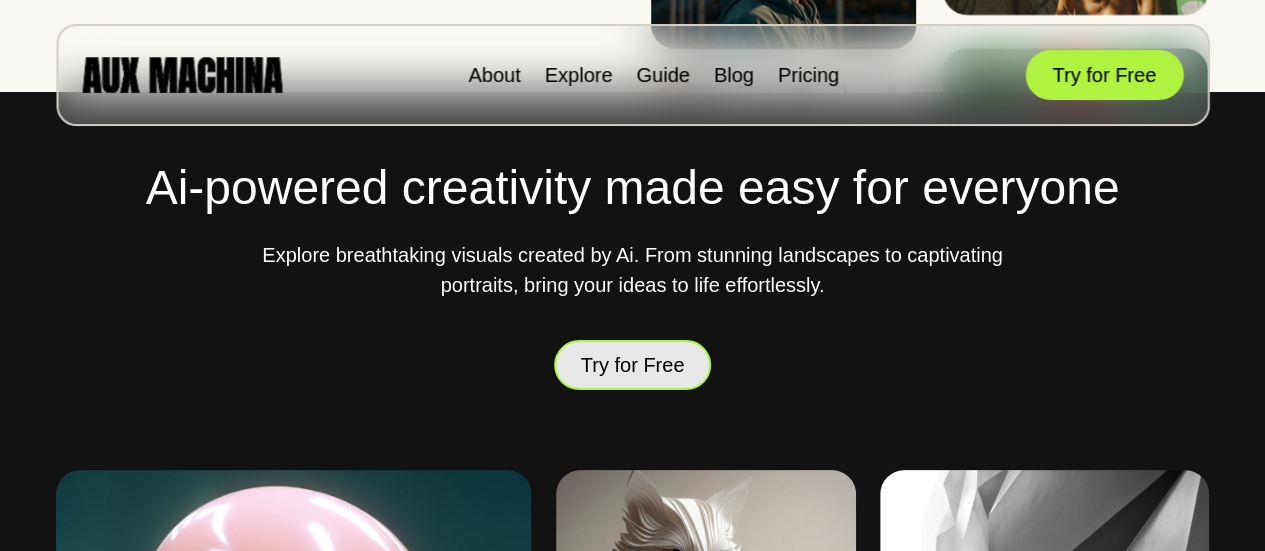 click on "Try for Free" at bounding box center (633, 365) 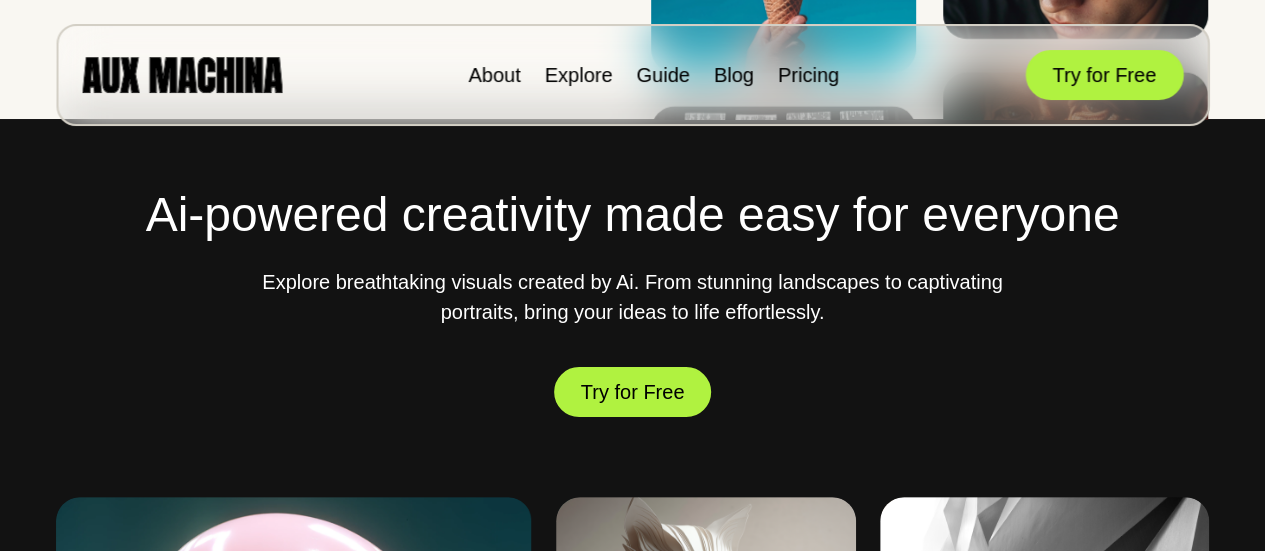 scroll, scrollTop: 562, scrollLeft: 0, axis: vertical 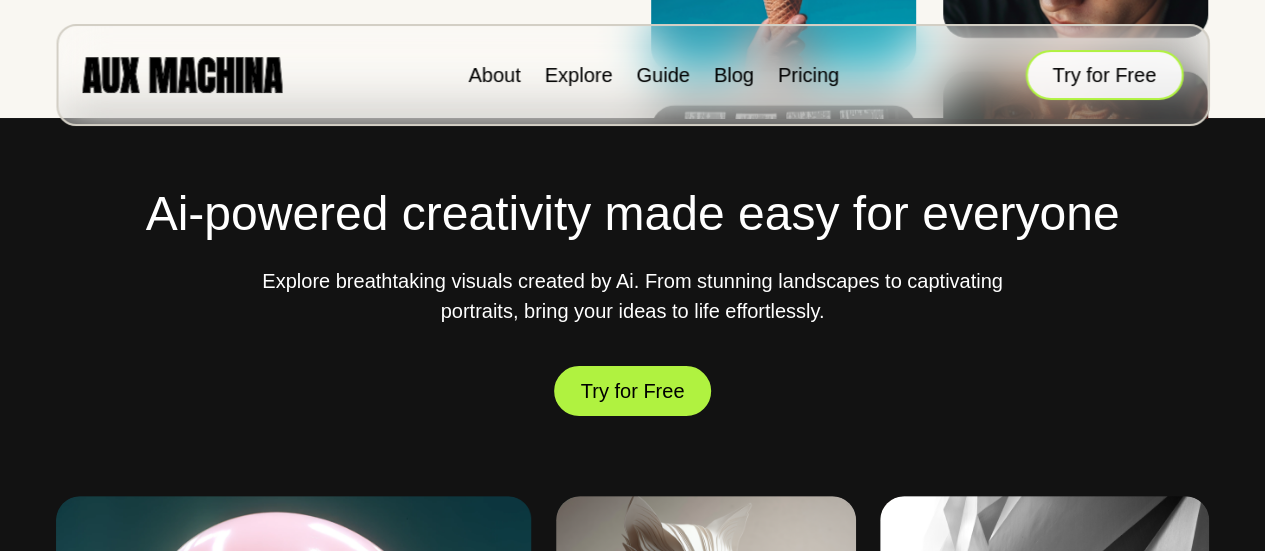 click on "Try for Free" at bounding box center [1104, 75] 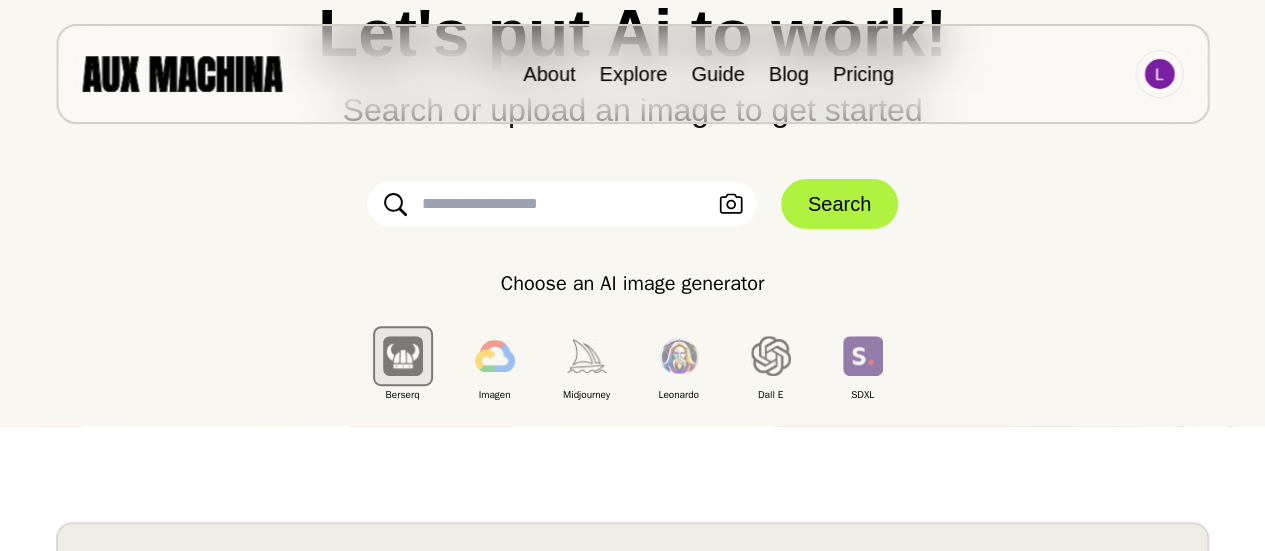 scroll, scrollTop: 206, scrollLeft: 0, axis: vertical 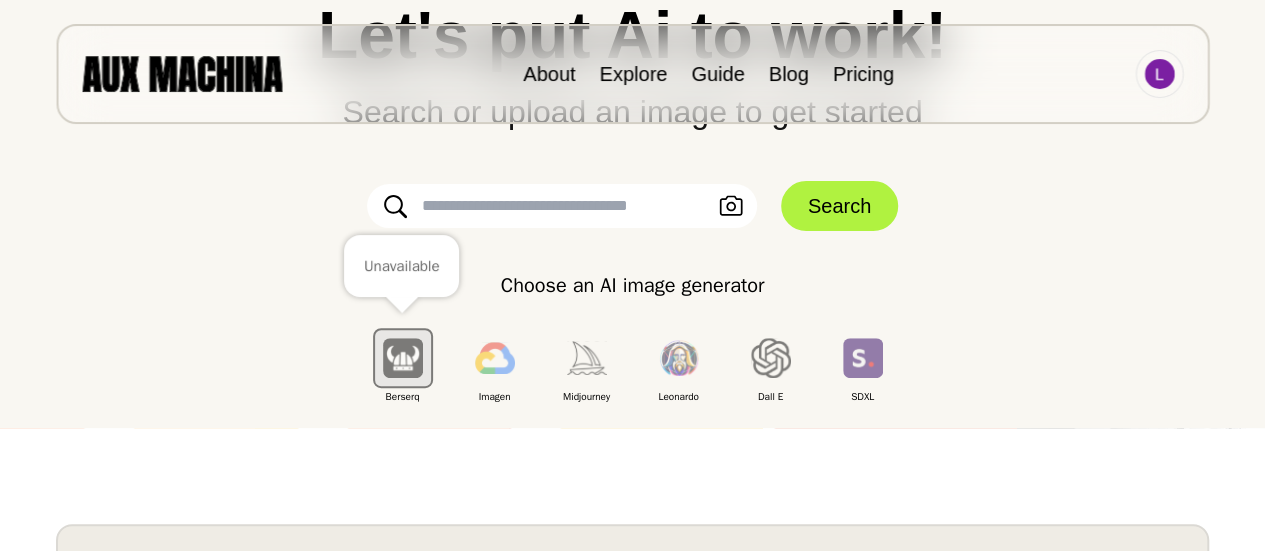 click at bounding box center (403, 357) 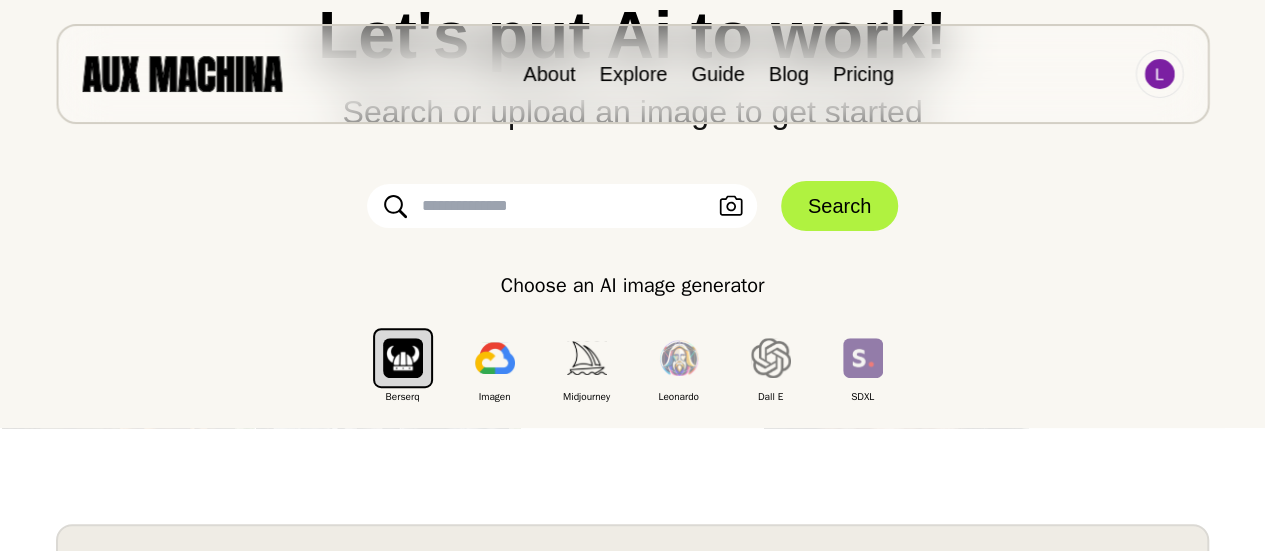 click at bounding box center [562, 206] 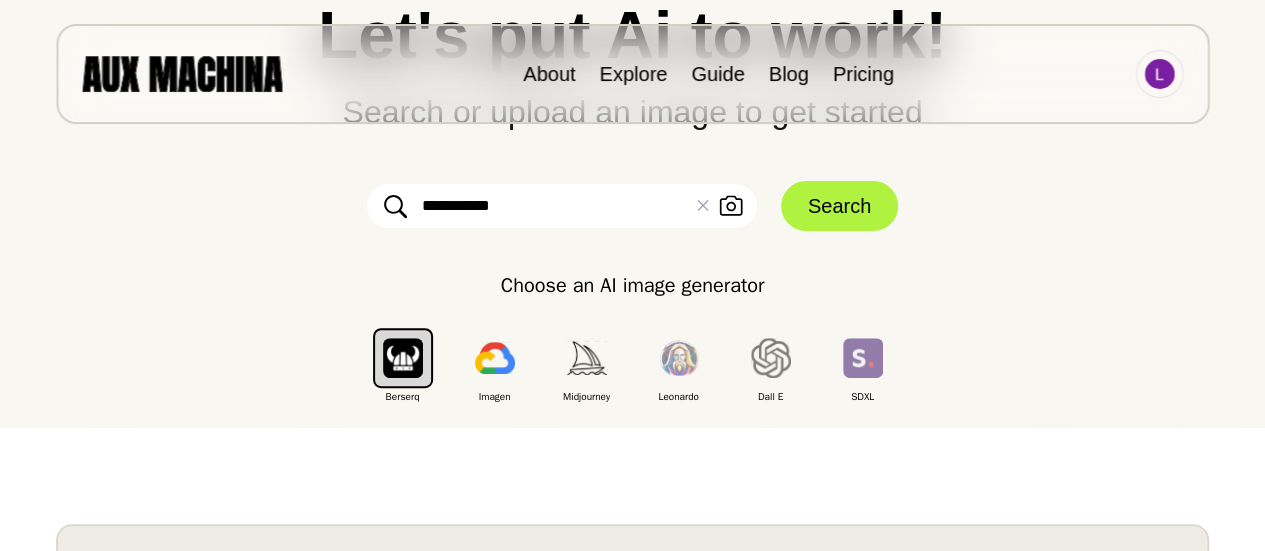 type on "**********" 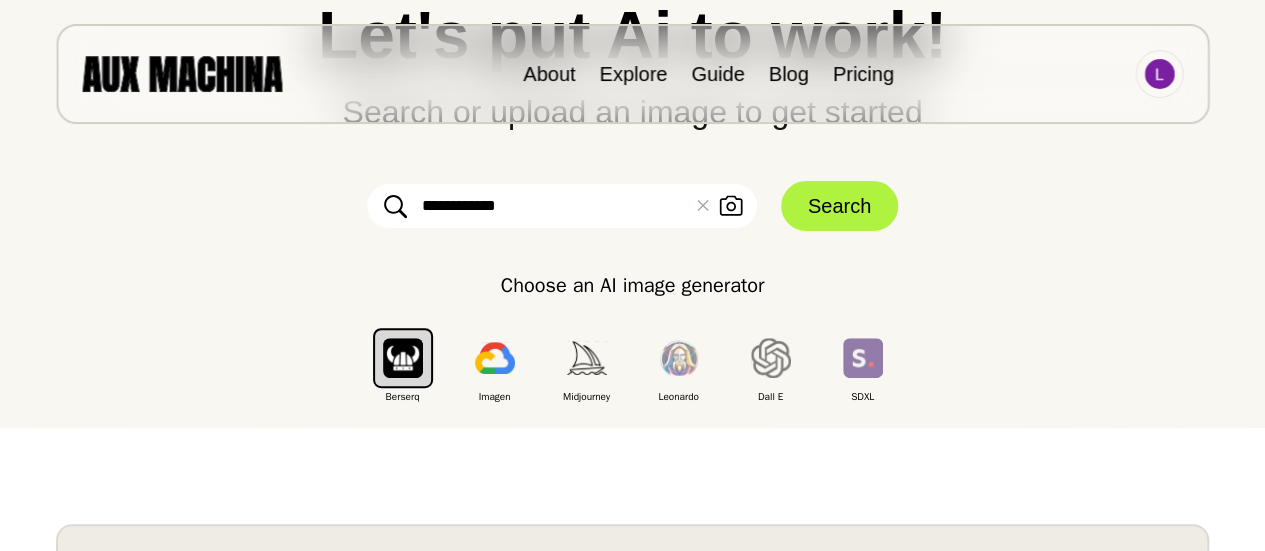 click on "Search" at bounding box center [839, 206] 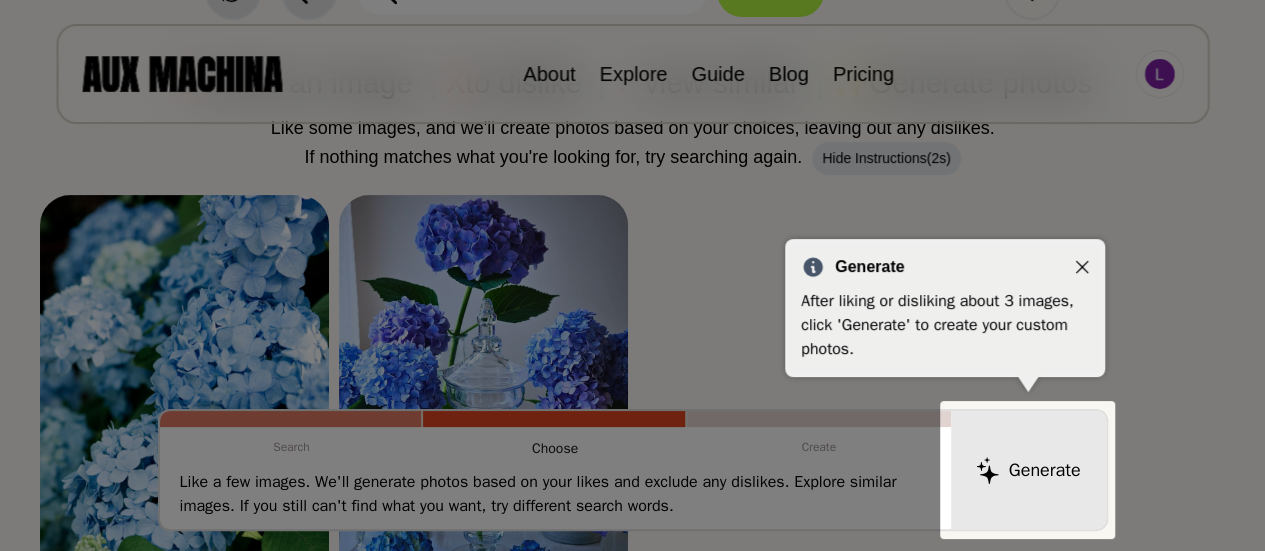 click 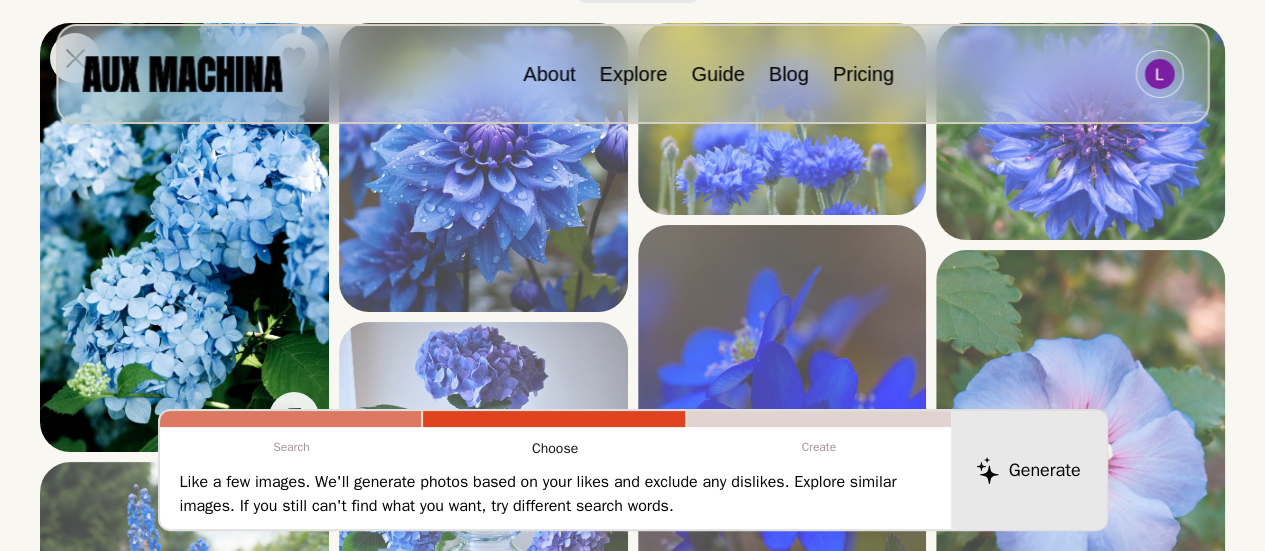 scroll, scrollTop: 308, scrollLeft: 0, axis: vertical 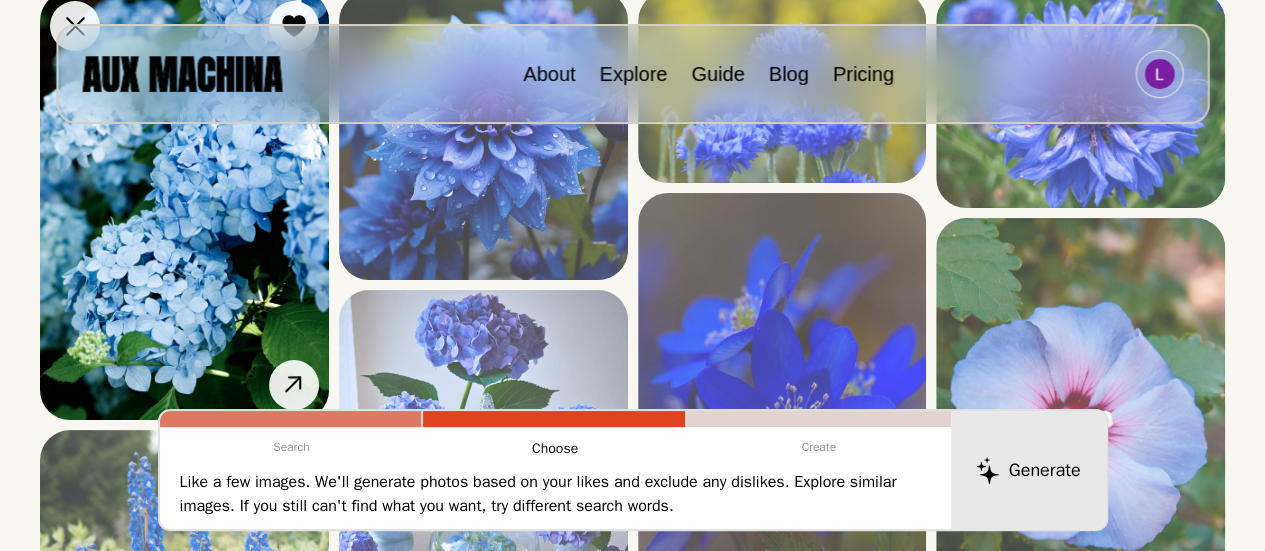 click at bounding box center [184, 205] 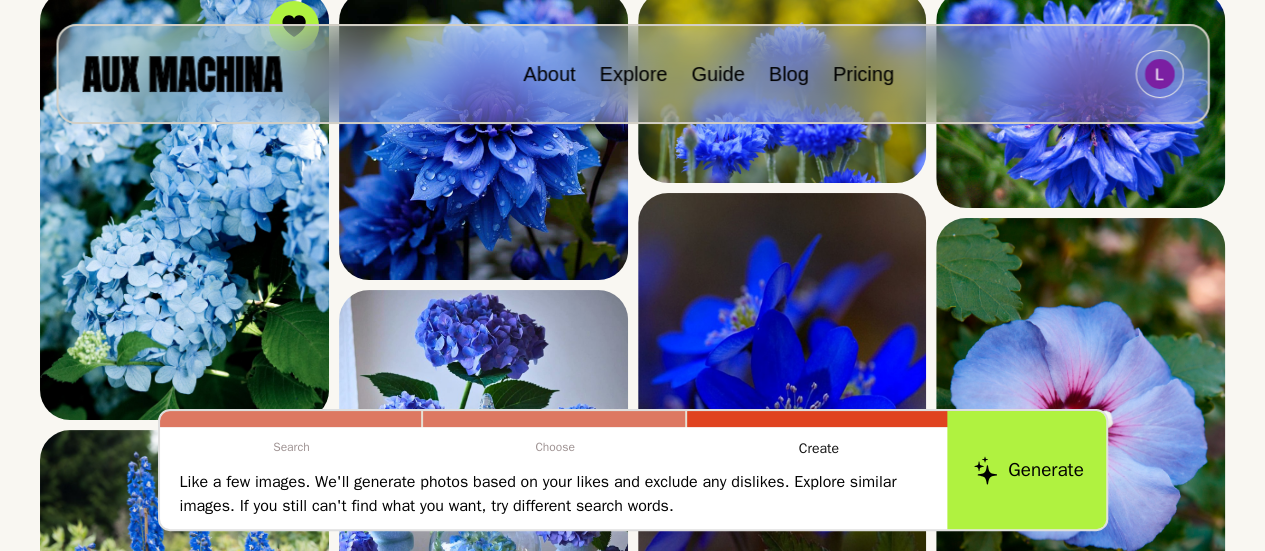 click on "Generate" at bounding box center (1028, 470) 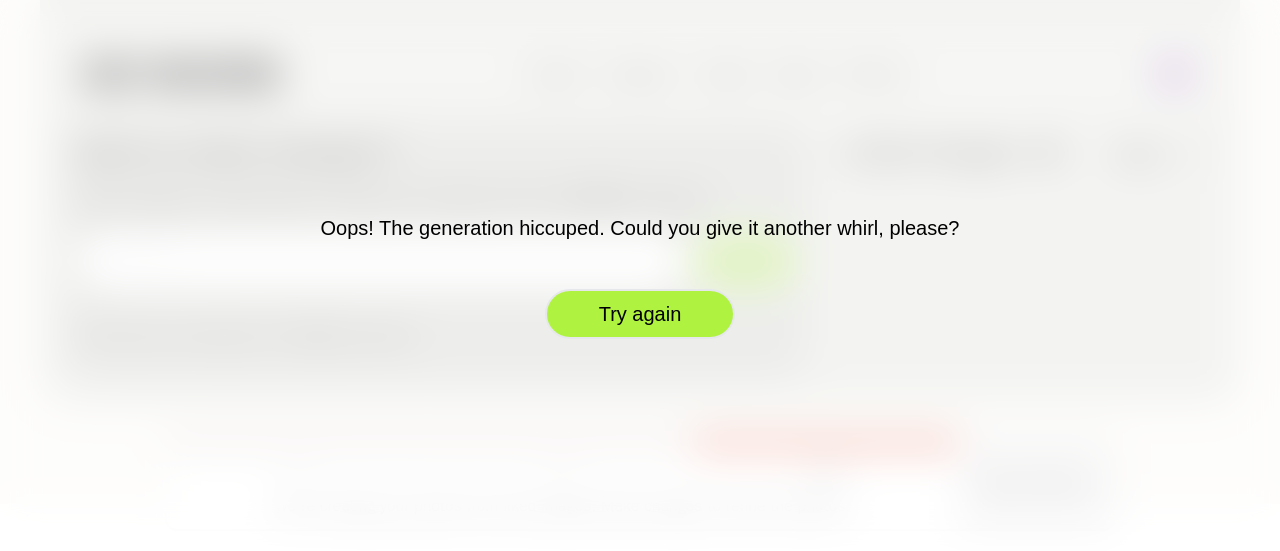 click on "Try again" at bounding box center [640, 314] 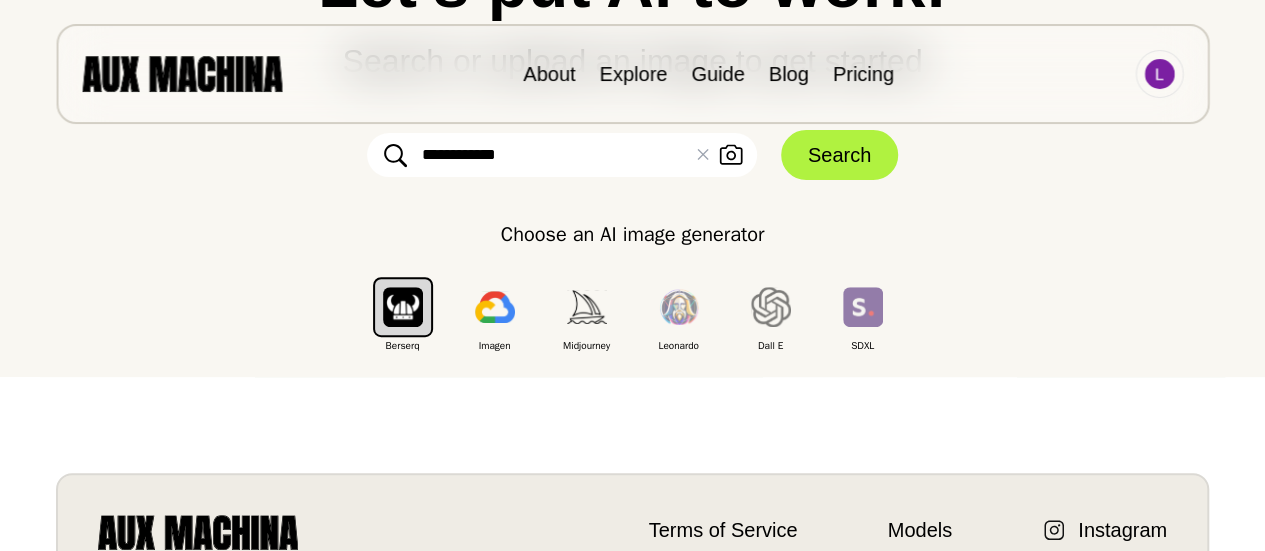 scroll, scrollTop: 256, scrollLeft: 0, axis: vertical 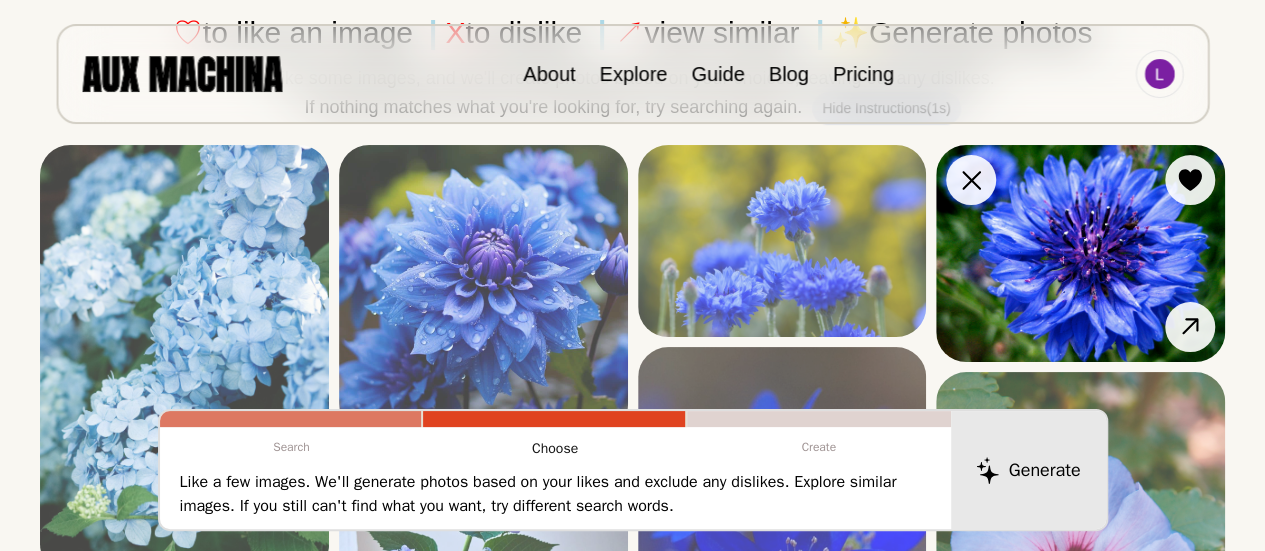 click at bounding box center (1080, 253) 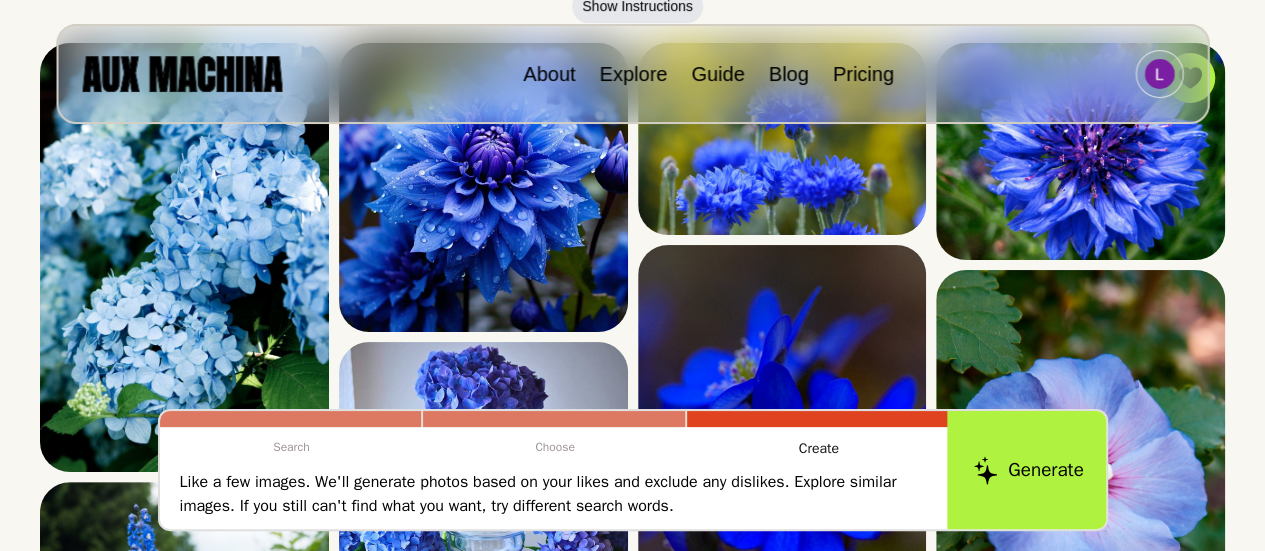 click on "Generate" at bounding box center [1028, 470] 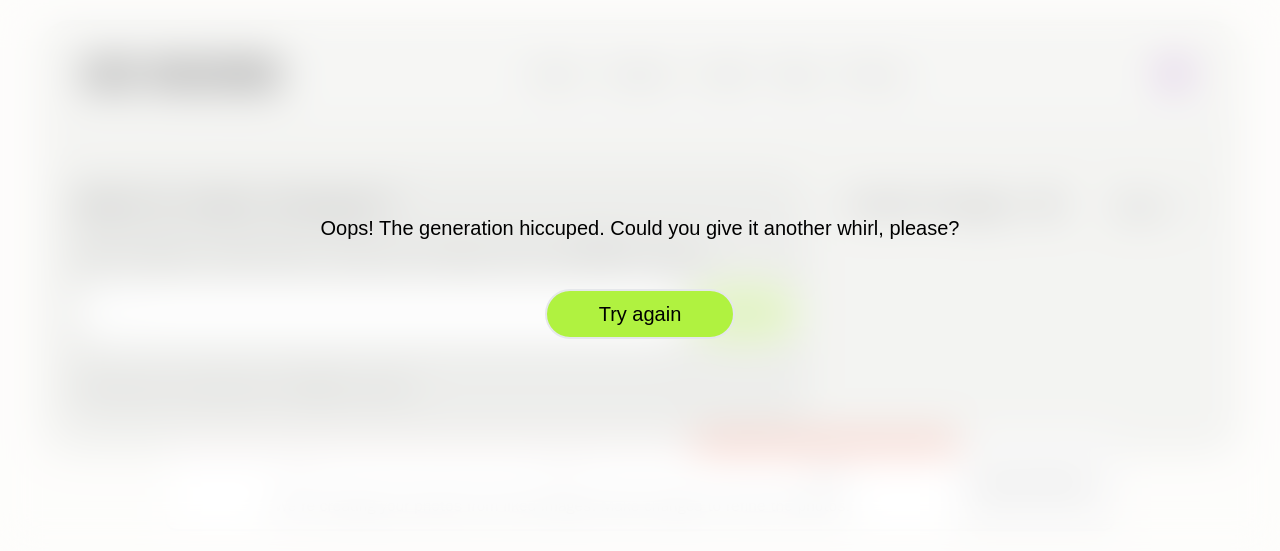 click on "Try again" at bounding box center (640, 314) 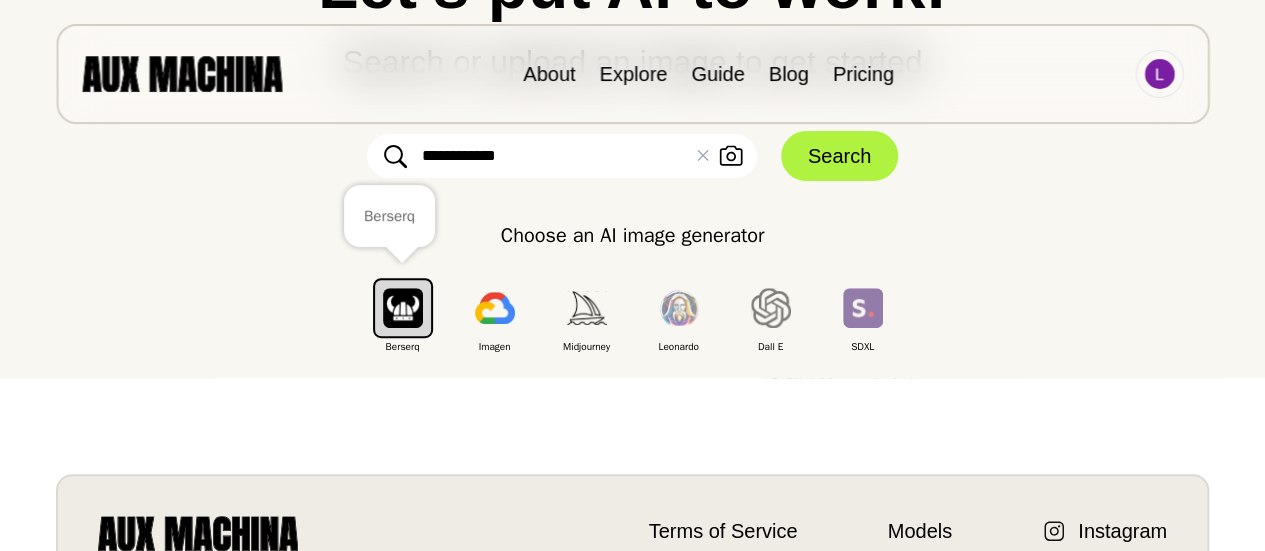 click at bounding box center (403, 307) 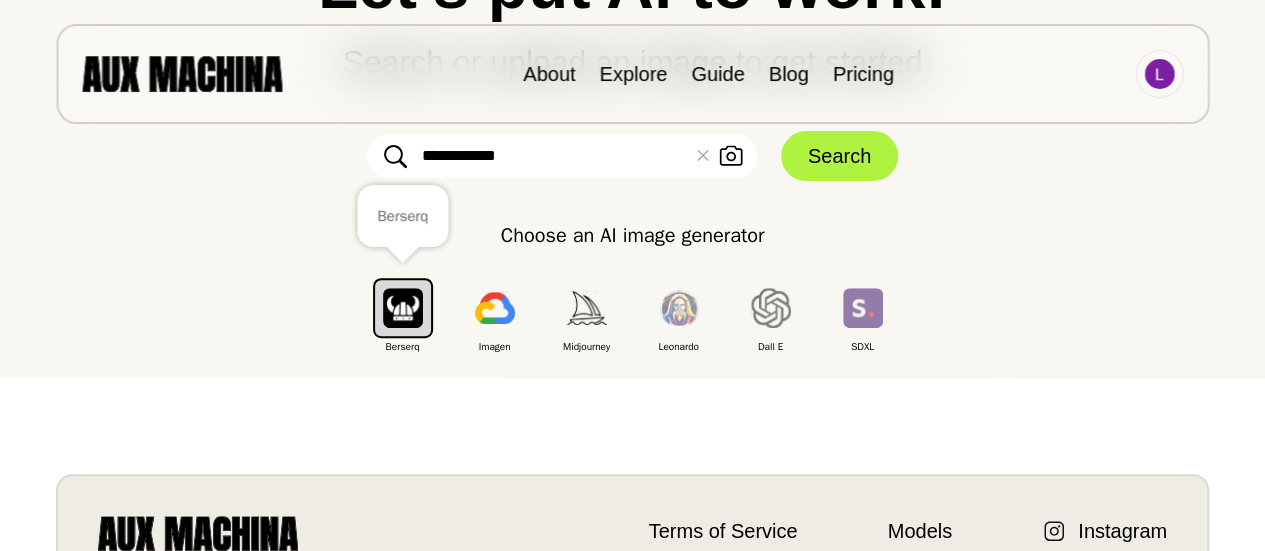 click at bounding box center (403, 307) 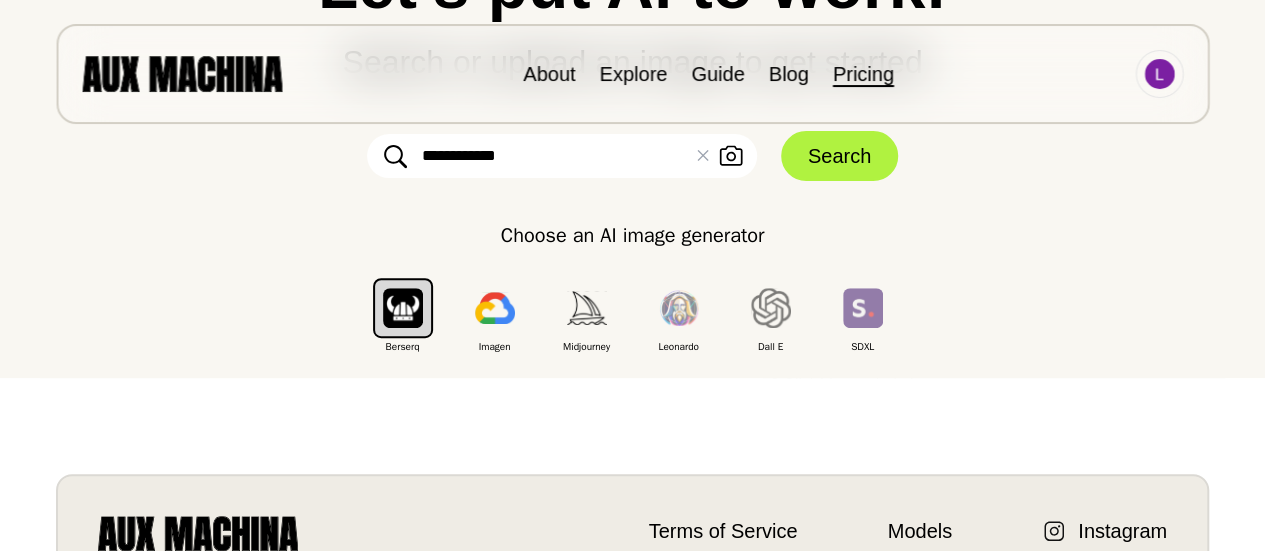 click on "Pricing" at bounding box center [863, 74] 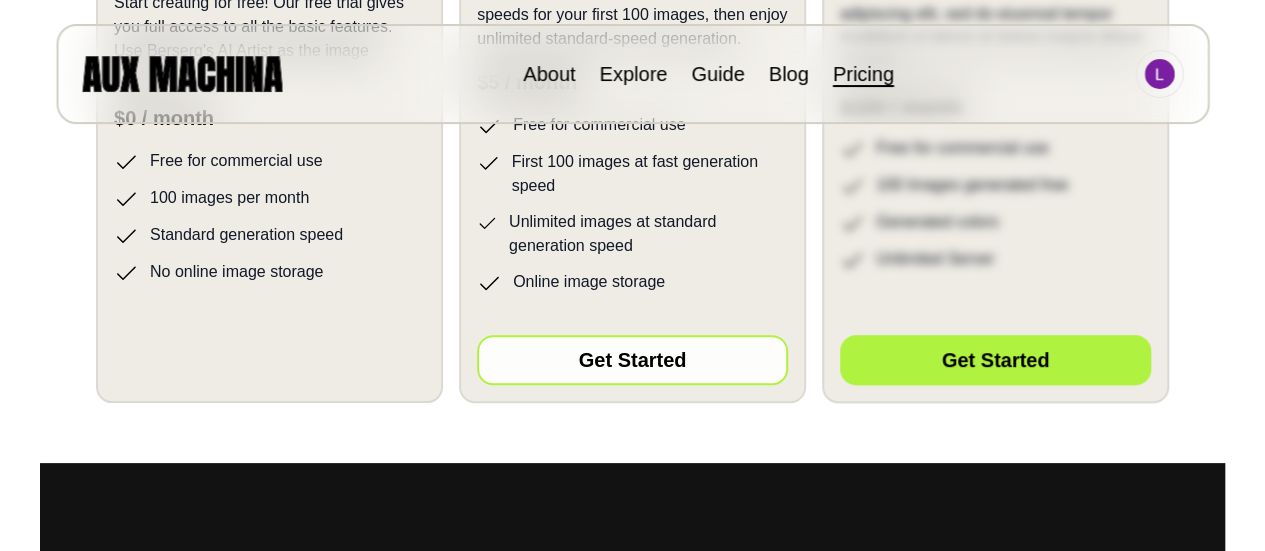 scroll, scrollTop: 654, scrollLeft: 0, axis: vertical 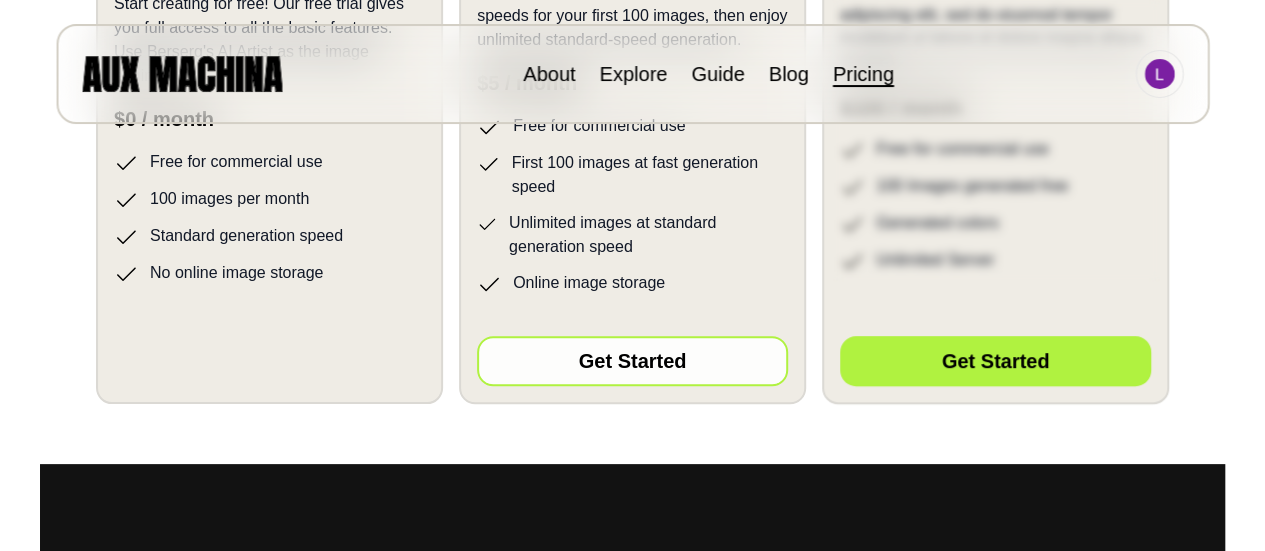click on "Get Started" at bounding box center [632, 361] 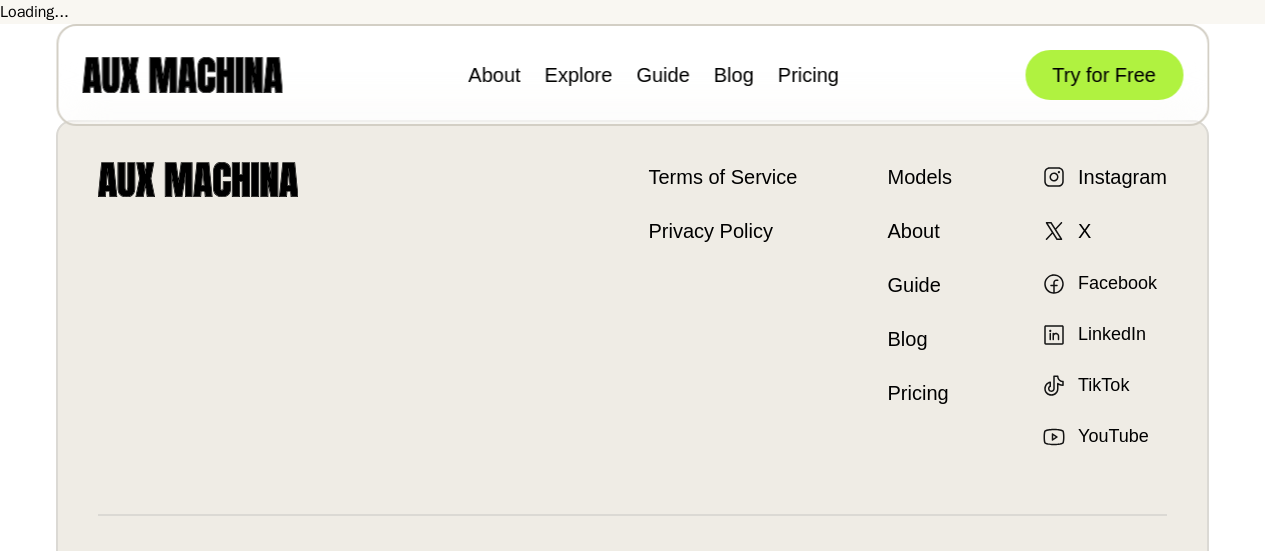 scroll, scrollTop: 0, scrollLeft: 0, axis: both 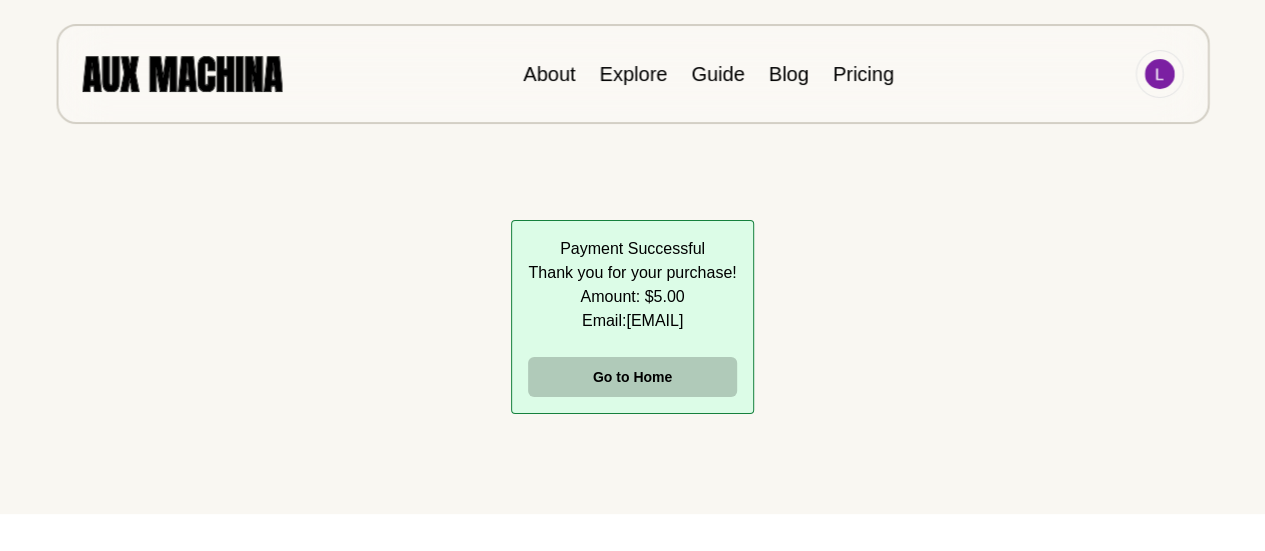 click on "Go to Home" at bounding box center (632, 377) 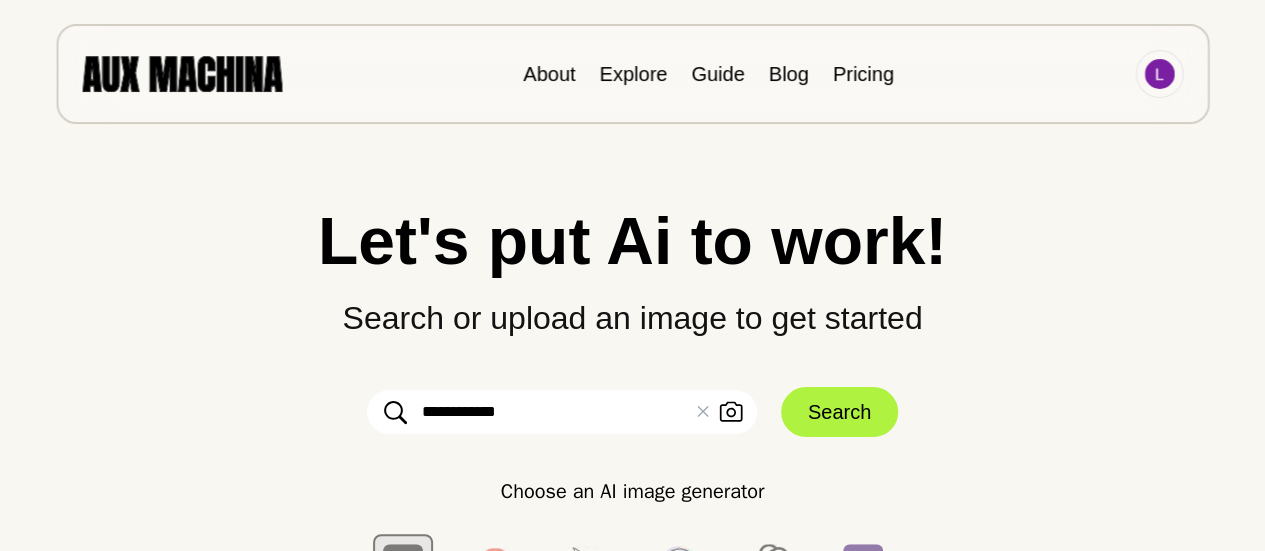 click on "**********" at bounding box center (562, 412) 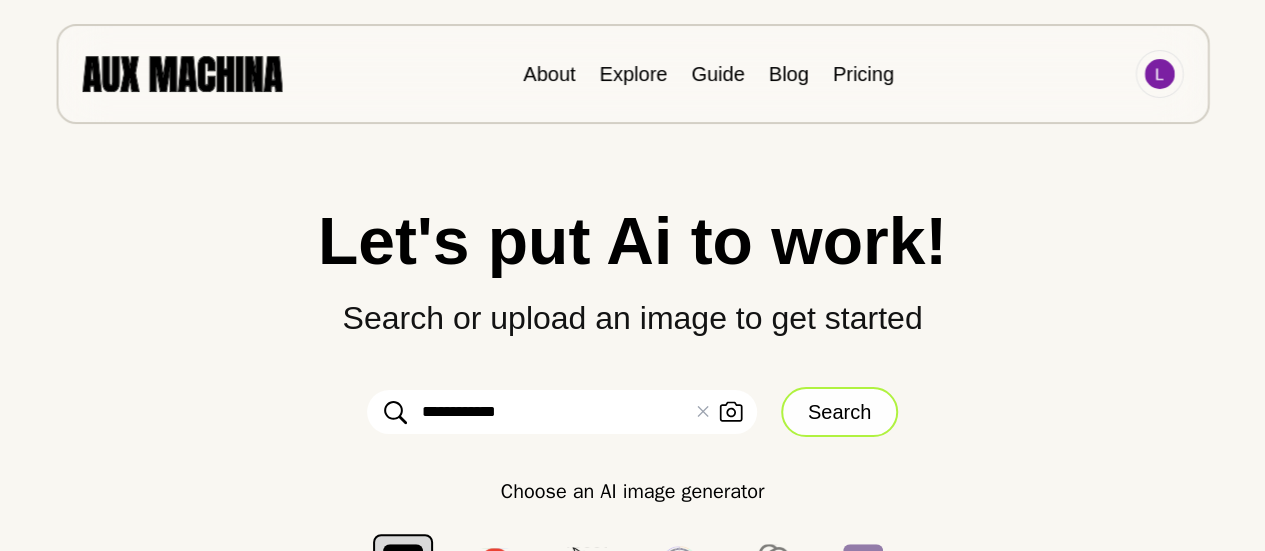 click on "Search" at bounding box center (839, 412) 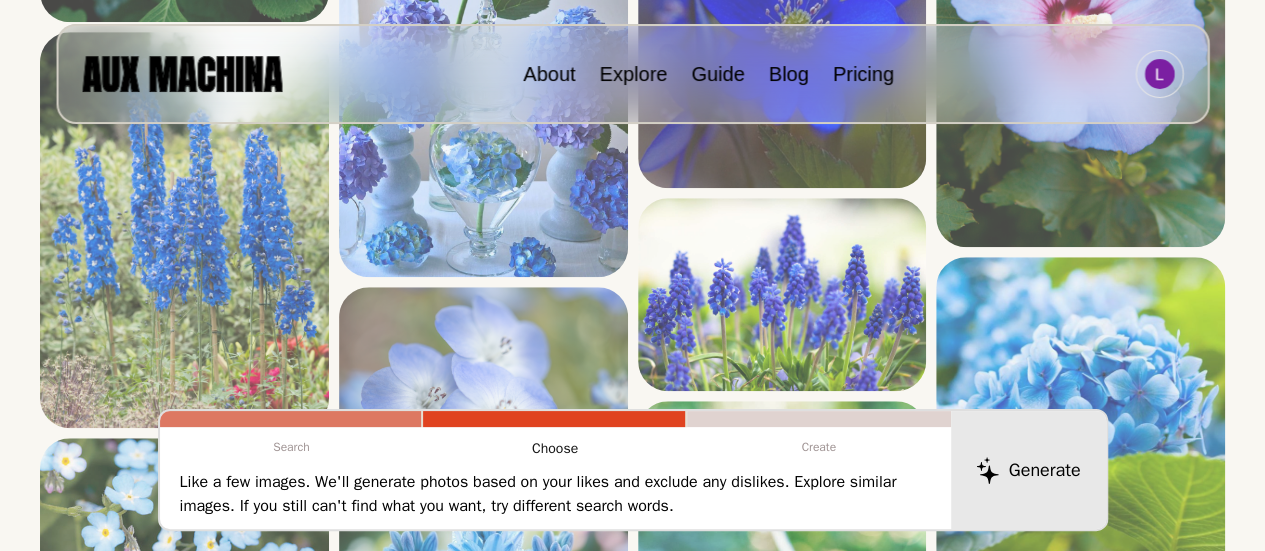 scroll, scrollTop: 741, scrollLeft: 0, axis: vertical 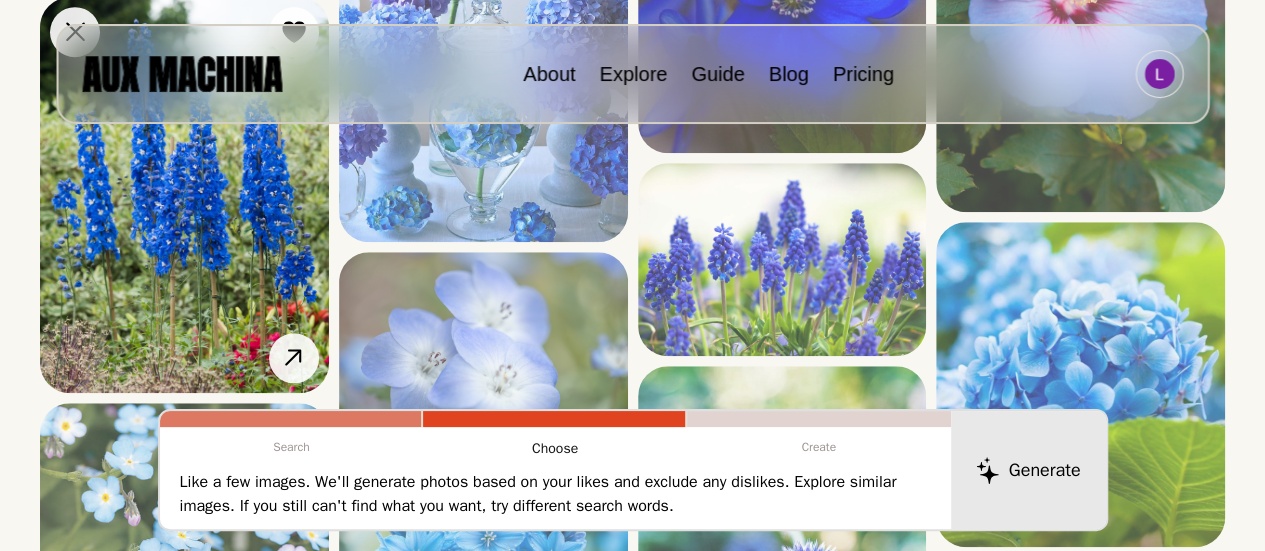 click at bounding box center [184, 195] 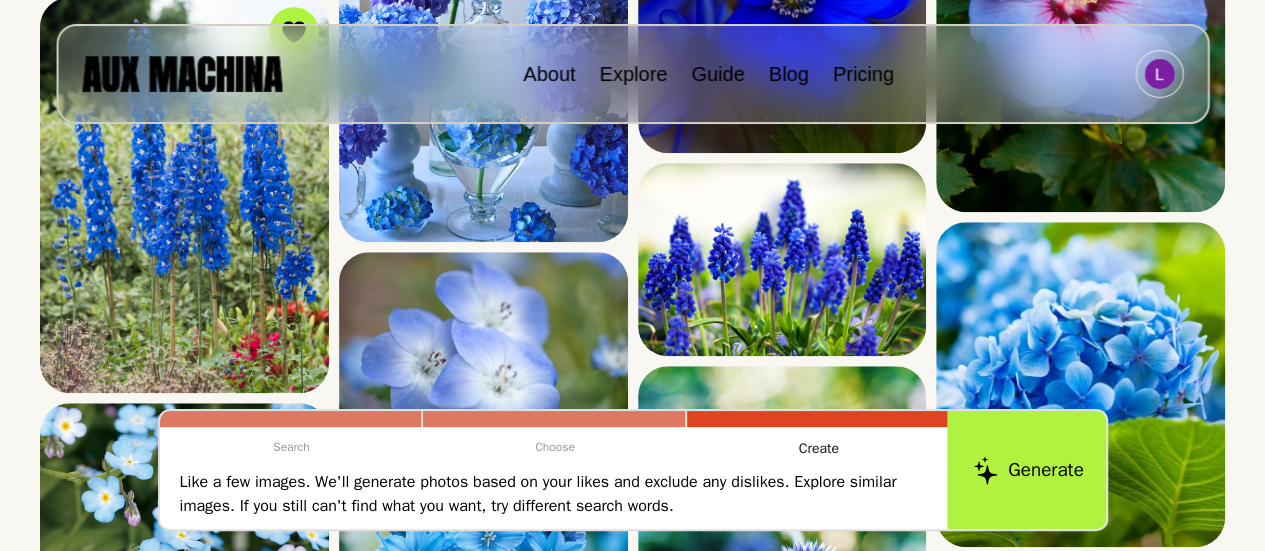 click on "Generate" at bounding box center (1028, 470) 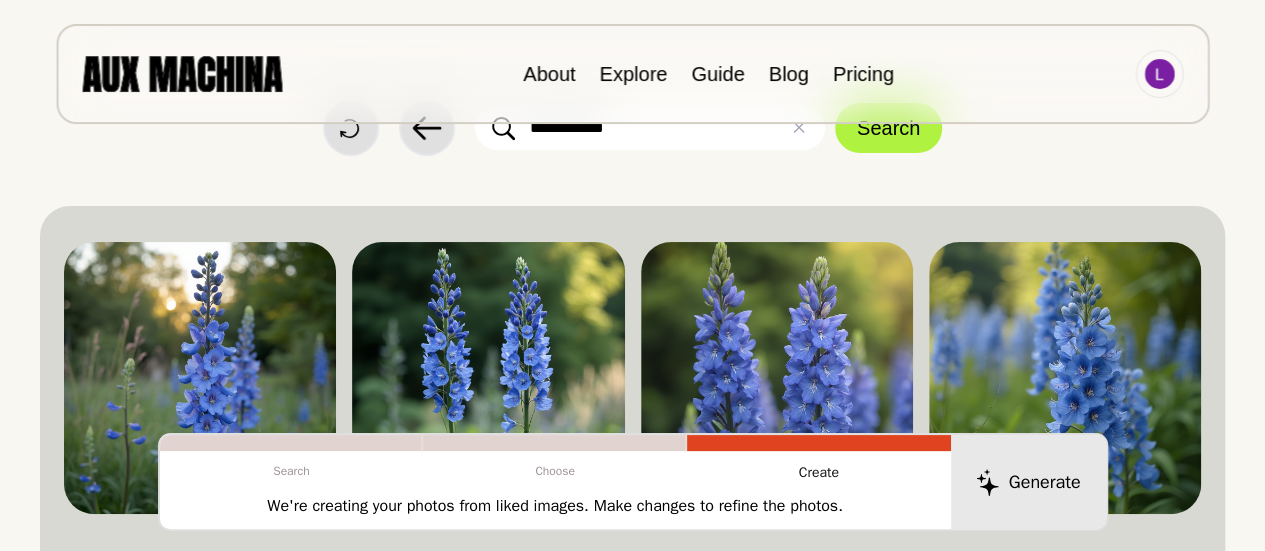 scroll, scrollTop: 69, scrollLeft: 0, axis: vertical 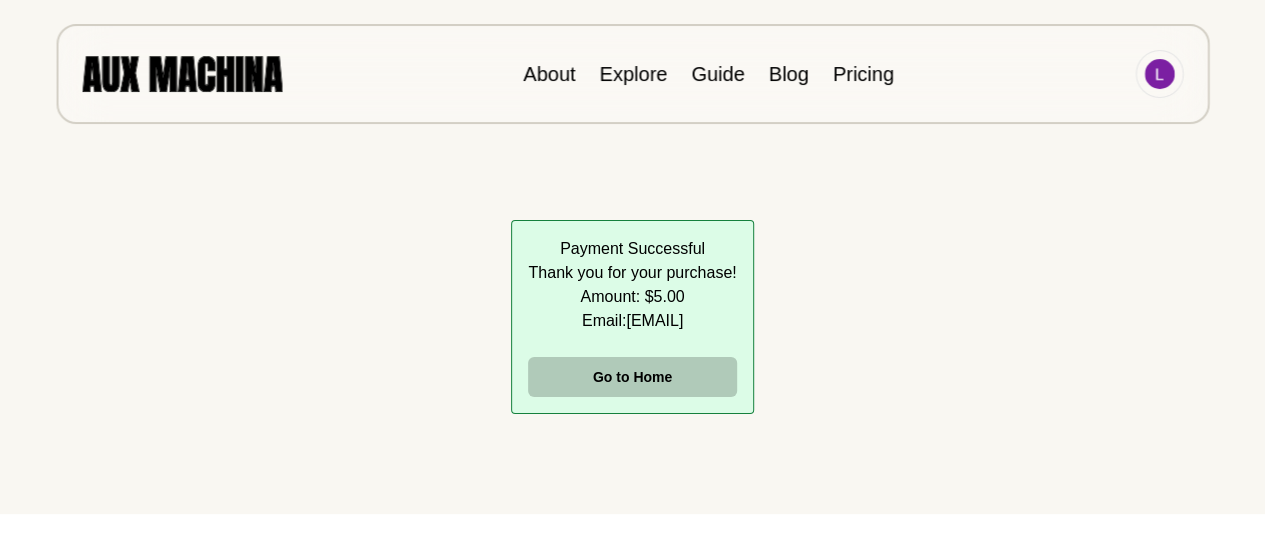 click on "Go to Home" at bounding box center (632, 377) 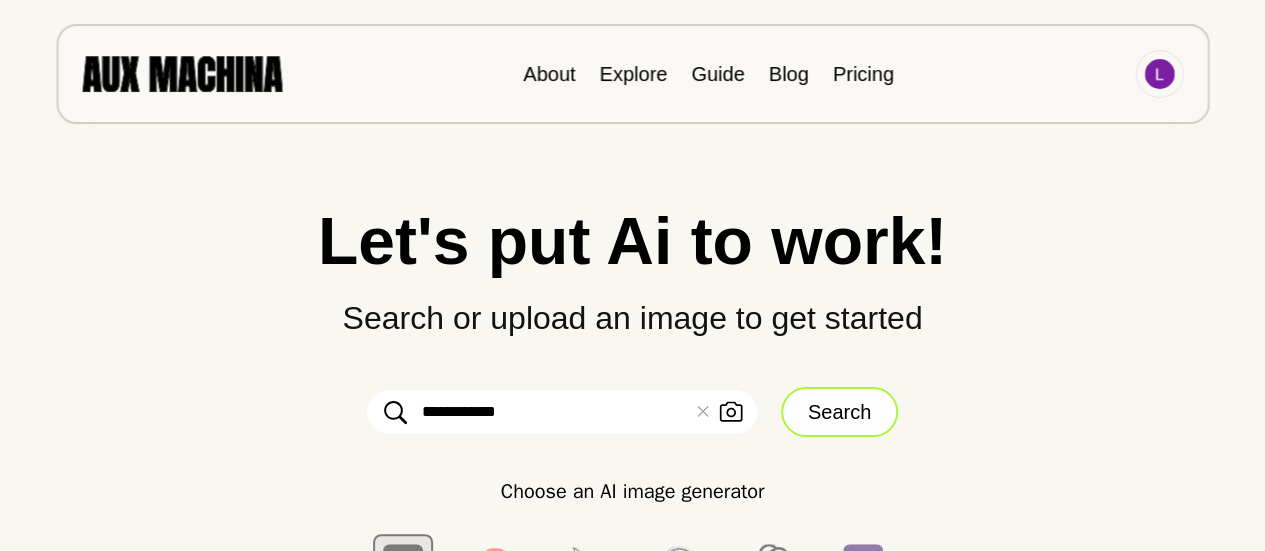 click on "Search" at bounding box center (839, 412) 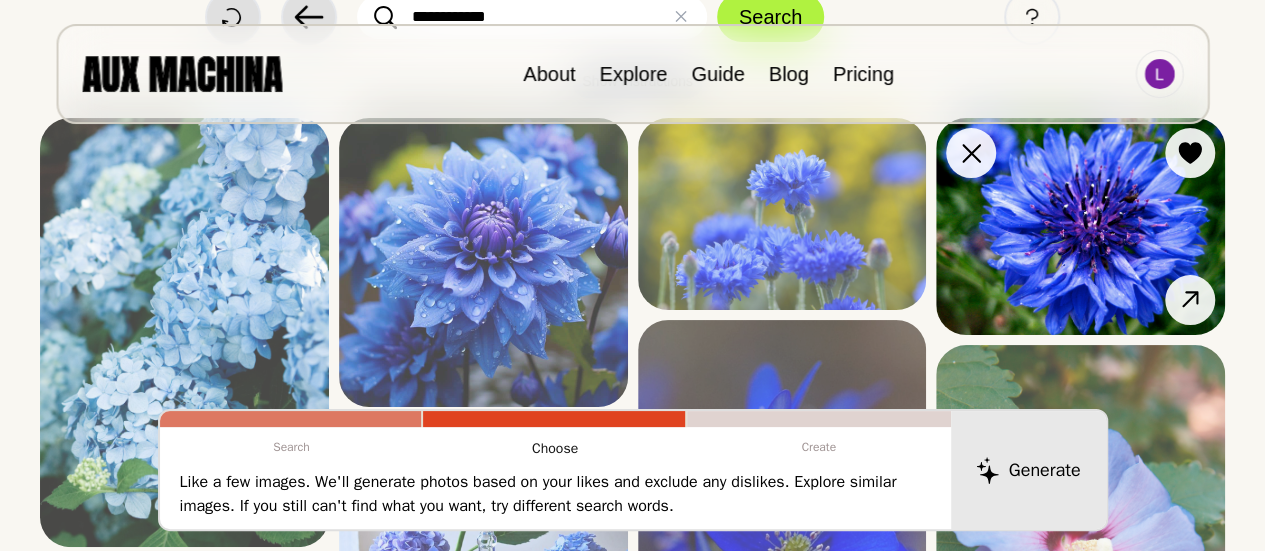 scroll, scrollTop: 180, scrollLeft: 0, axis: vertical 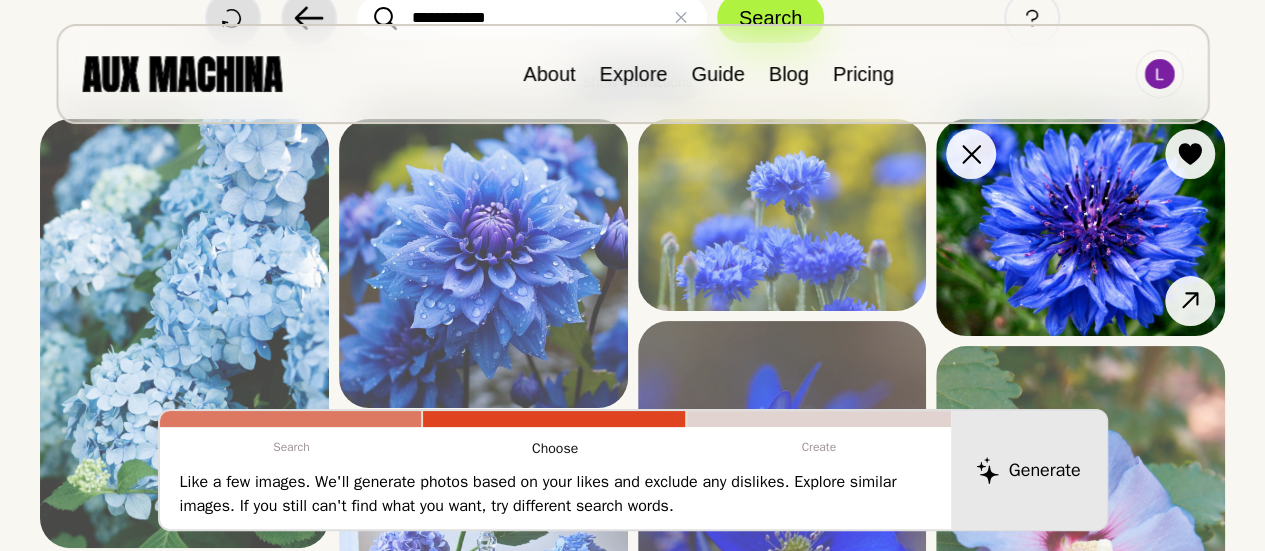 click at bounding box center [1080, 227] 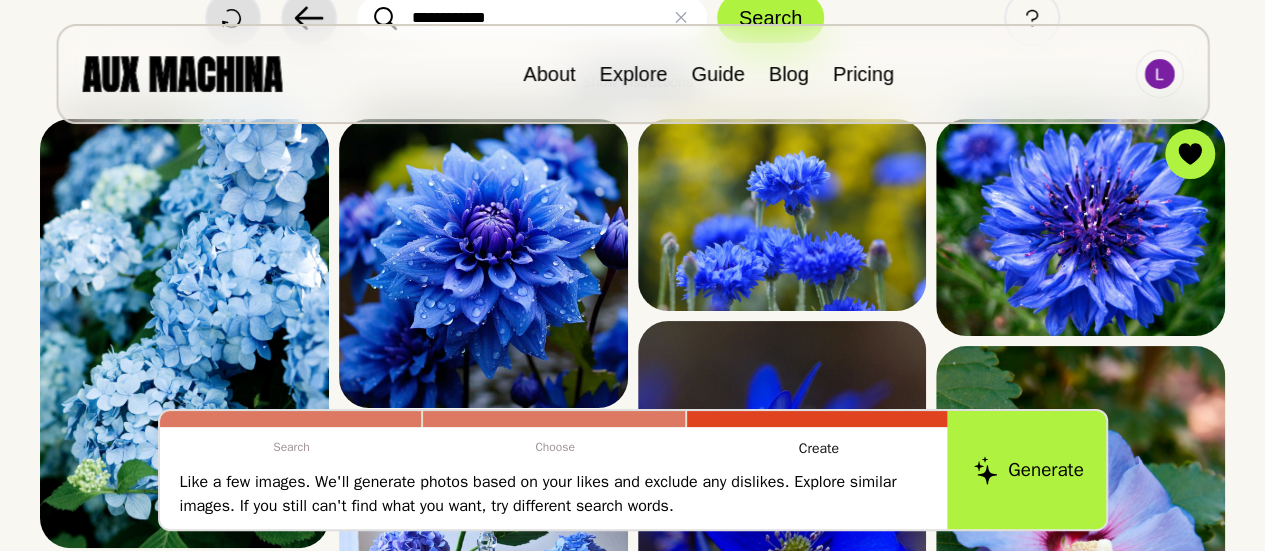 click on "Generate" at bounding box center (1028, 470) 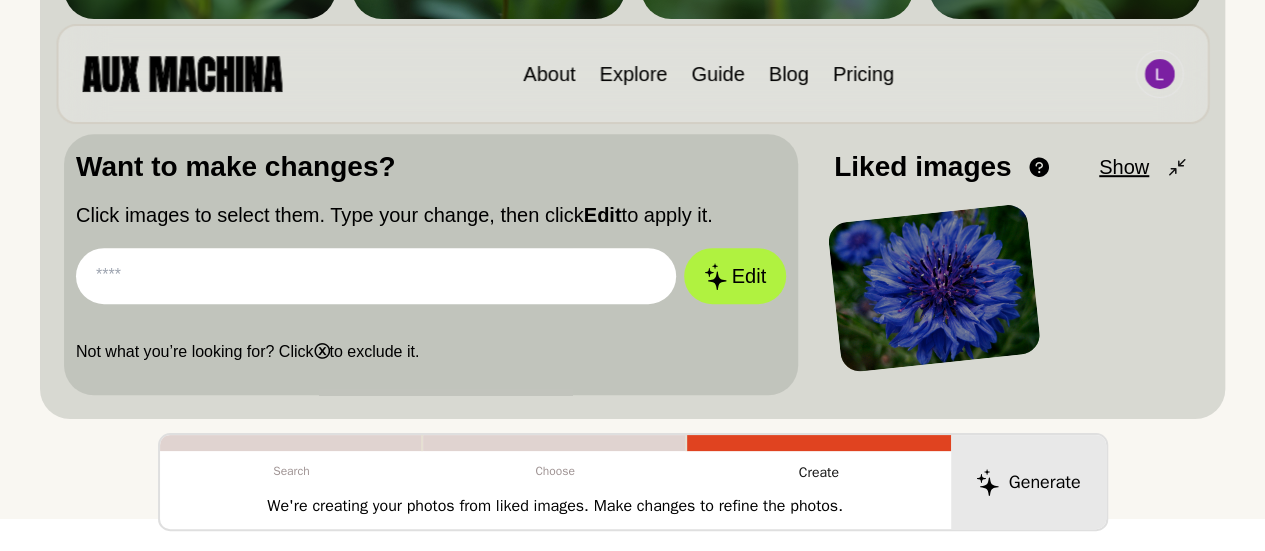 scroll, scrollTop: 564, scrollLeft: 0, axis: vertical 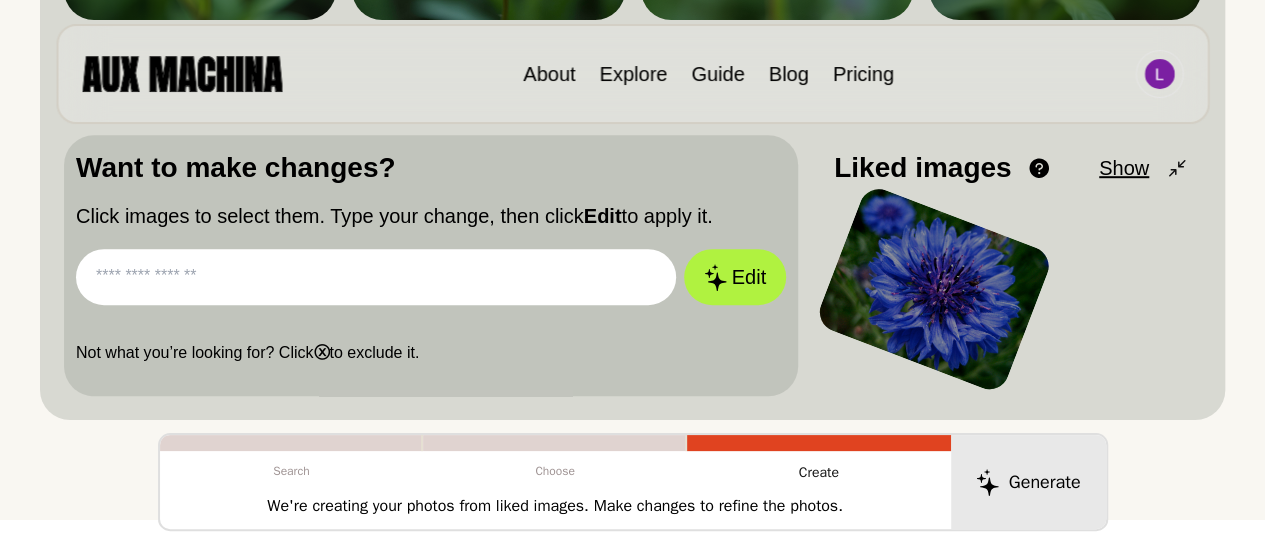 click at bounding box center [376, 277] 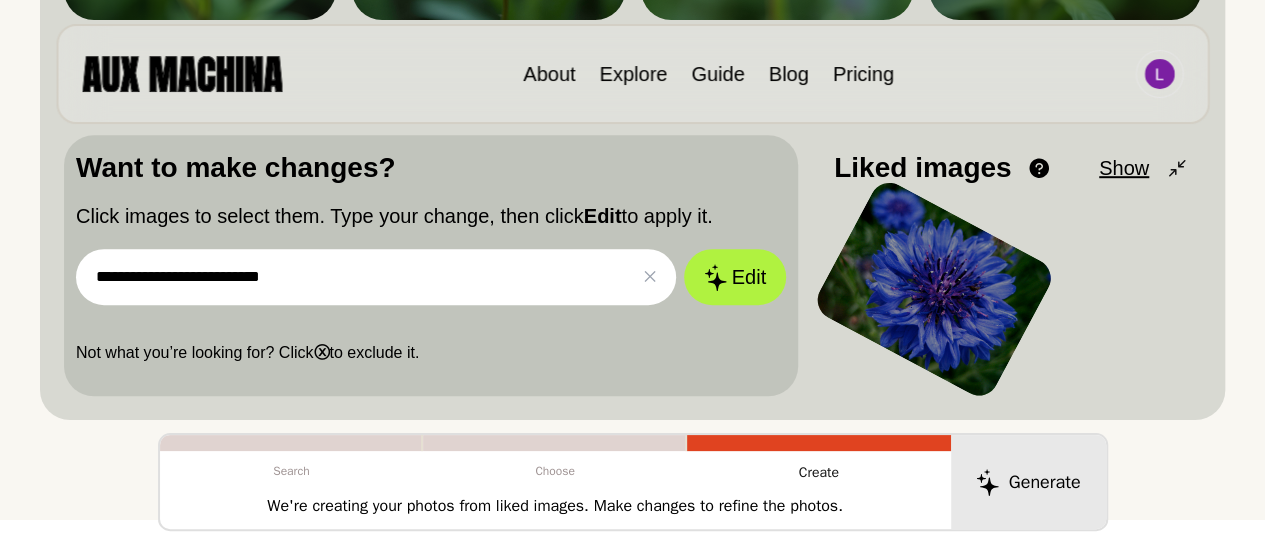 drag, startPoint x: 233, startPoint y: 282, endPoint x: 187, endPoint y: 327, distance: 64.3506 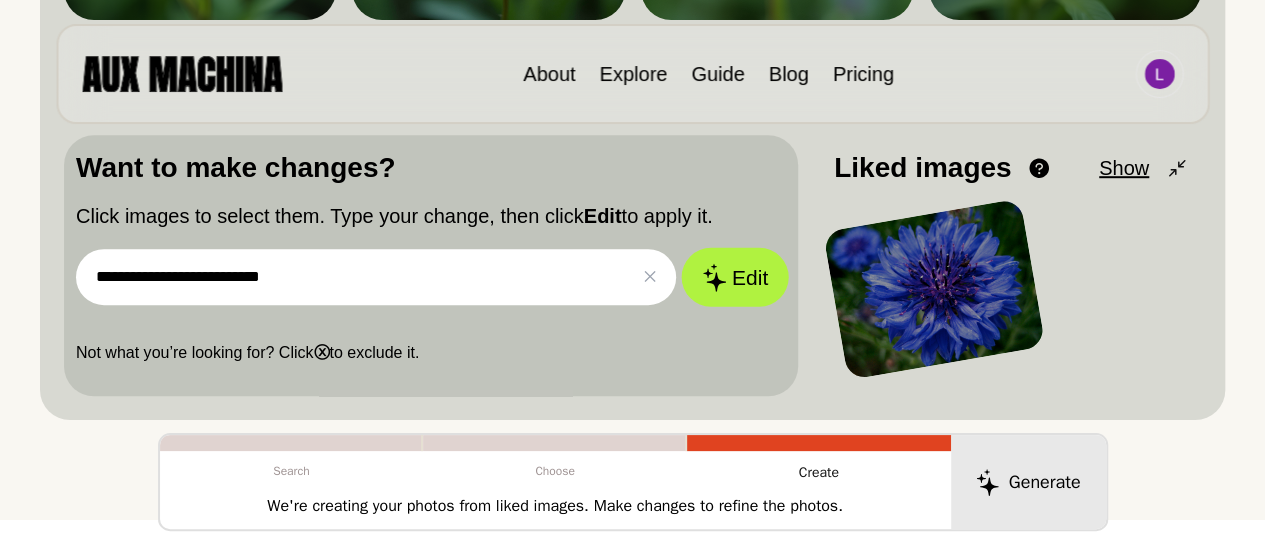 click on "Edit" at bounding box center (735, 277) 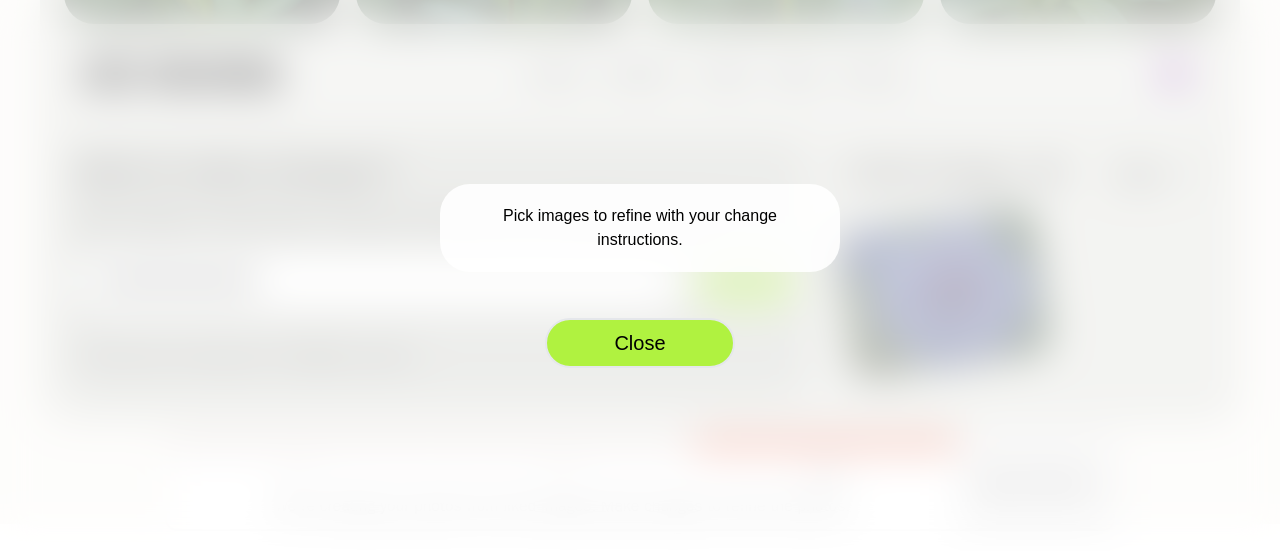 click on "Close" at bounding box center (640, 343) 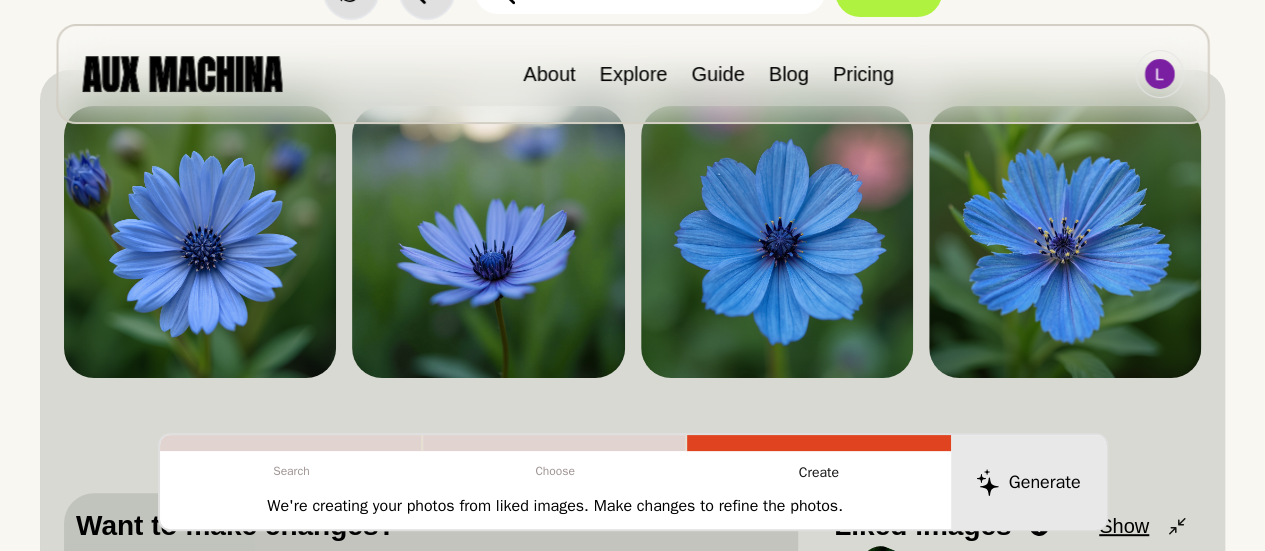 scroll, scrollTop: 196, scrollLeft: 0, axis: vertical 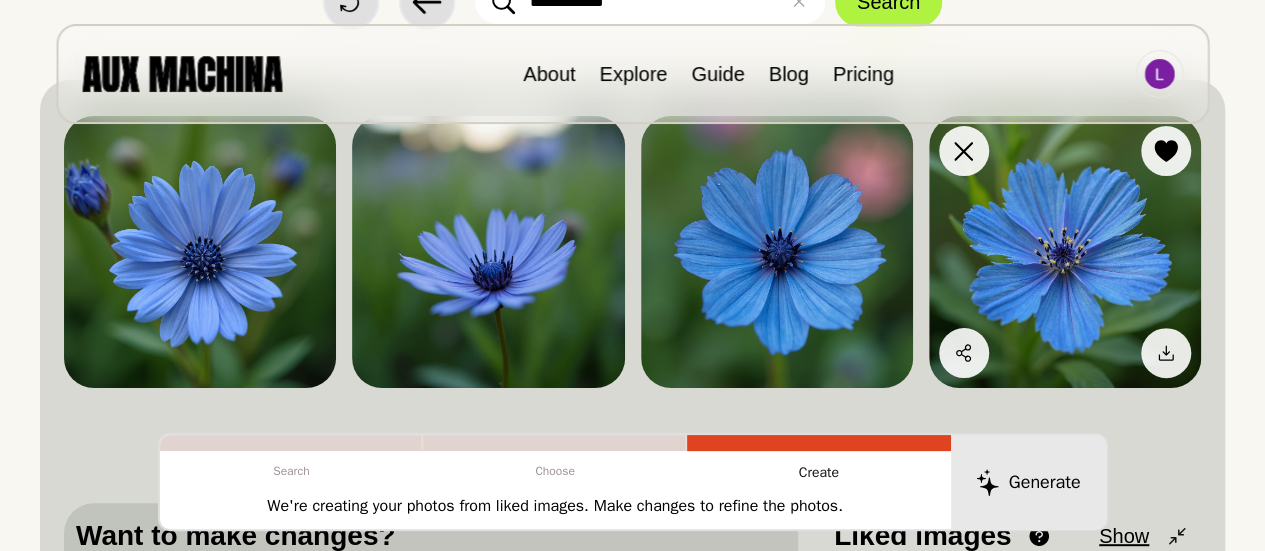 click at bounding box center [1065, 252] 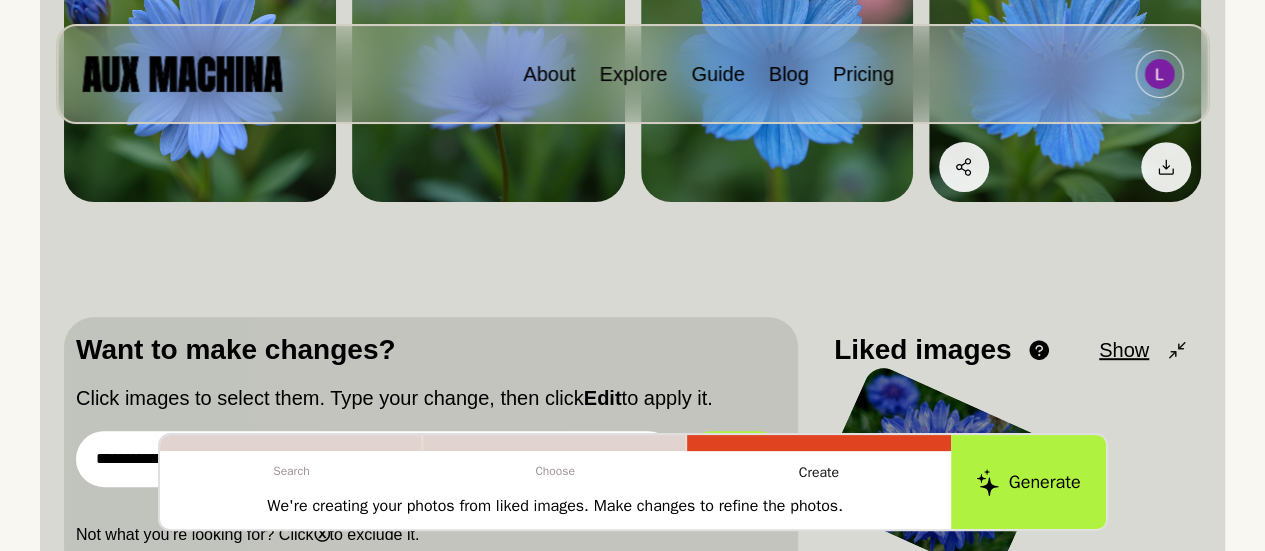 scroll, scrollTop: 555, scrollLeft: 0, axis: vertical 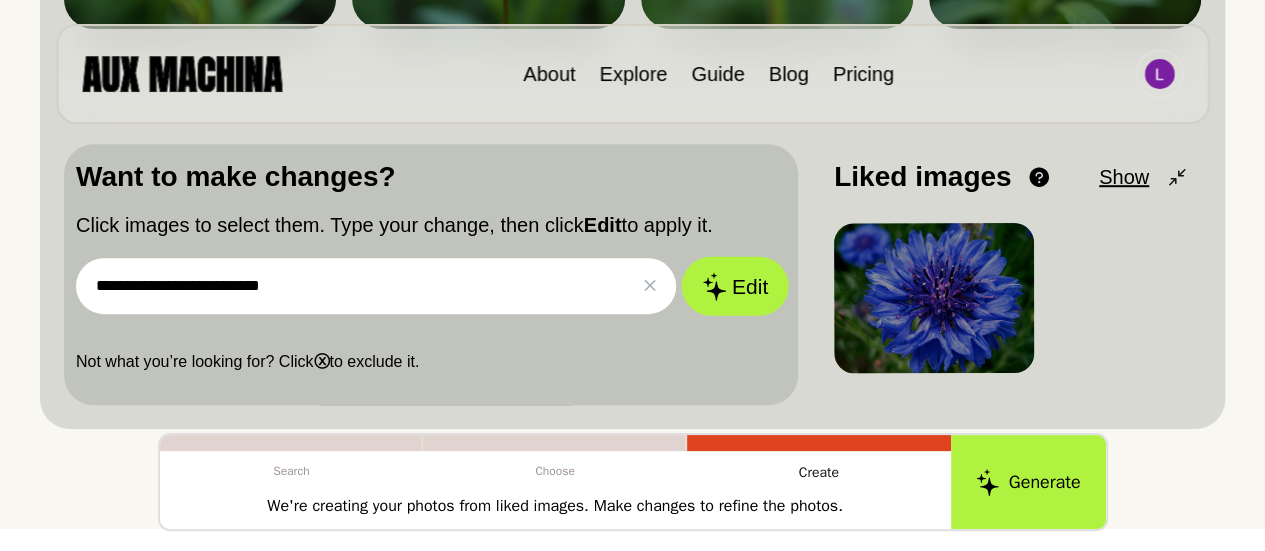 click on "Edit" at bounding box center (735, 286) 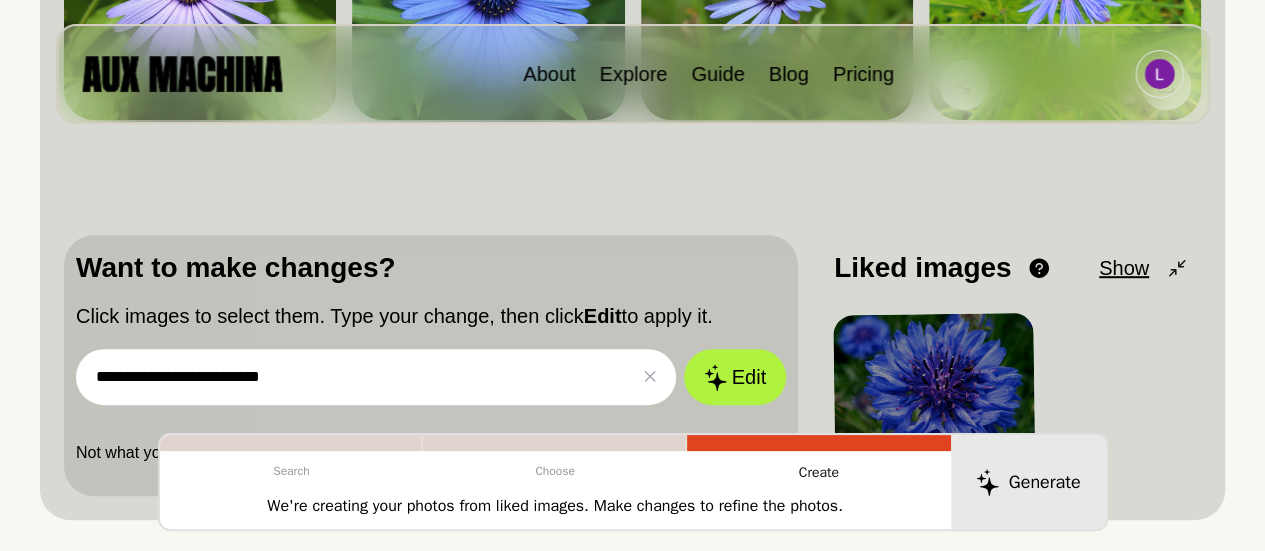 scroll, scrollTop: 470, scrollLeft: 0, axis: vertical 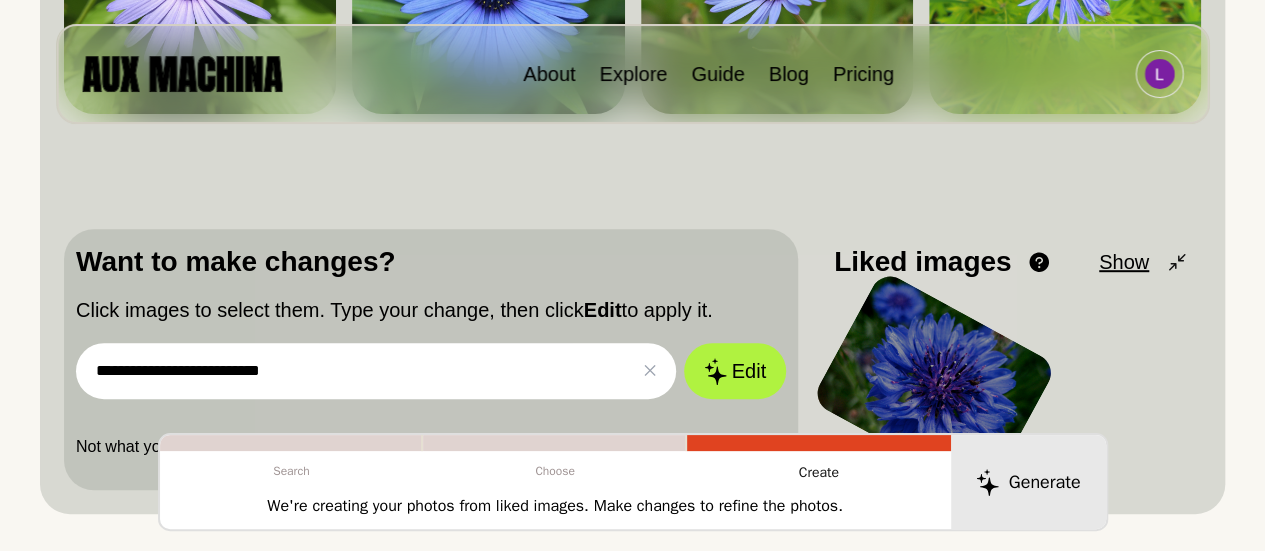 click on "**********" at bounding box center [376, 371] 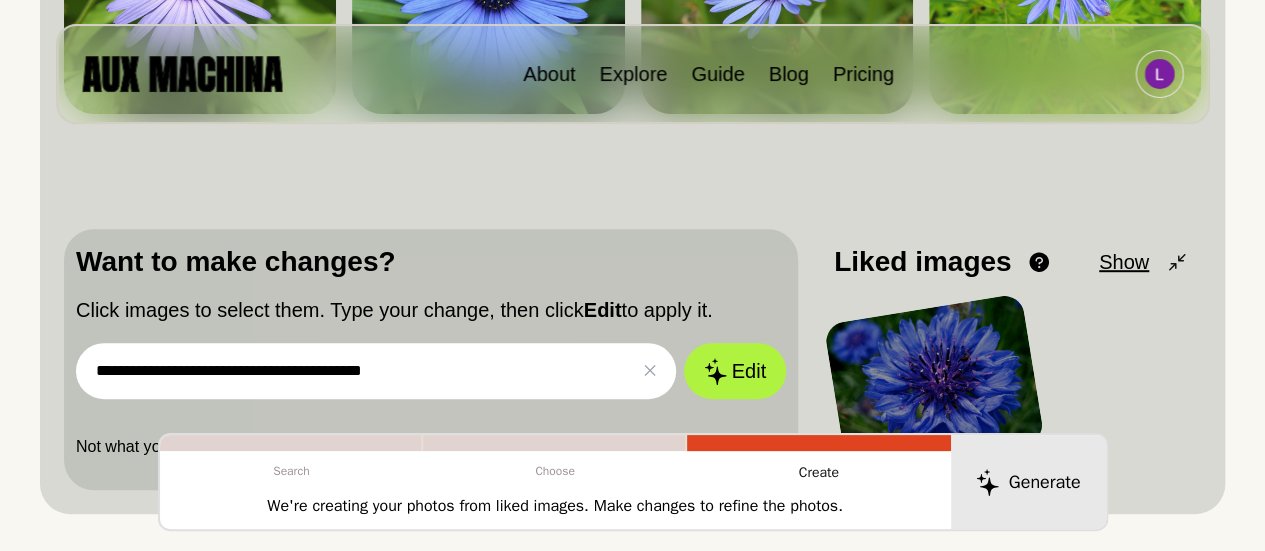 scroll, scrollTop: 272, scrollLeft: 0, axis: vertical 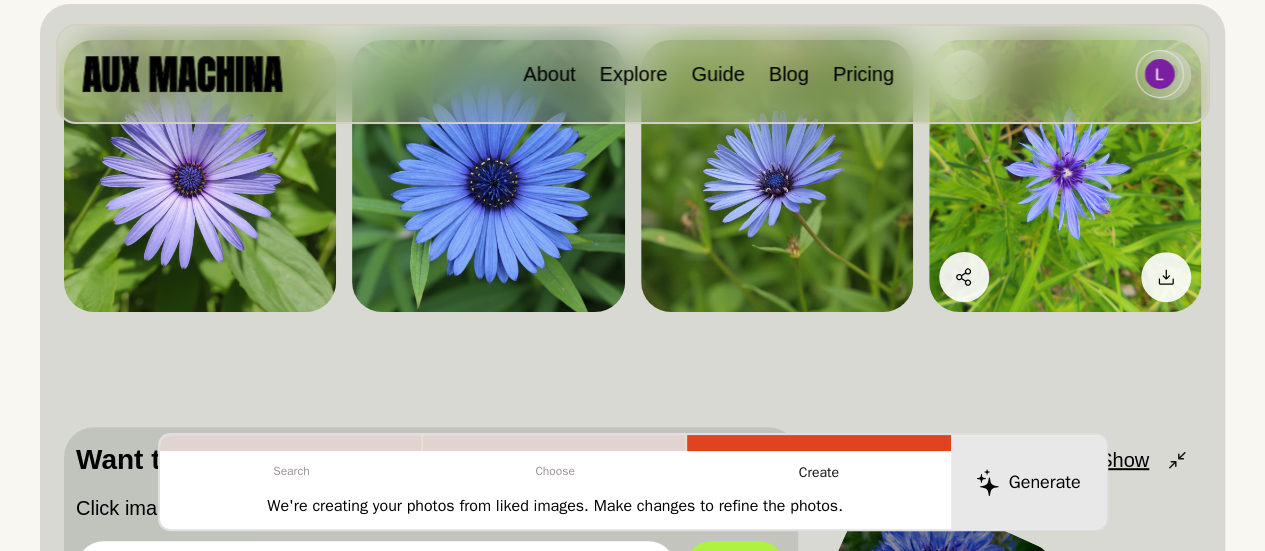 type on "**********" 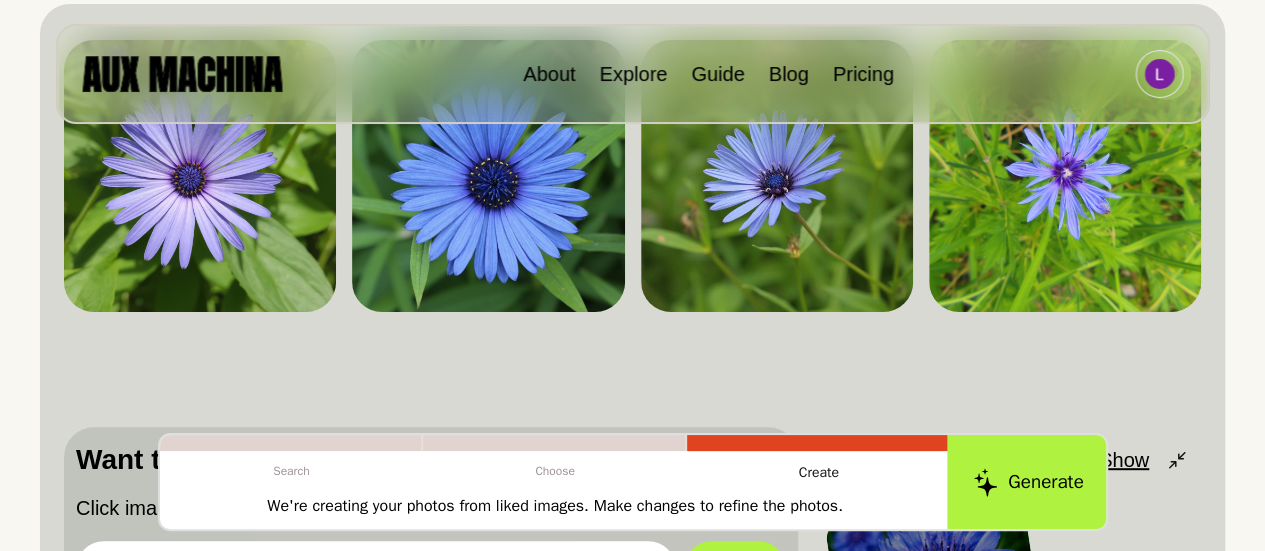 click 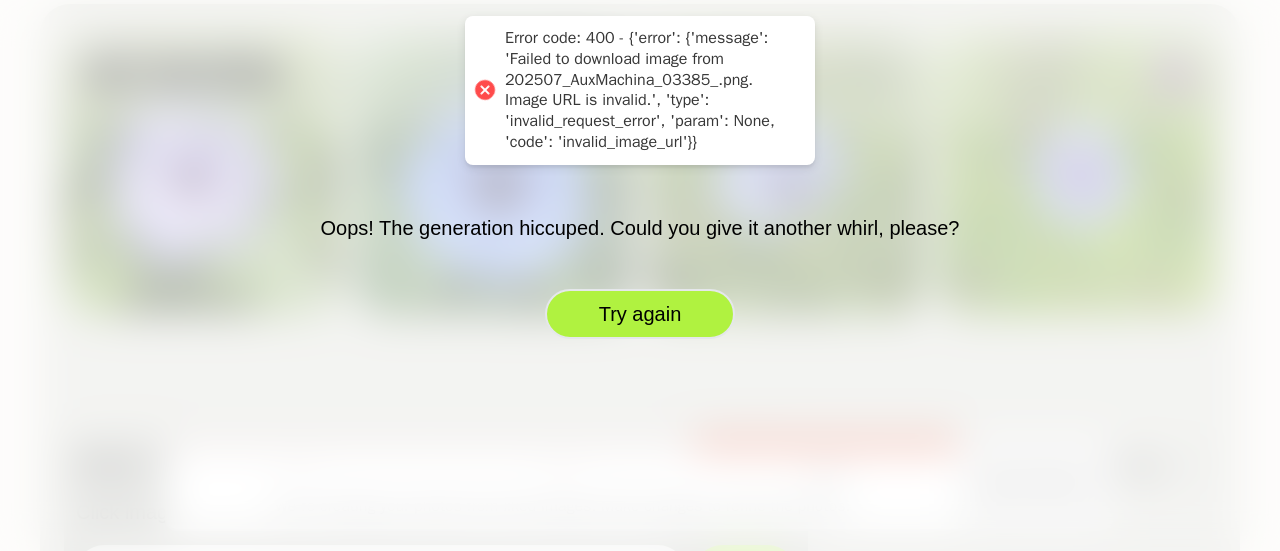 click on "Try again" at bounding box center [640, 314] 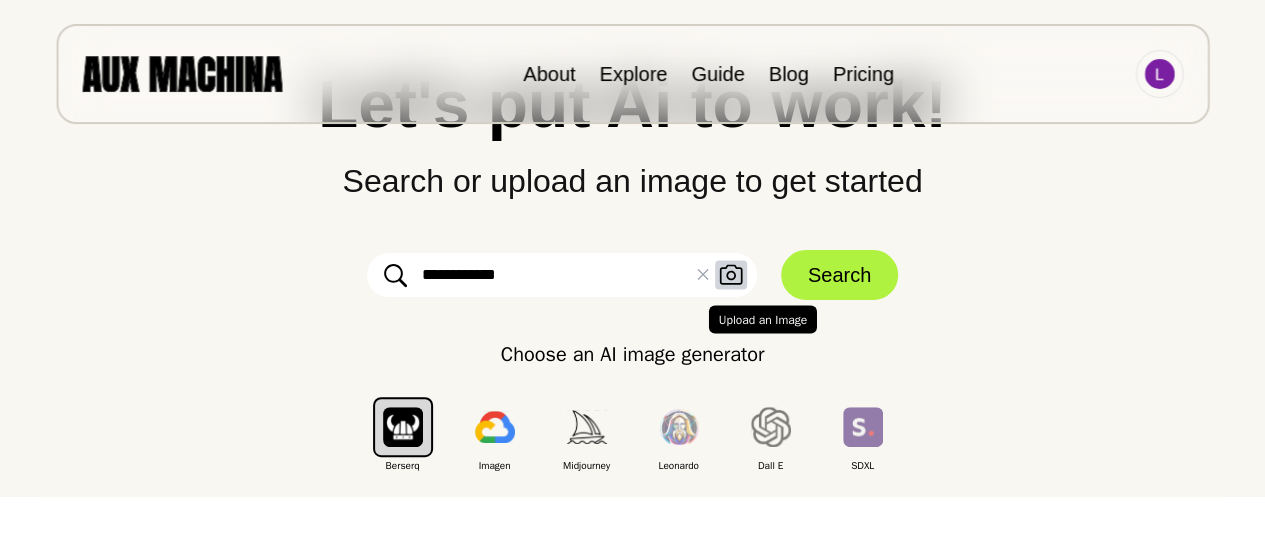 scroll, scrollTop: 136, scrollLeft: 0, axis: vertical 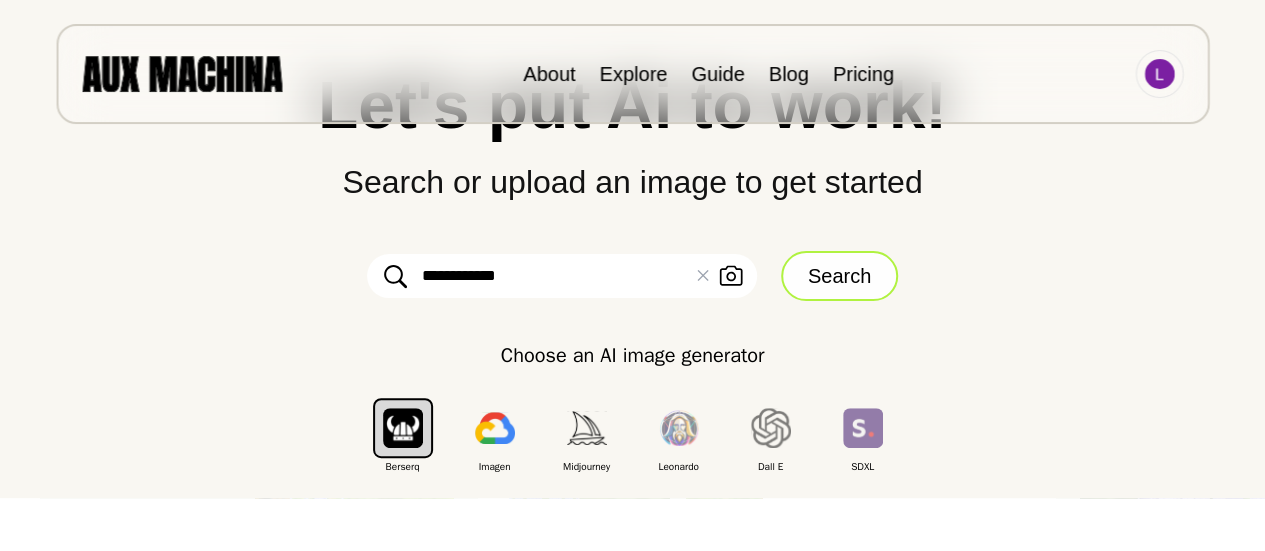 click on "Search" at bounding box center [839, 276] 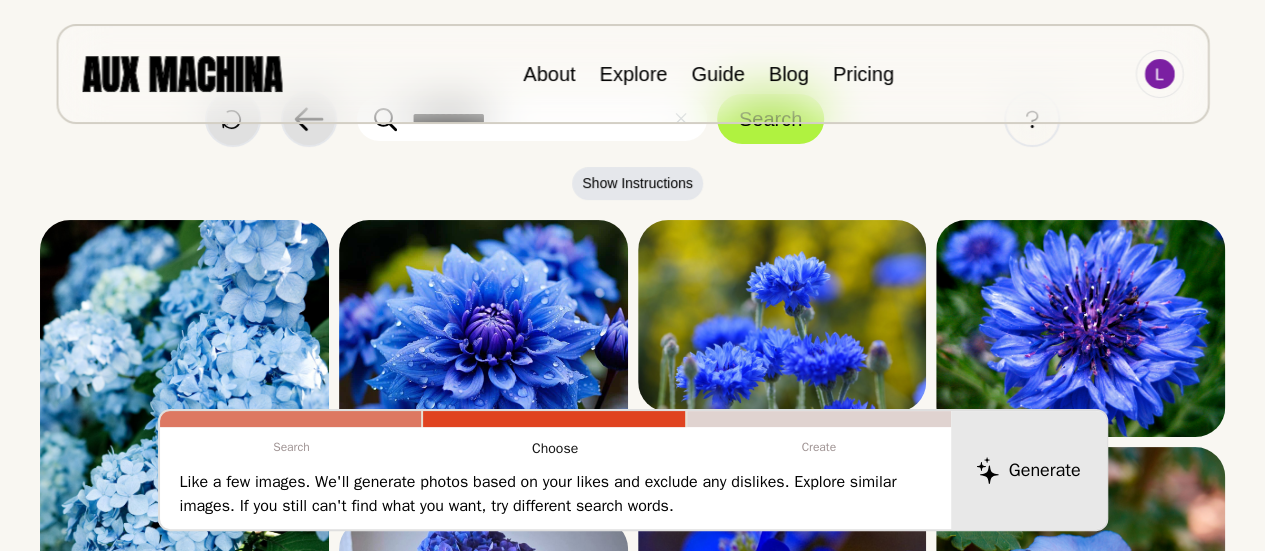 scroll, scrollTop: 199, scrollLeft: 0, axis: vertical 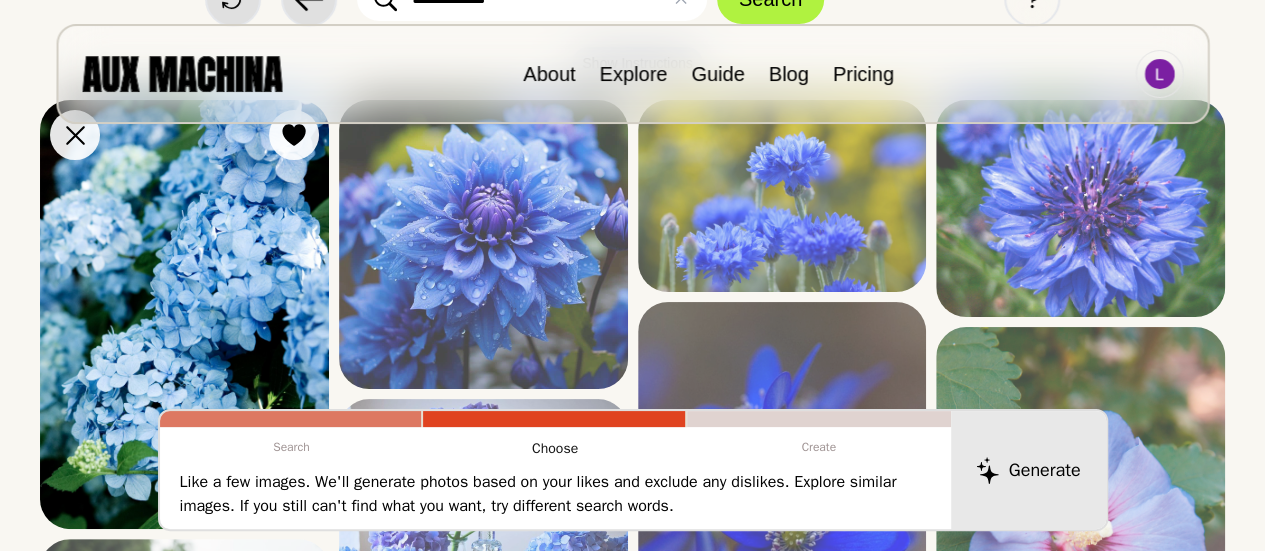 click at bounding box center (184, 314) 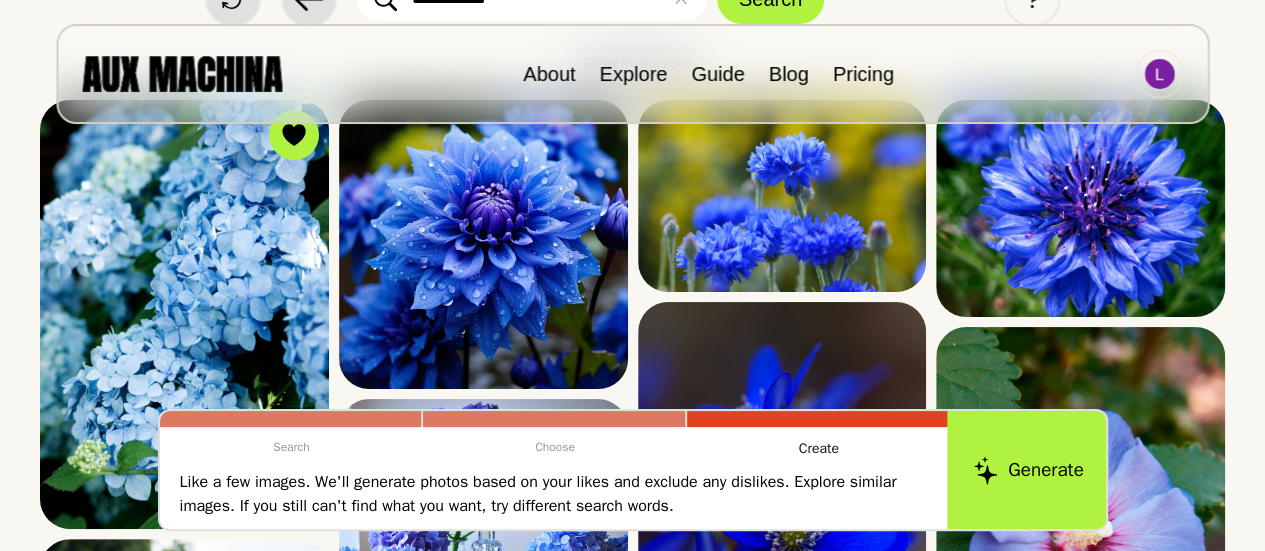 click on "Generate" at bounding box center (1028, 470) 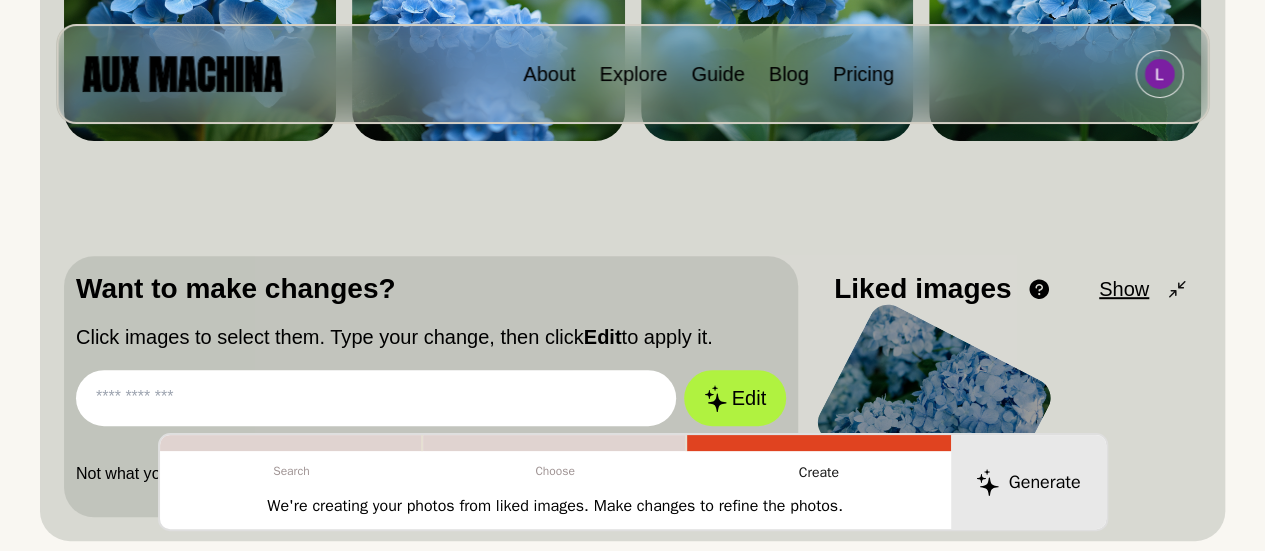 scroll, scrollTop: 441, scrollLeft: 0, axis: vertical 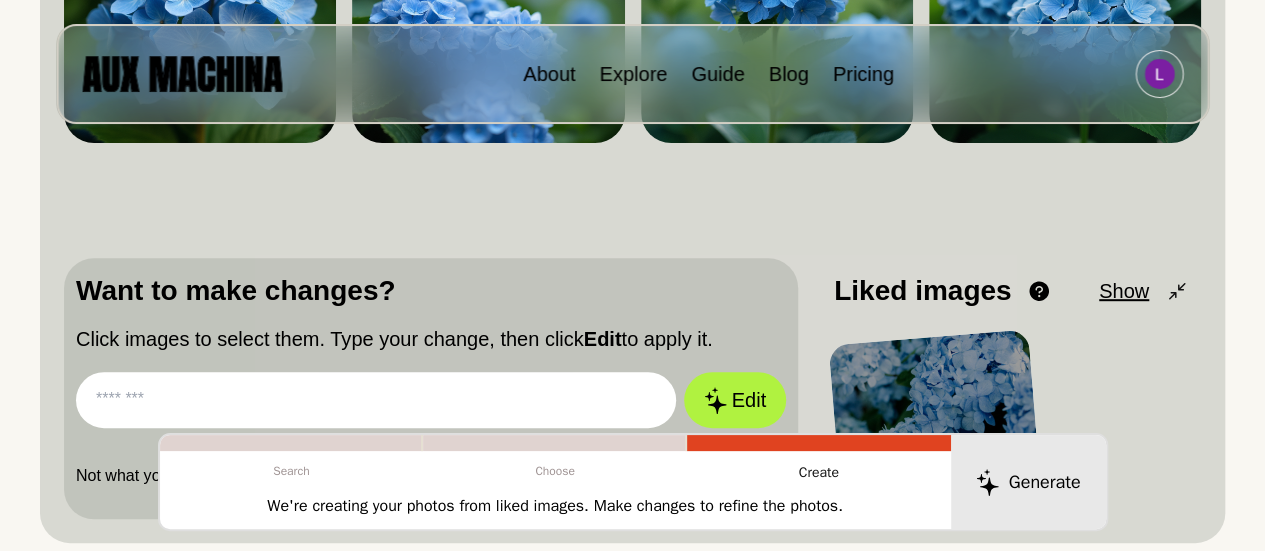 click at bounding box center [376, 400] 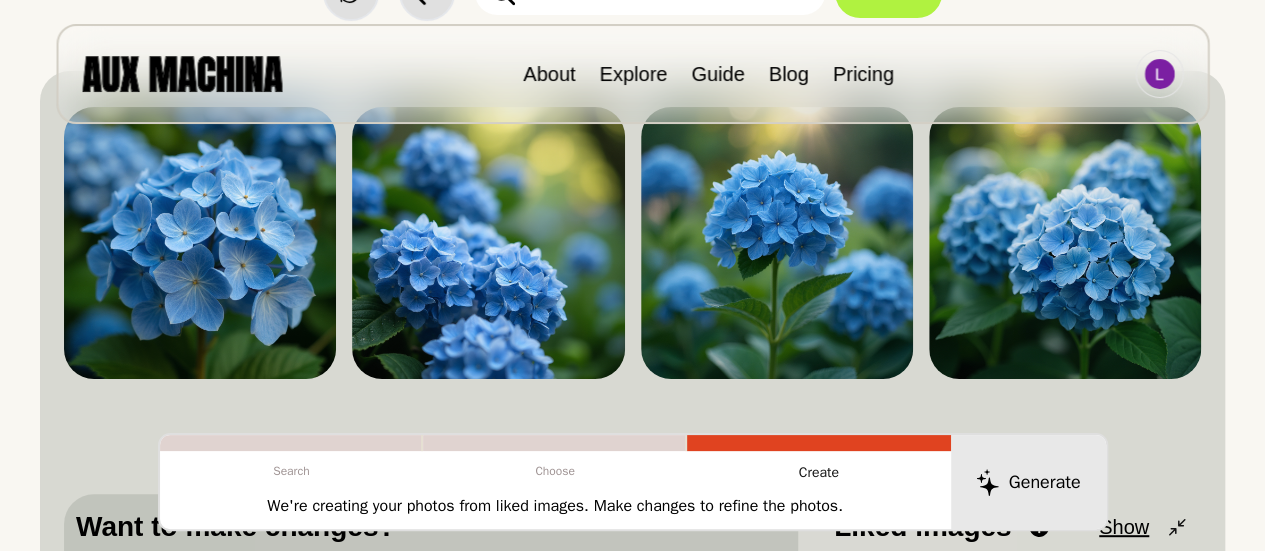 scroll, scrollTop: 201, scrollLeft: 0, axis: vertical 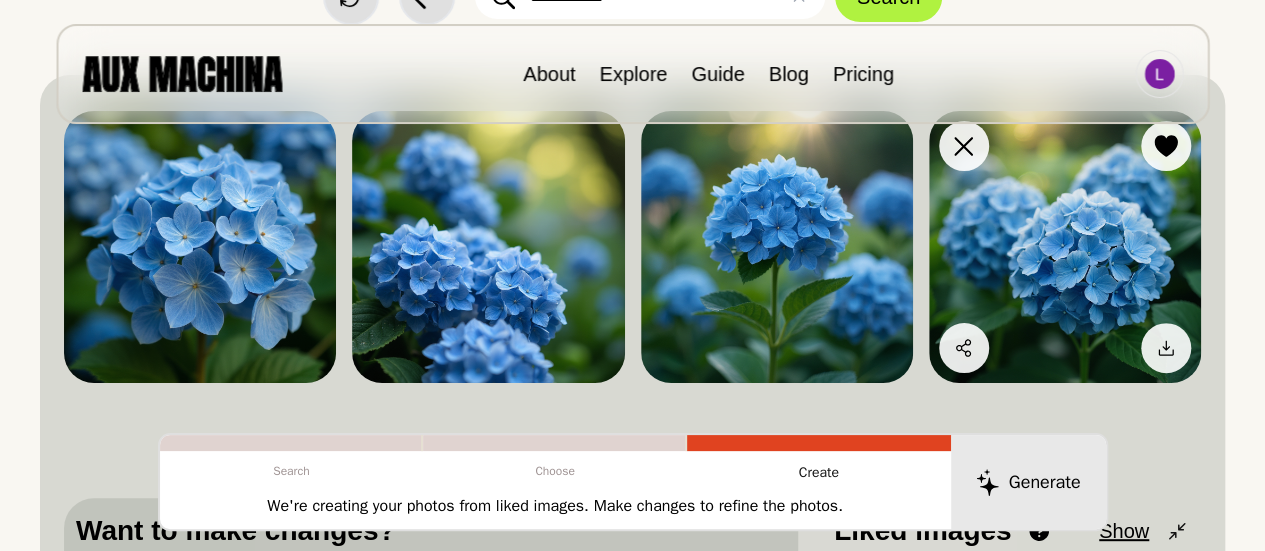 type on "**********" 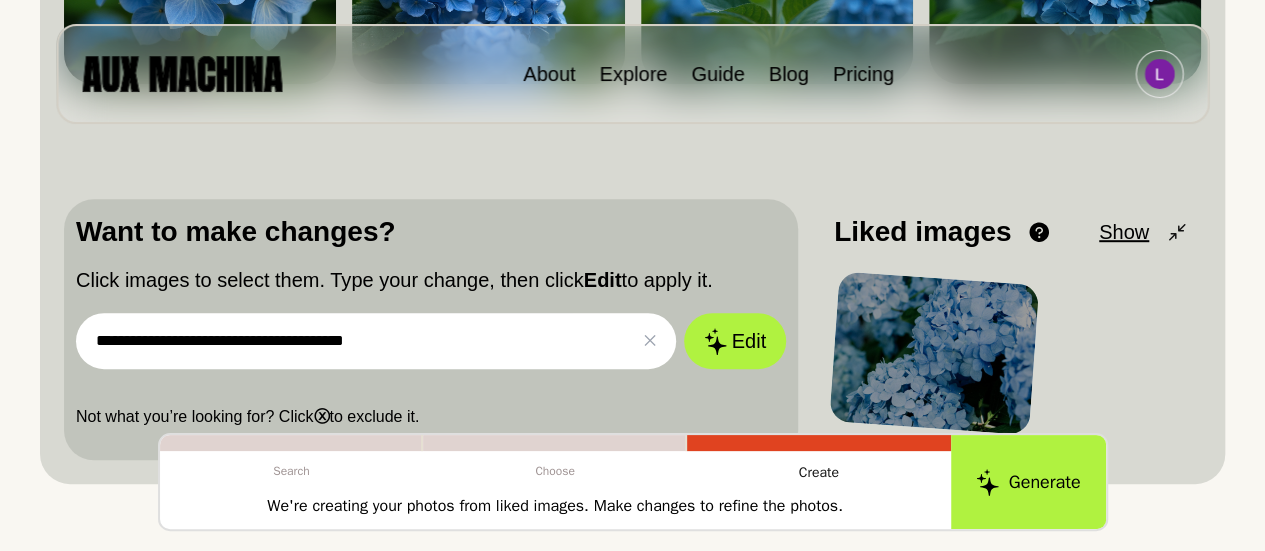 scroll, scrollTop: 499, scrollLeft: 0, axis: vertical 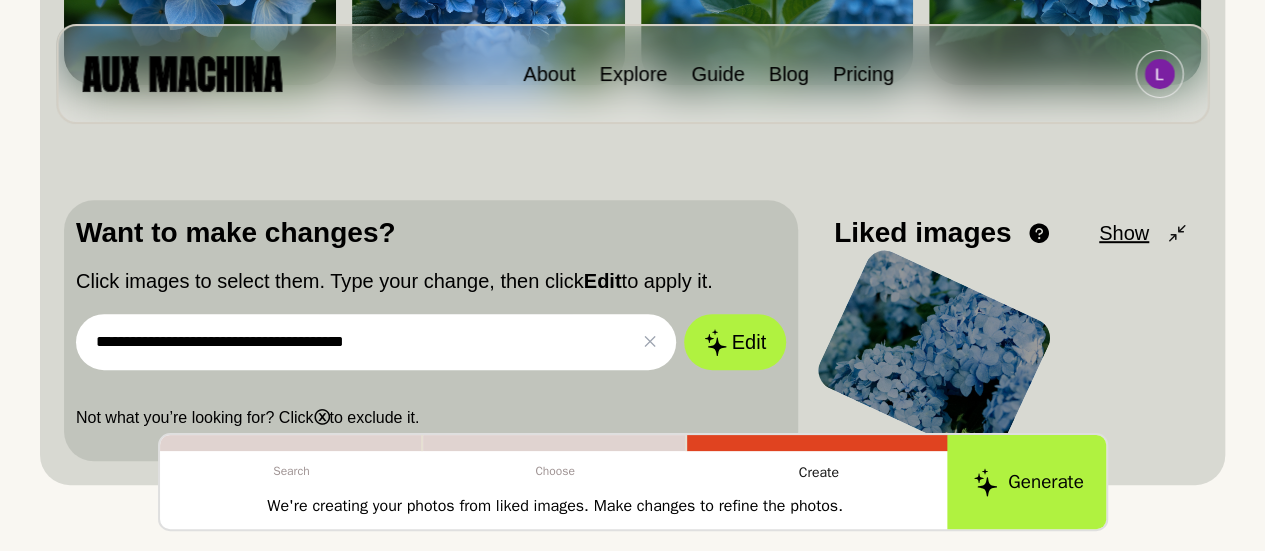 click on "Generate" at bounding box center (1028, 482) 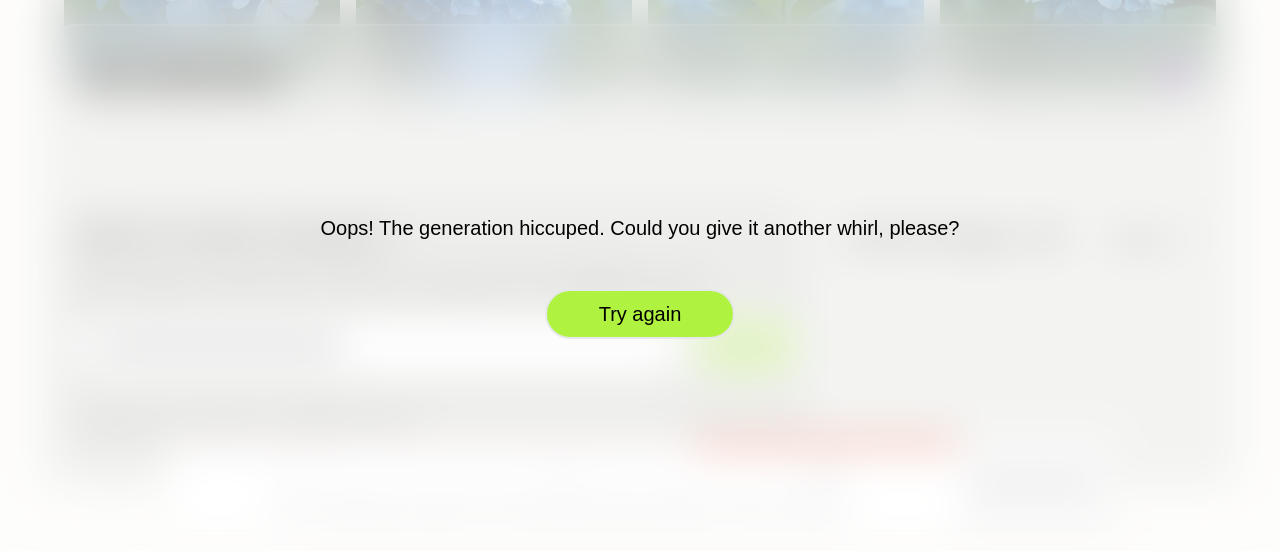 click on "Try again" at bounding box center (640, 314) 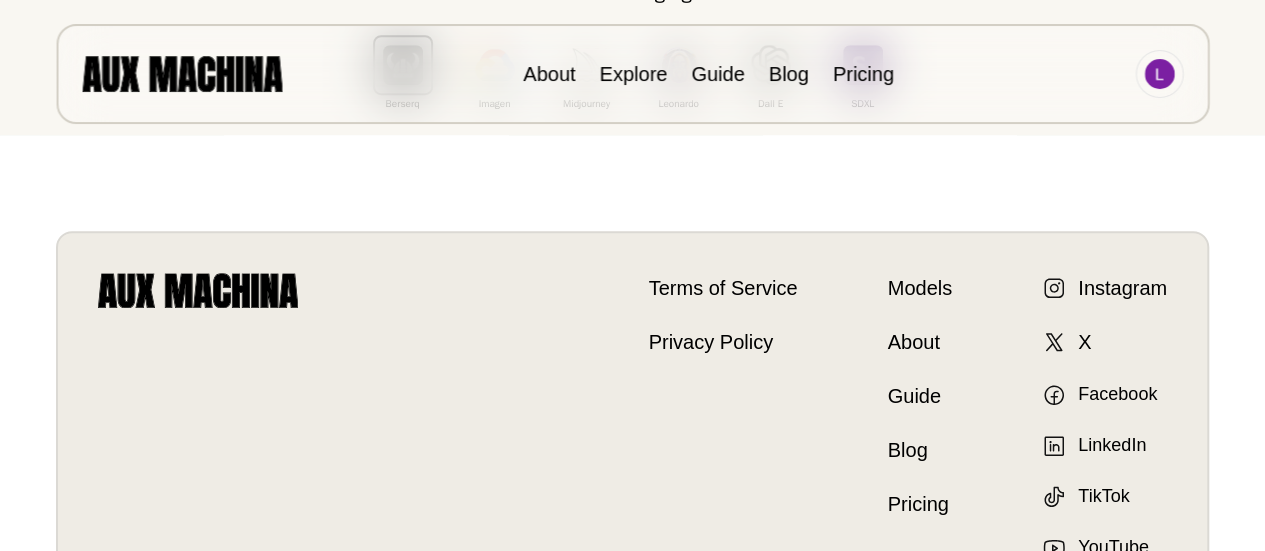 scroll, scrollTop: 0, scrollLeft: 0, axis: both 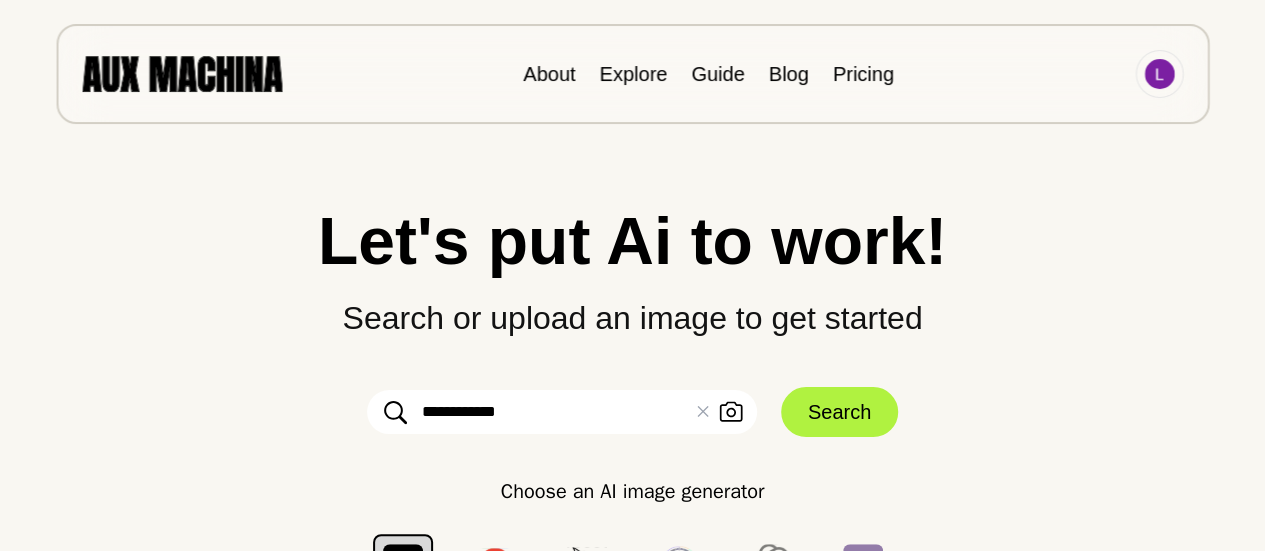 click on "**********" at bounding box center [562, 412] 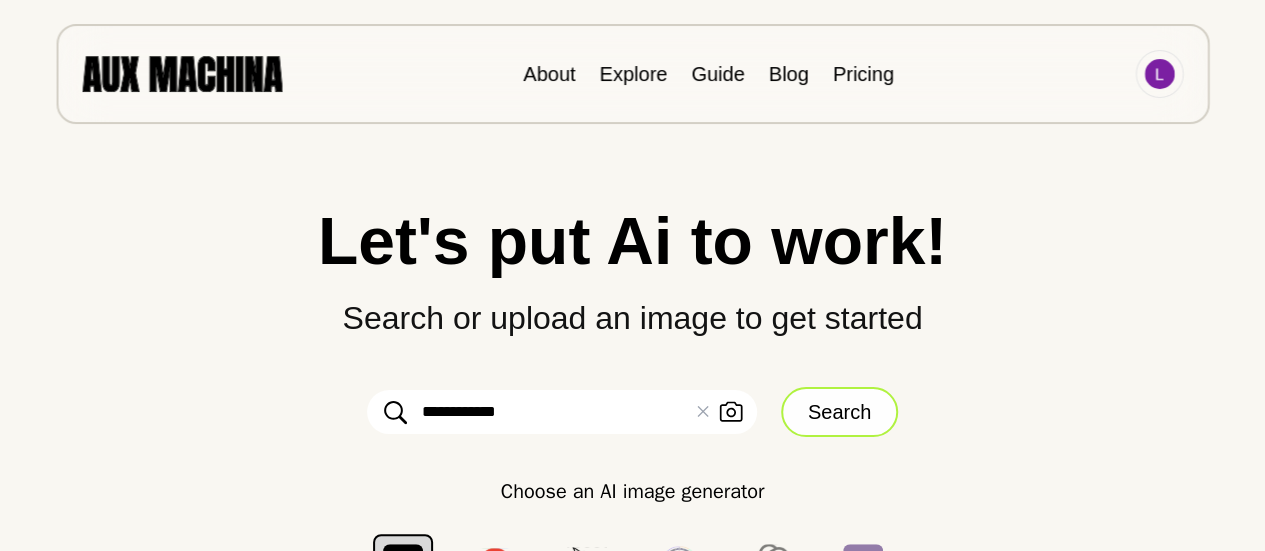 click on "Search" at bounding box center (839, 412) 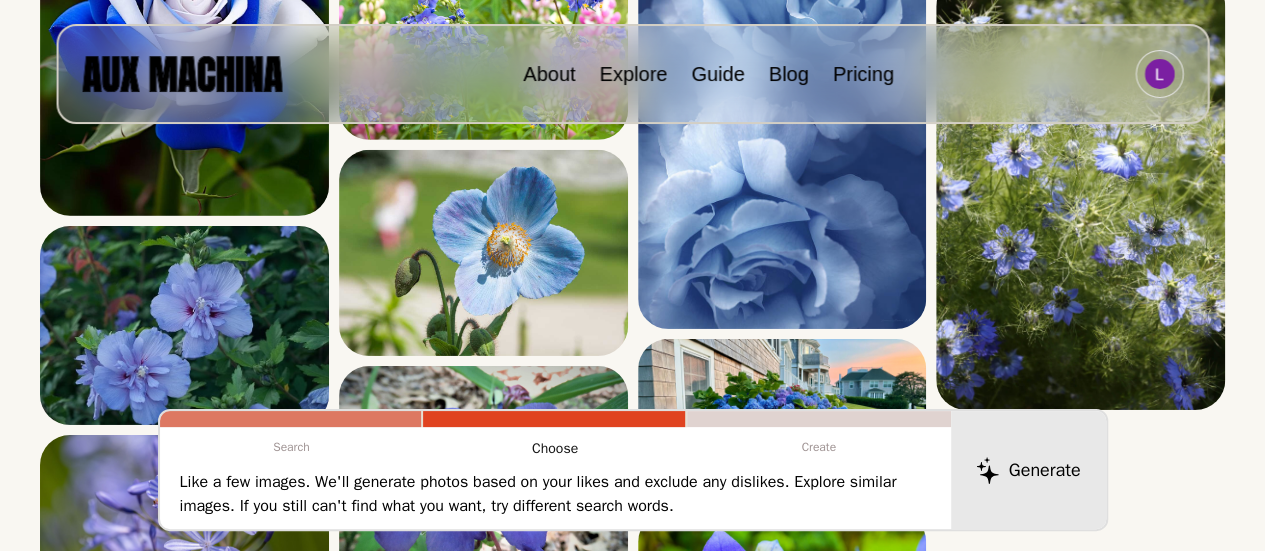 scroll, scrollTop: 3098, scrollLeft: 0, axis: vertical 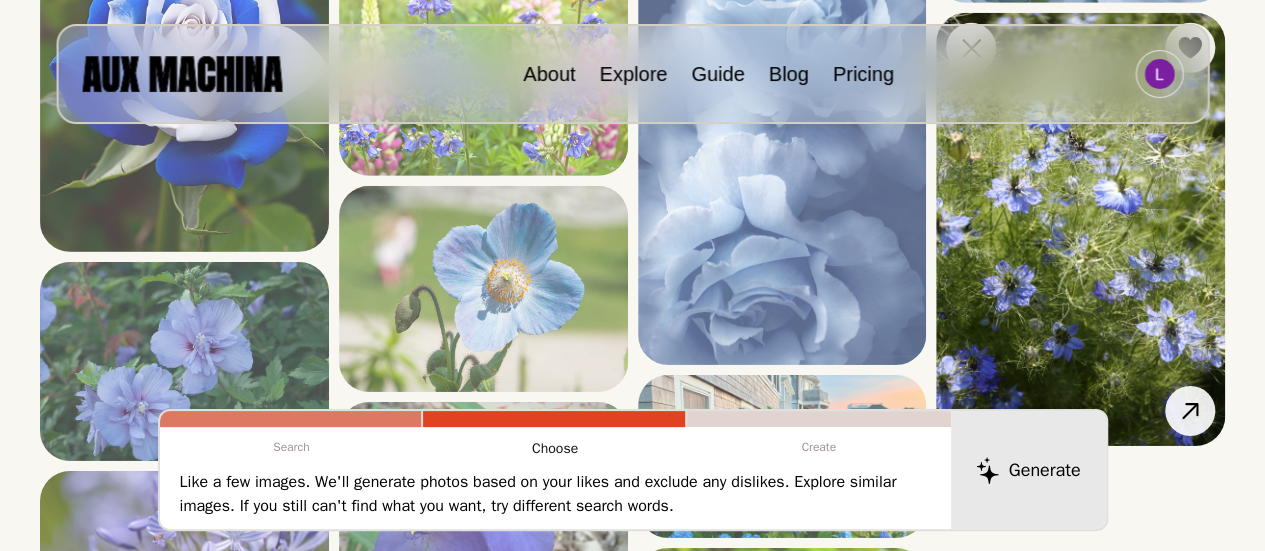 click at bounding box center (1080, 229) 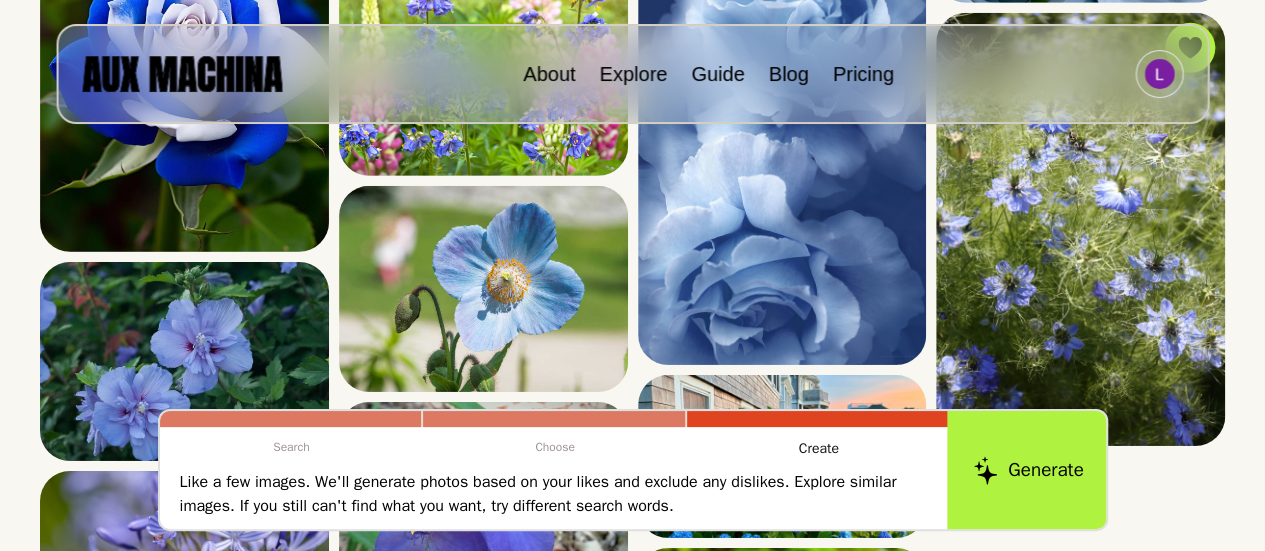 click on "Generate" at bounding box center (1028, 470) 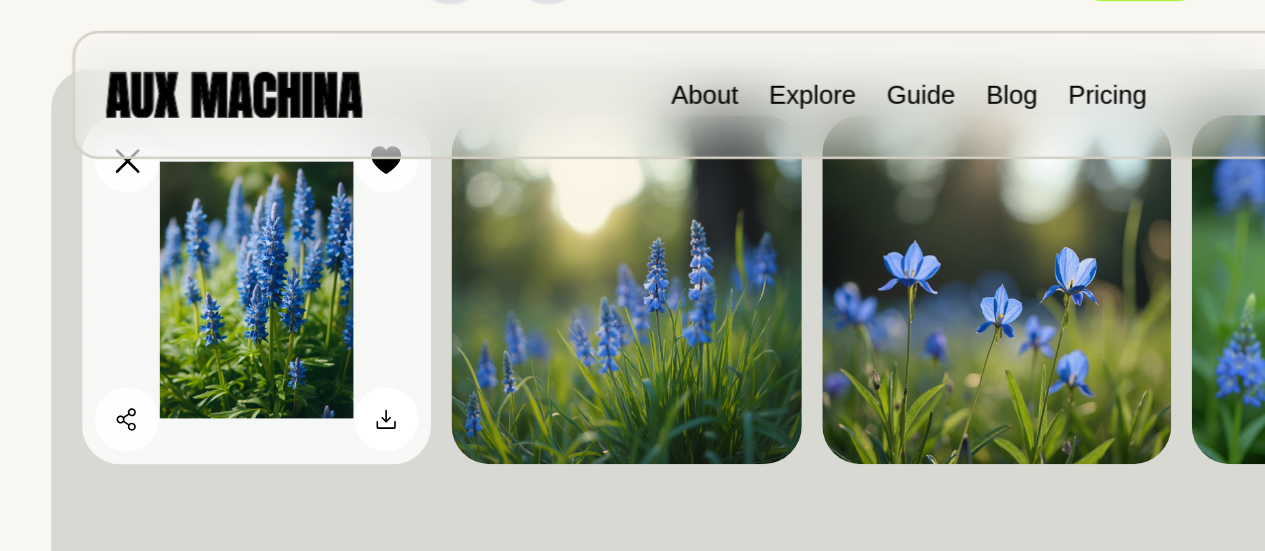 scroll, scrollTop: 222, scrollLeft: 0, axis: vertical 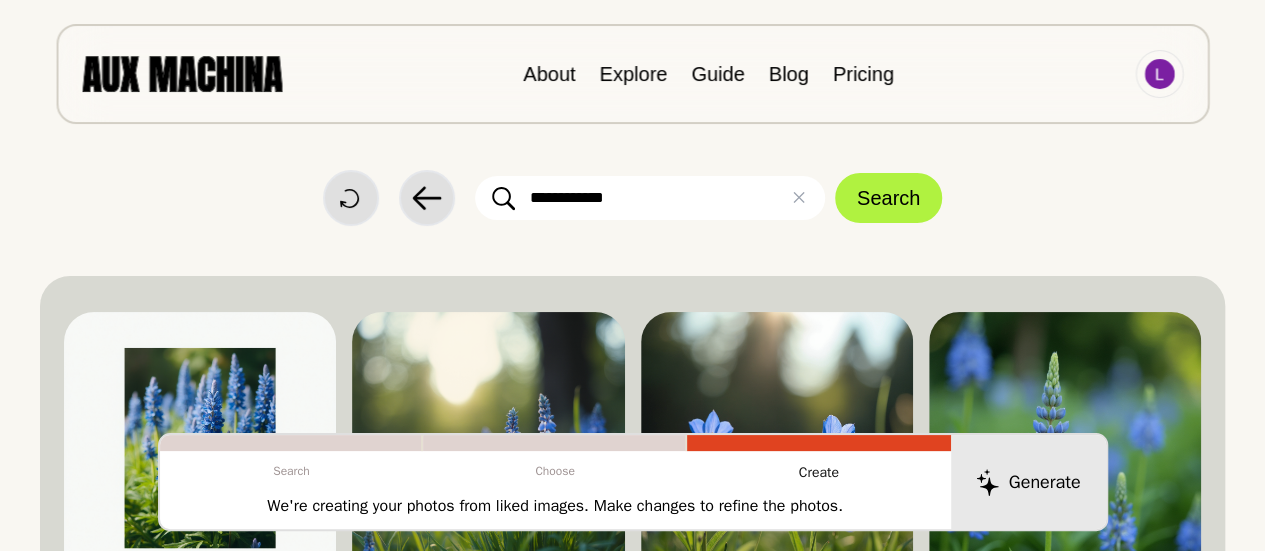 click on "**********" at bounding box center (650, 198) 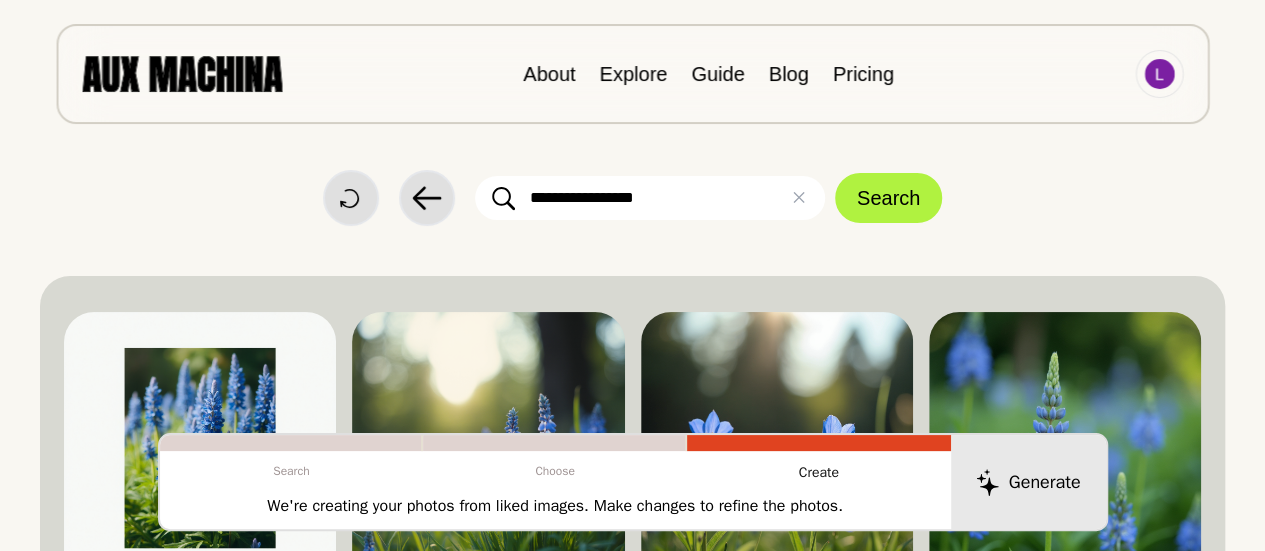 type on "**********" 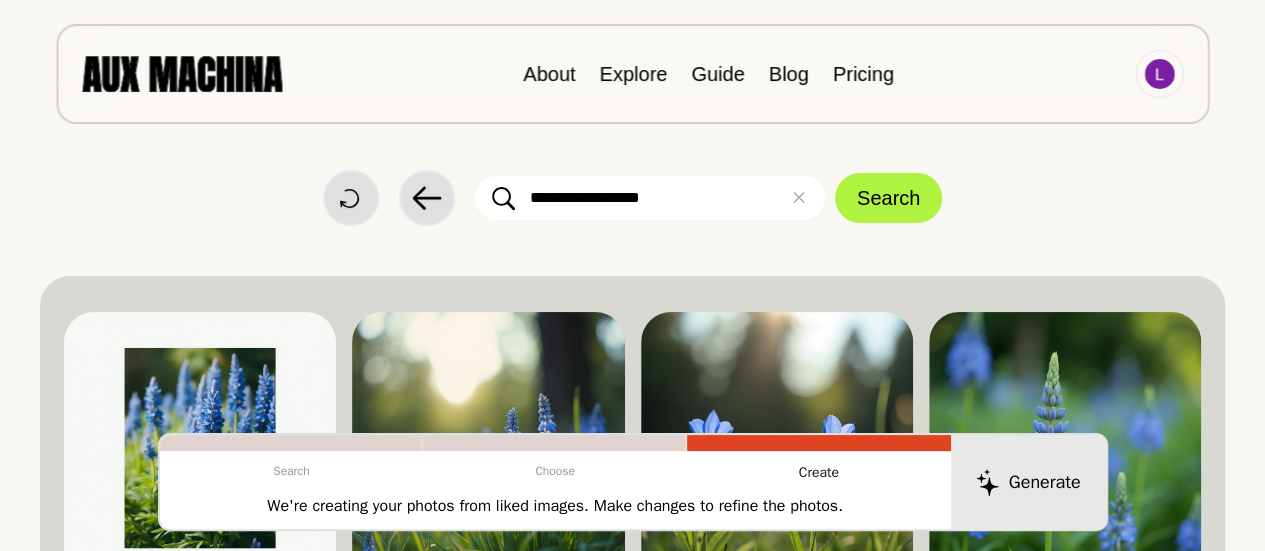 click on "Search" at bounding box center [888, 198] 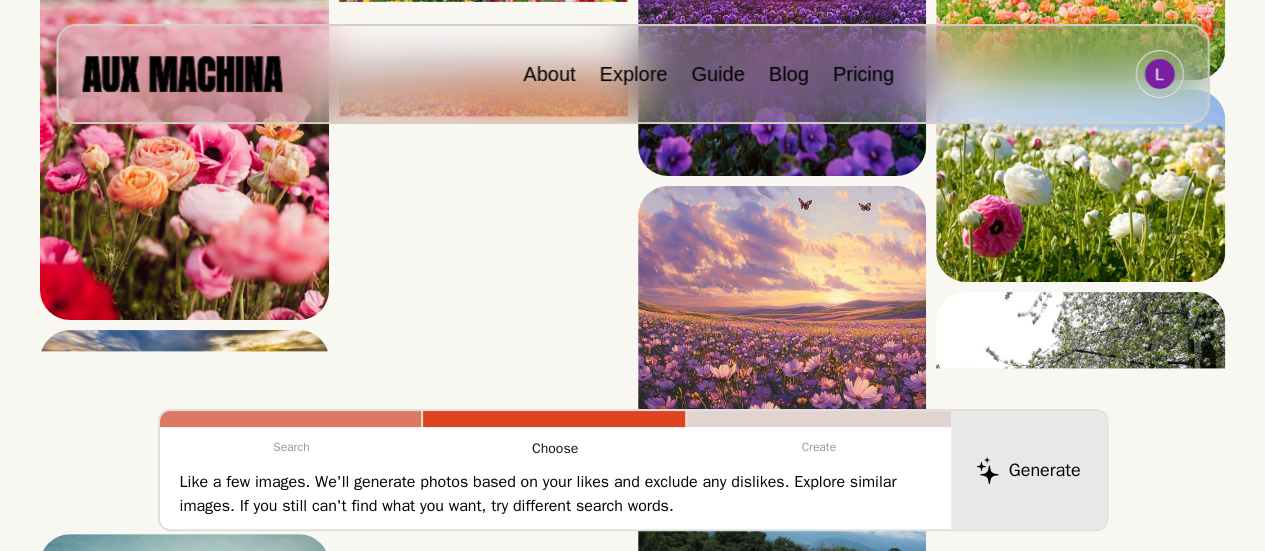 scroll, scrollTop: 411, scrollLeft: 0, axis: vertical 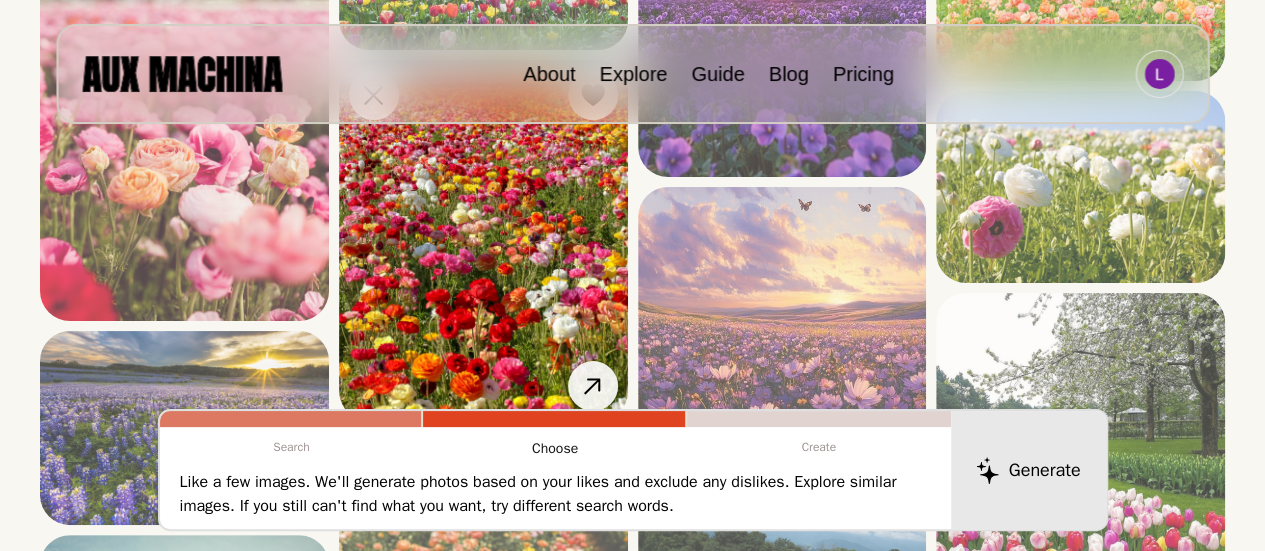 click at bounding box center [483, 240] 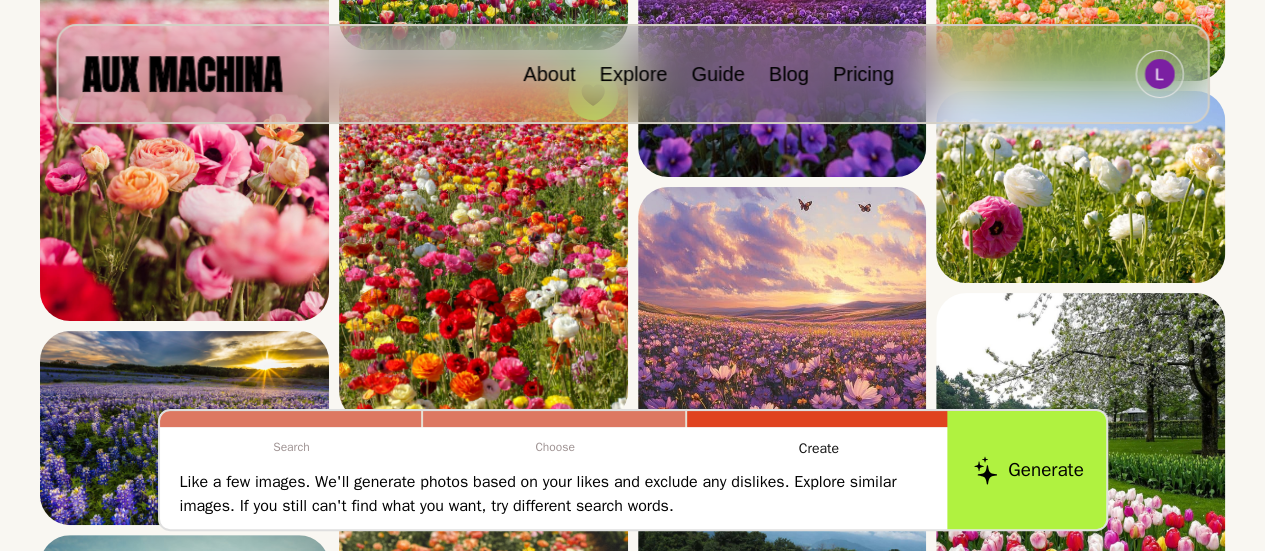 click on "Generate" at bounding box center (1028, 470) 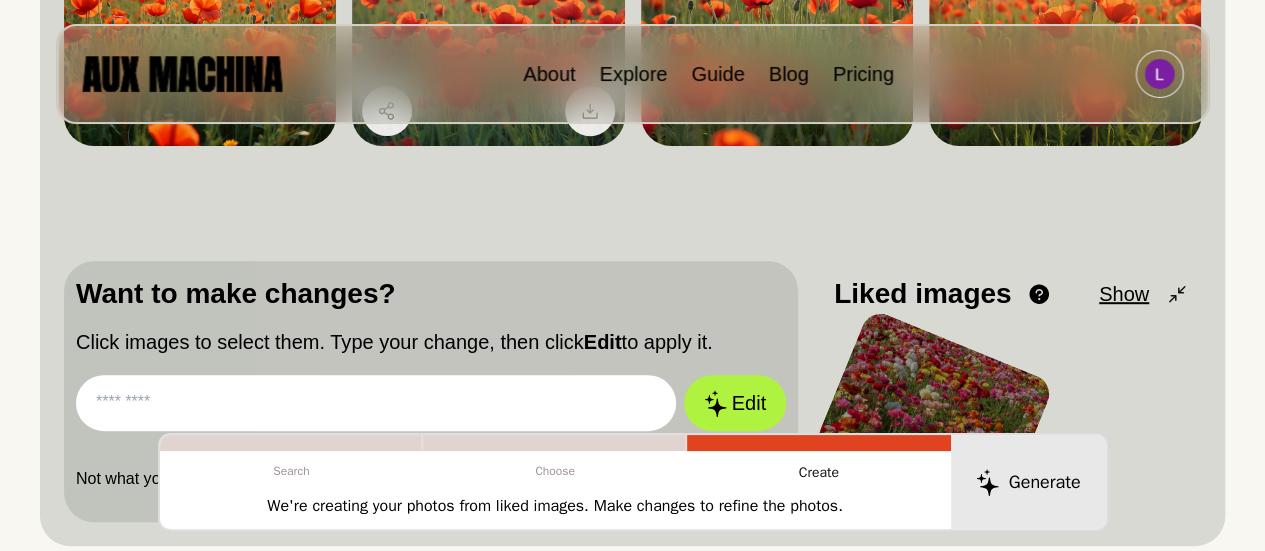 scroll, scrollTop: 496, scrollLeft: 0, axis: vertical 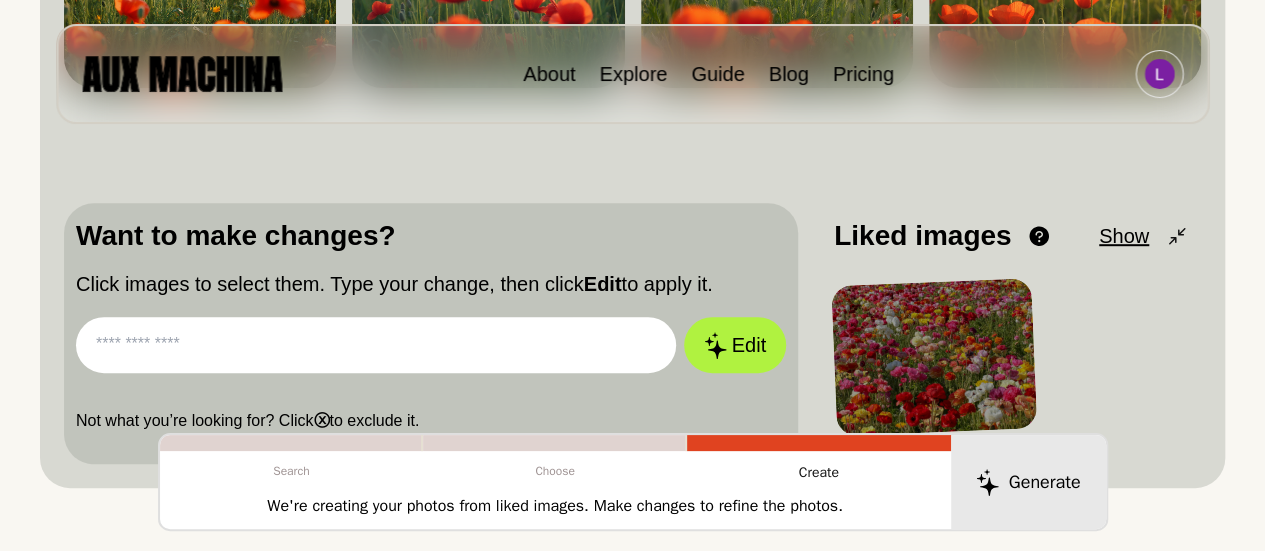 click at bounding box center (376, 345) 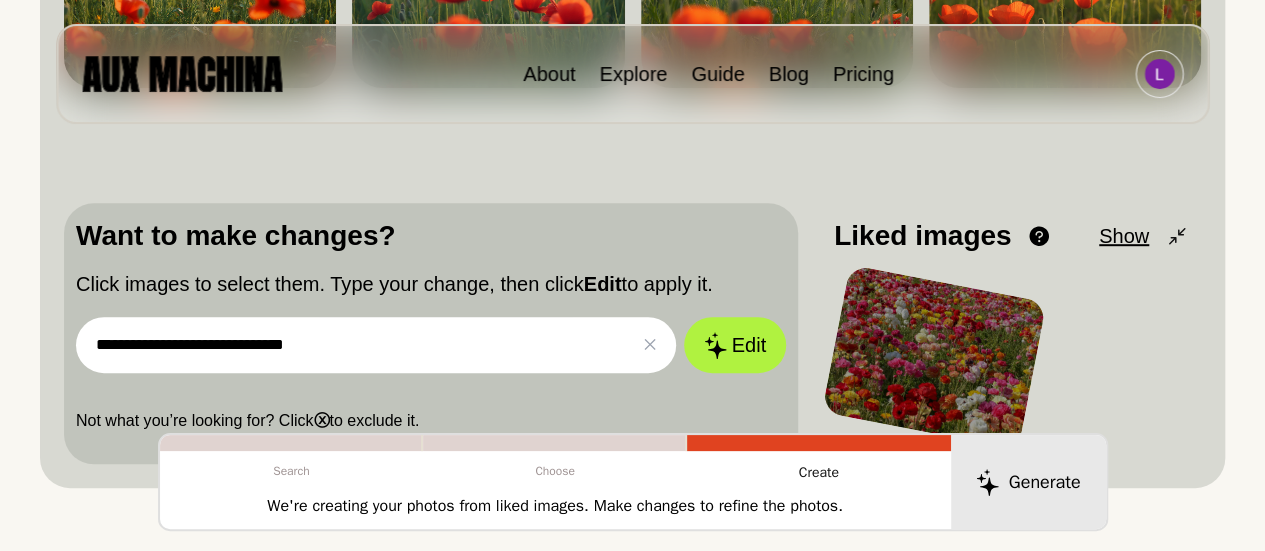 type on "**********" 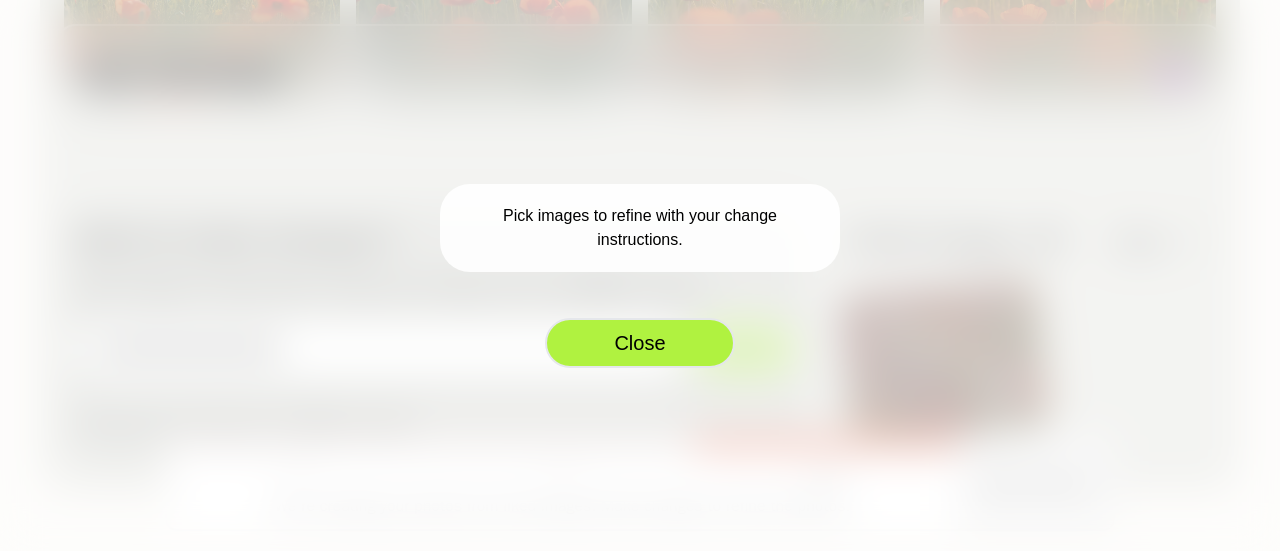 click on "Close" at bounding box center [640, 343] 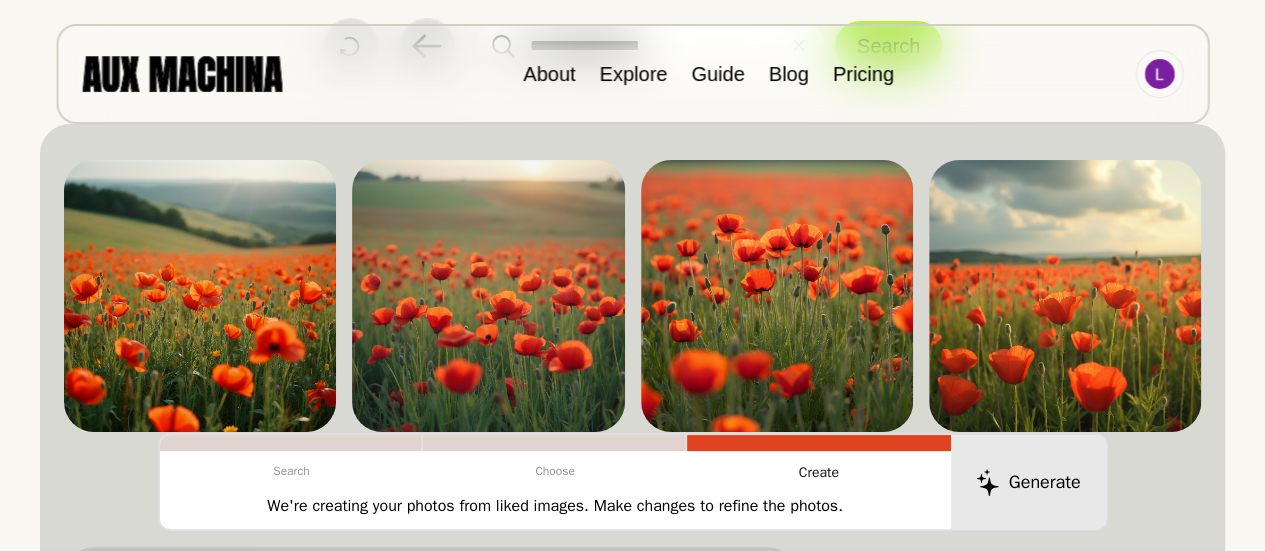 scroll, scrollTop: 150, scrollLeft: 0, axis: vertical 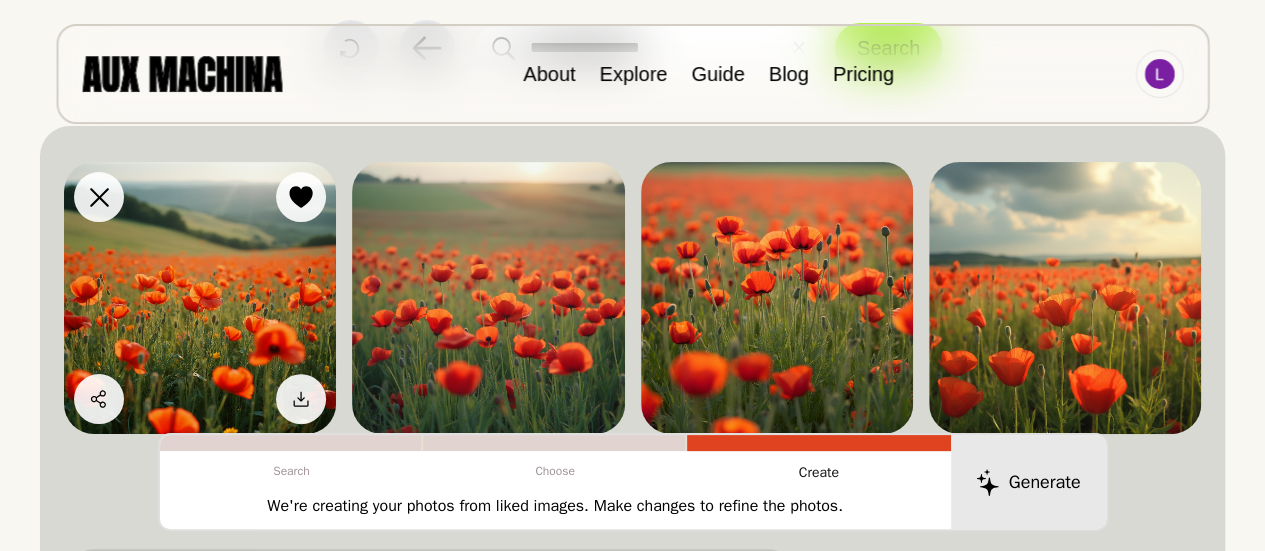 click at bounding box center (200, 298) 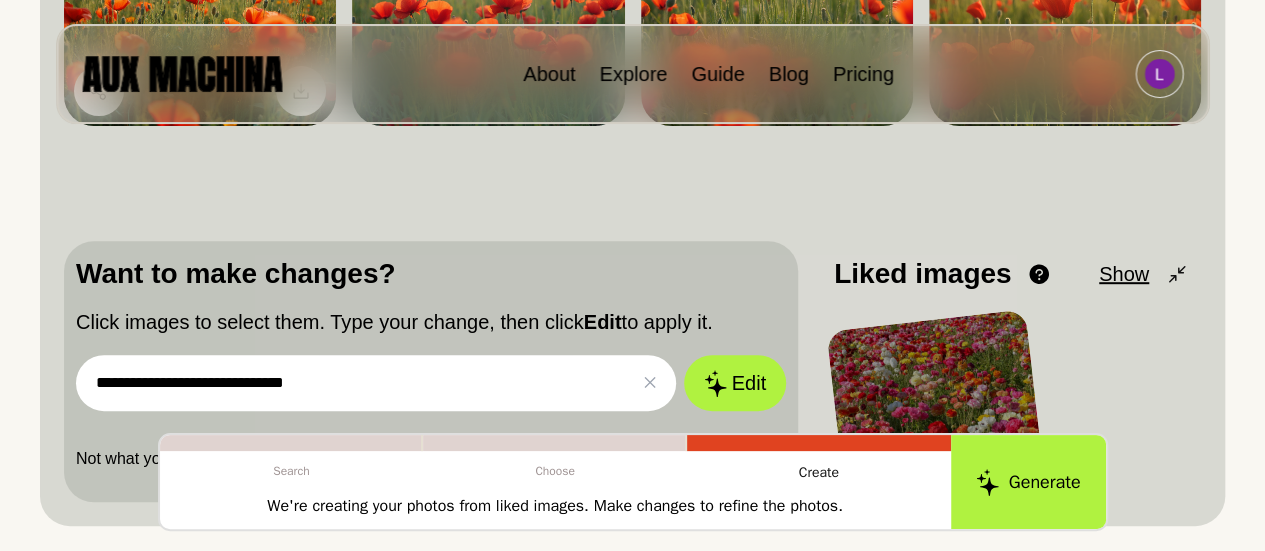 scroll, scrollTop: 459, scrollLeft: 0, axis: vertical 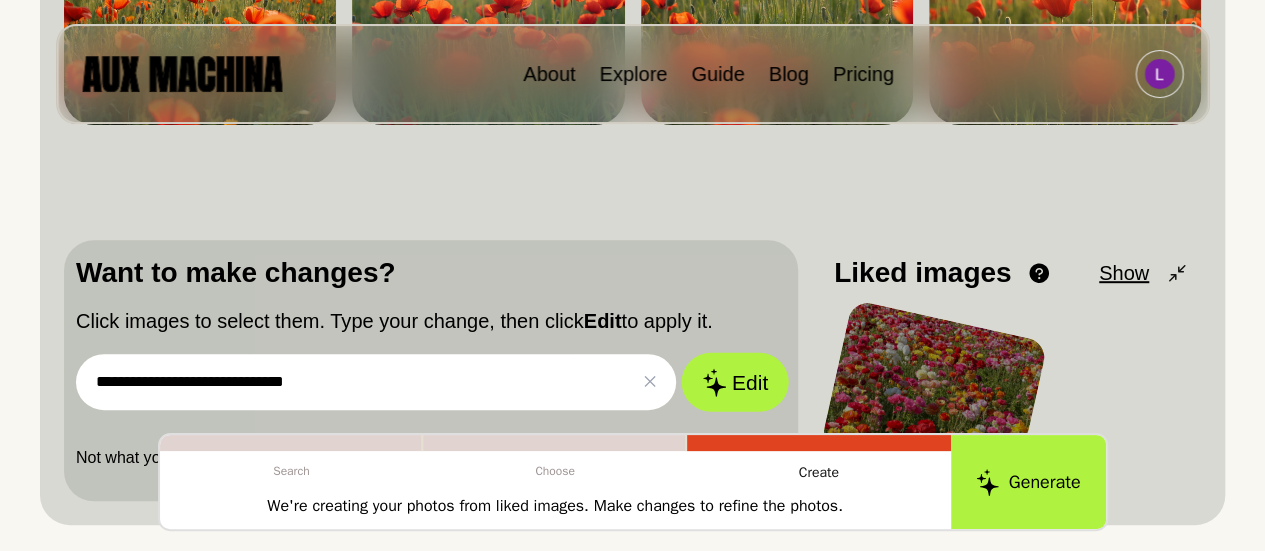 click on "Edit" at bounding box center [735, 382] 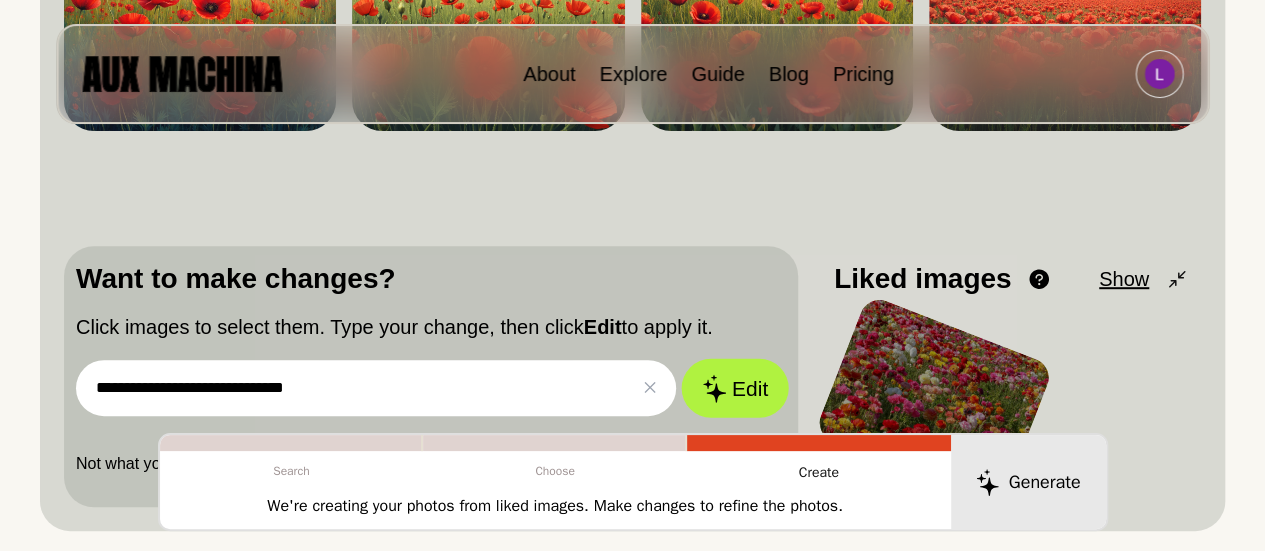 scroll, scrollTop: 449, scrollLeft: 0, axis: vertical 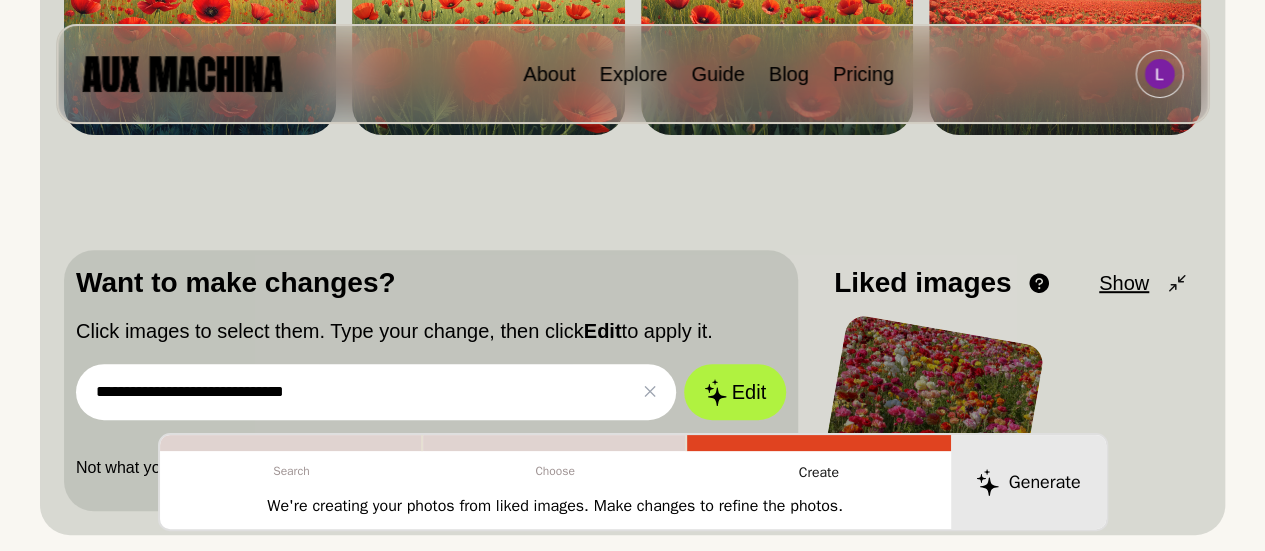 click at bounding box center (934, 404) 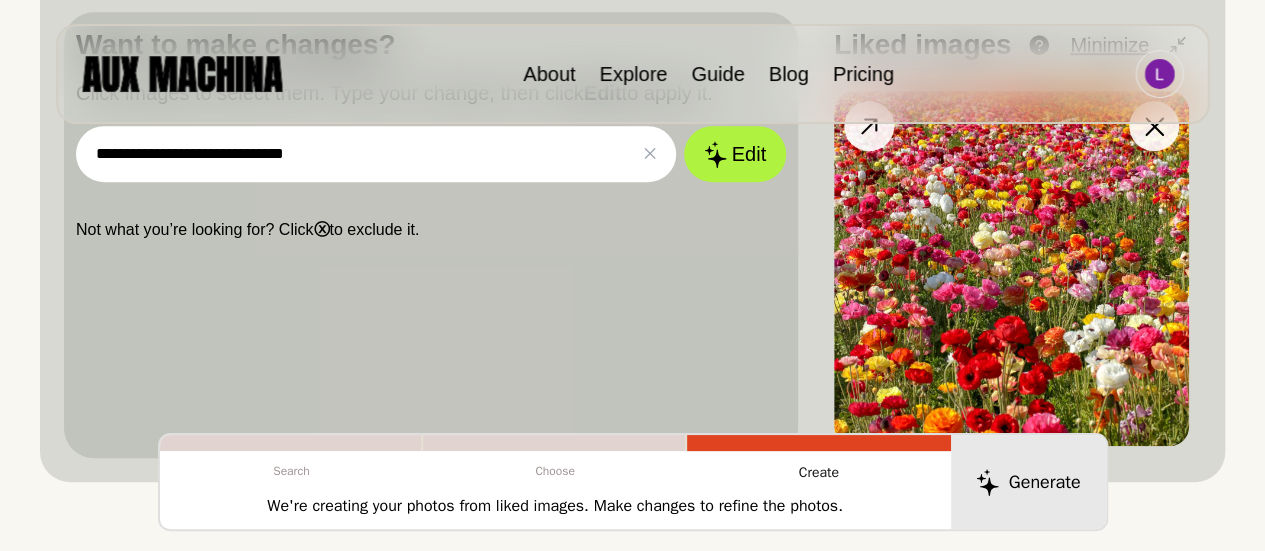 scroll, scrollTop: 696, scrollLeft: 0, axis: vertical 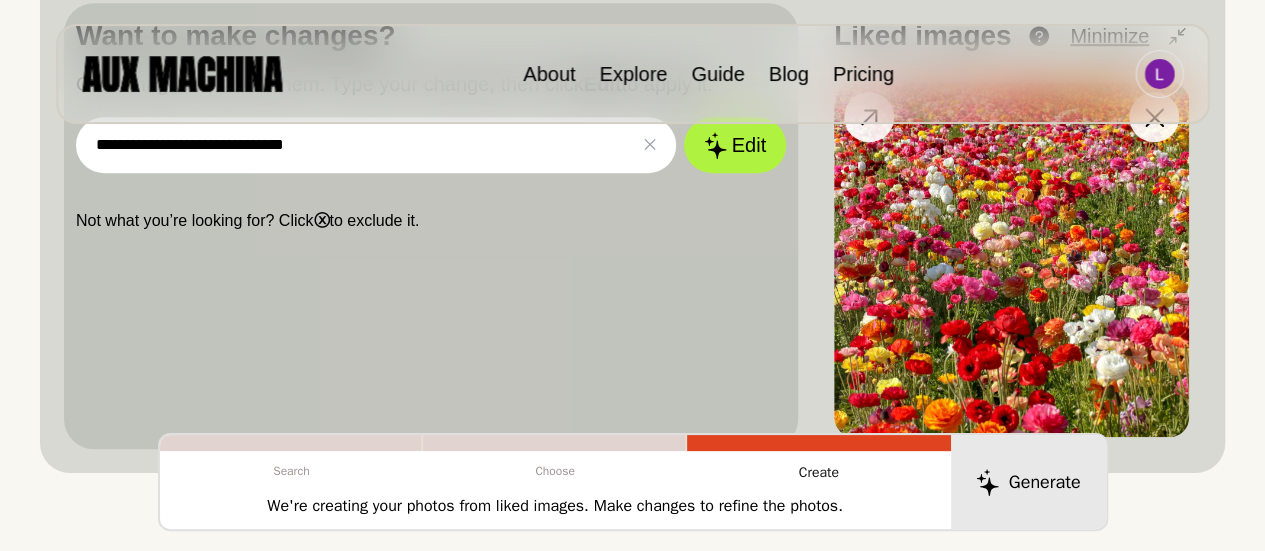 click at bounding box center (1011, 259) 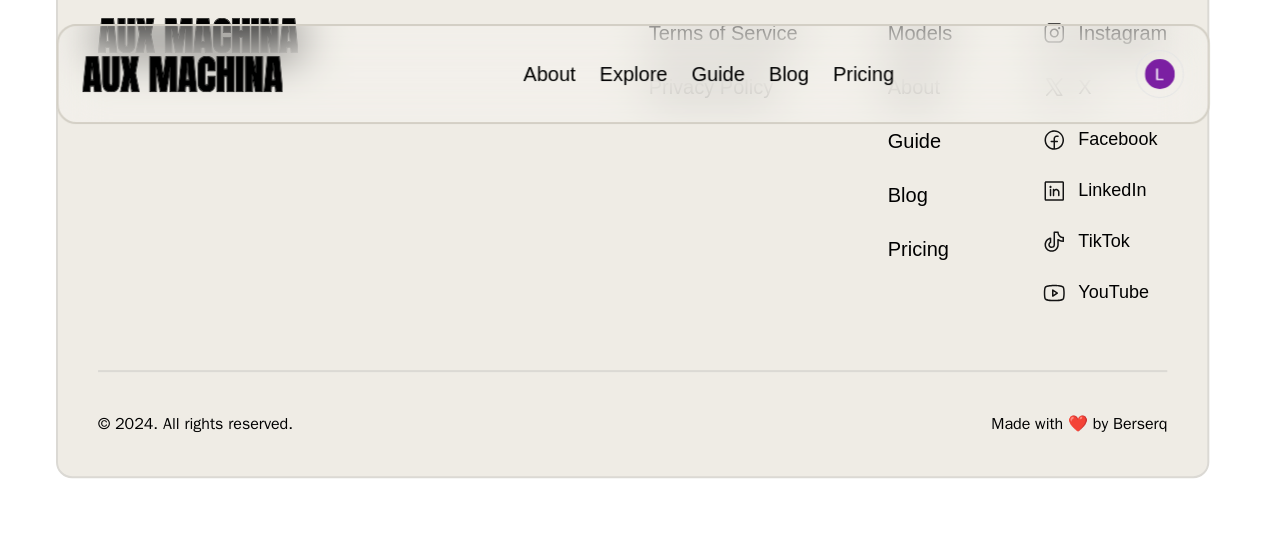 scroll, scrollTop: 0, scrollLeft: 0, axis: both 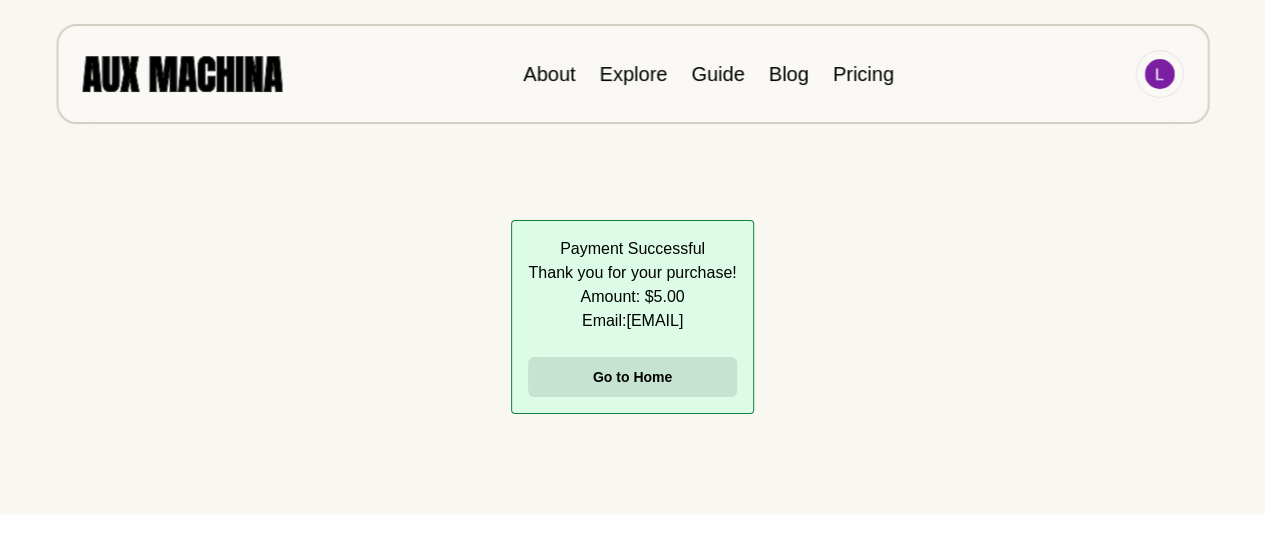 click at bounding box center (182, 73) 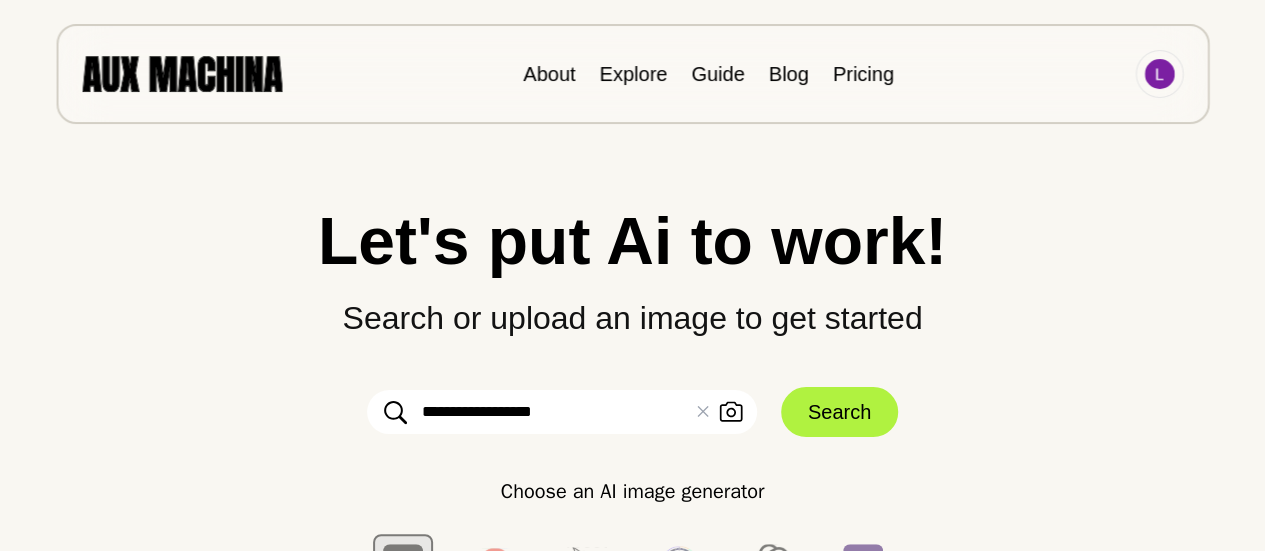 click on "**********" at bounding box center [562, 412] 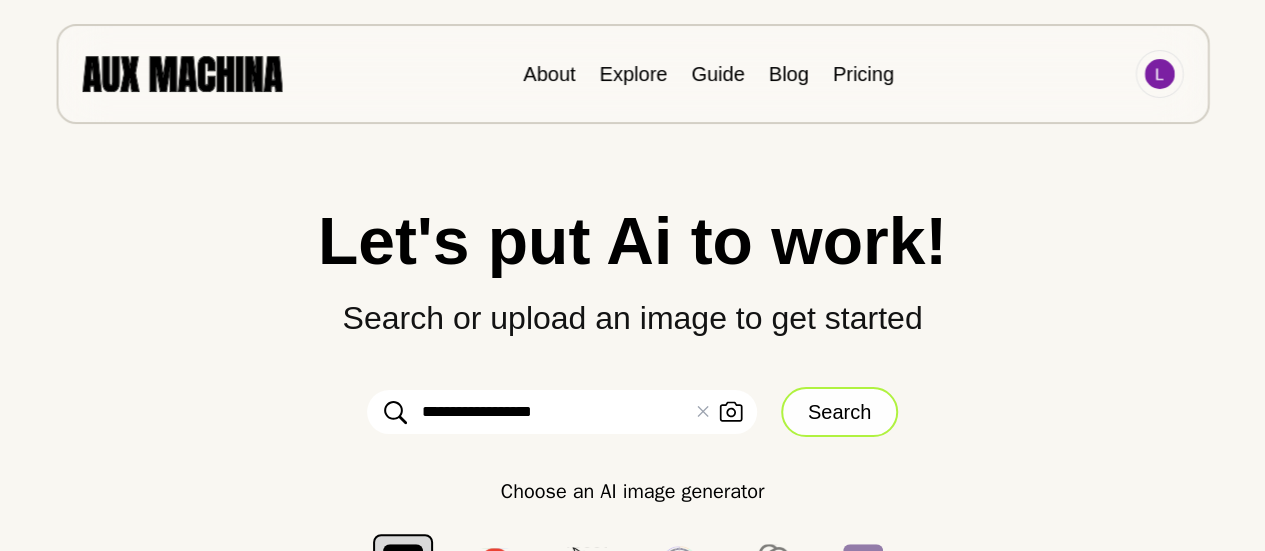 click on "Search" at bounding box center [839, 412] 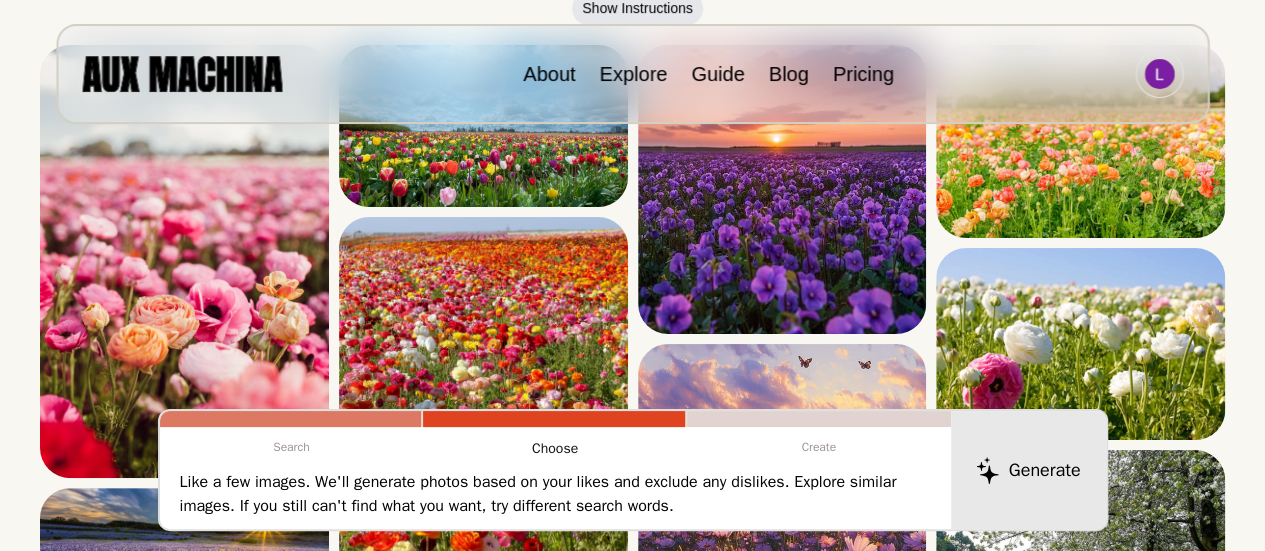 scroll, scrollTop: 152, scrollLeft: 0, axis: vertical 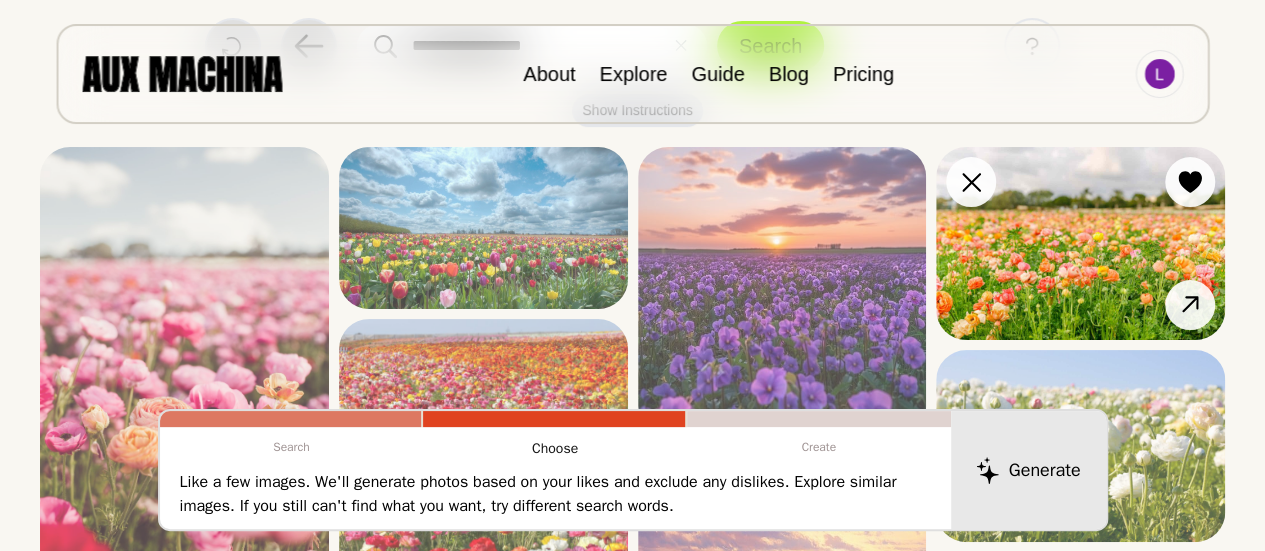 click at bounding box center [1080, 243] 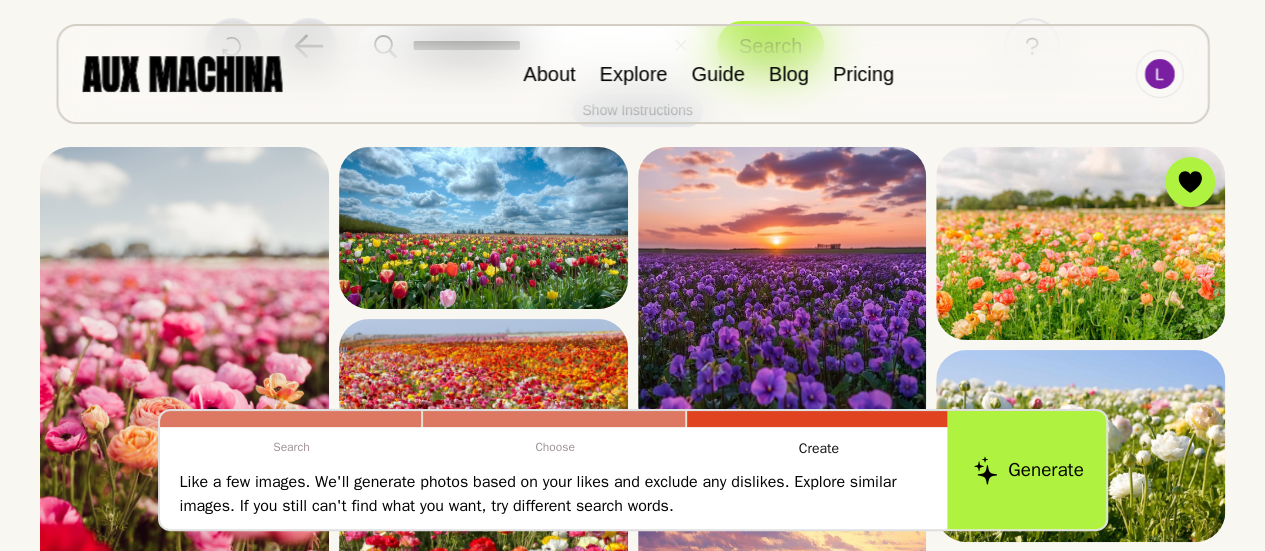 click on "Generate" at bounding box center (1028, 470) 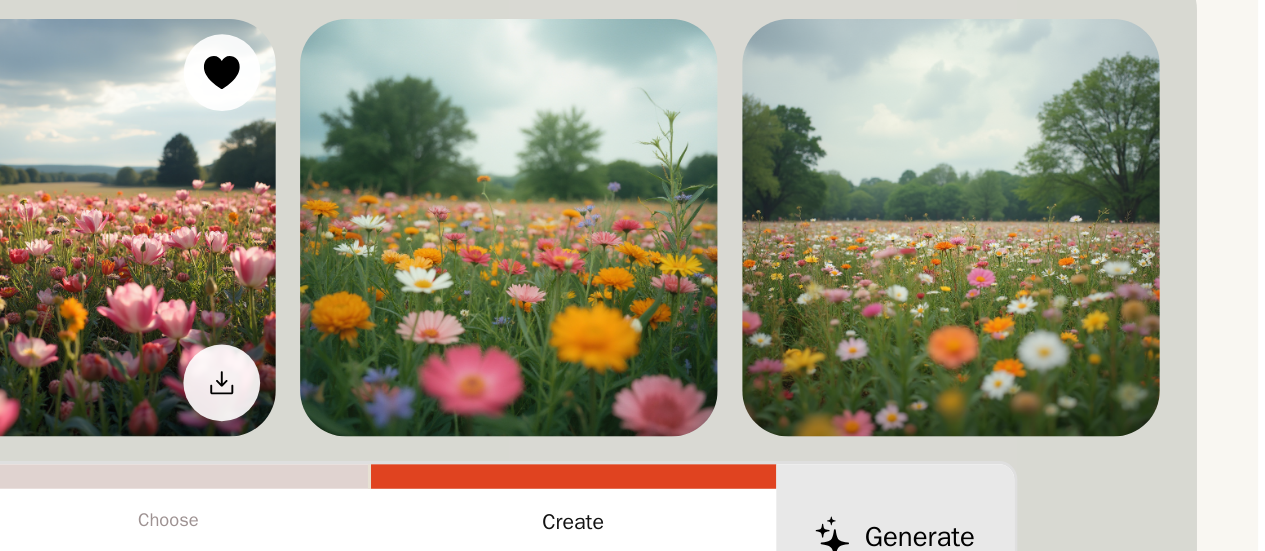 scroll, scrollTop: 168, scrollLeft: 0, axis: vertical 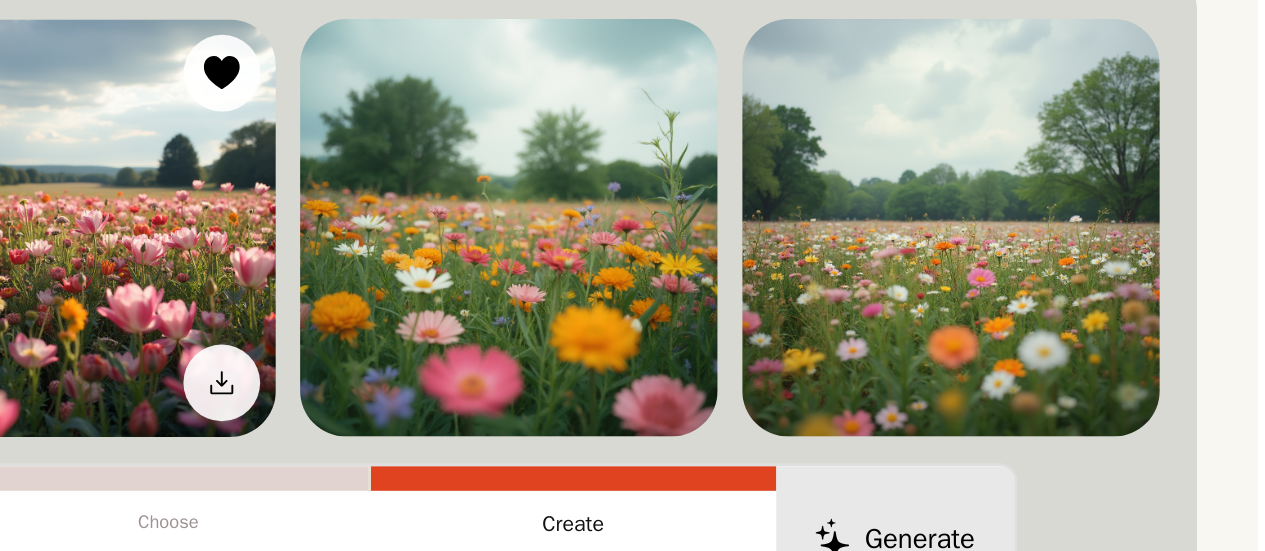 click at bounding box center (488, 280) 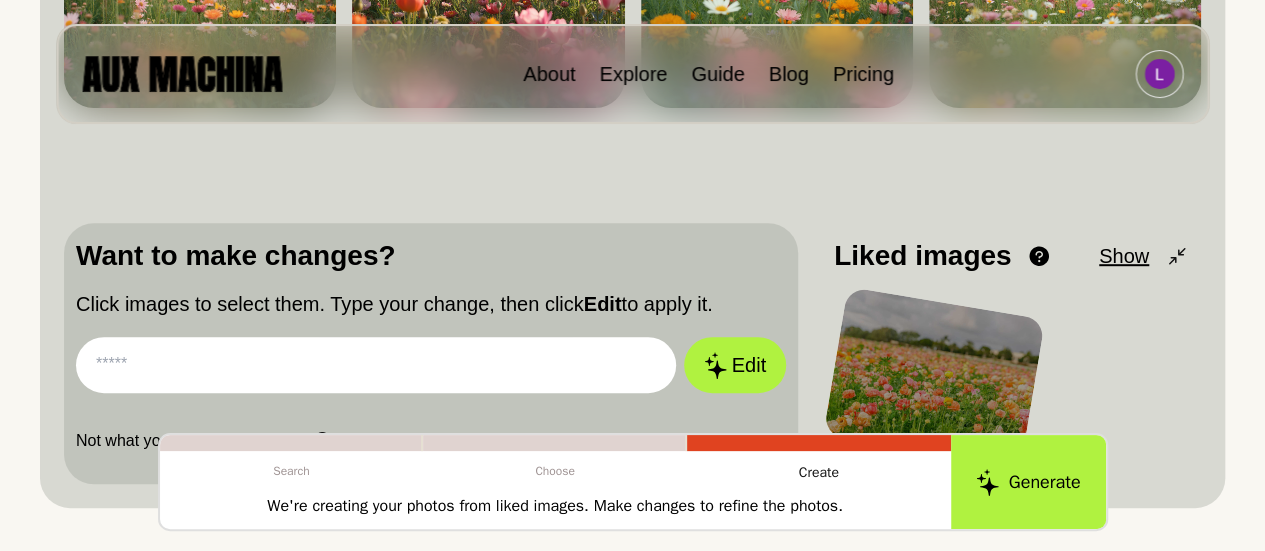scroll, scrollTop: 478, scrollLeft: 0, axis: vertical 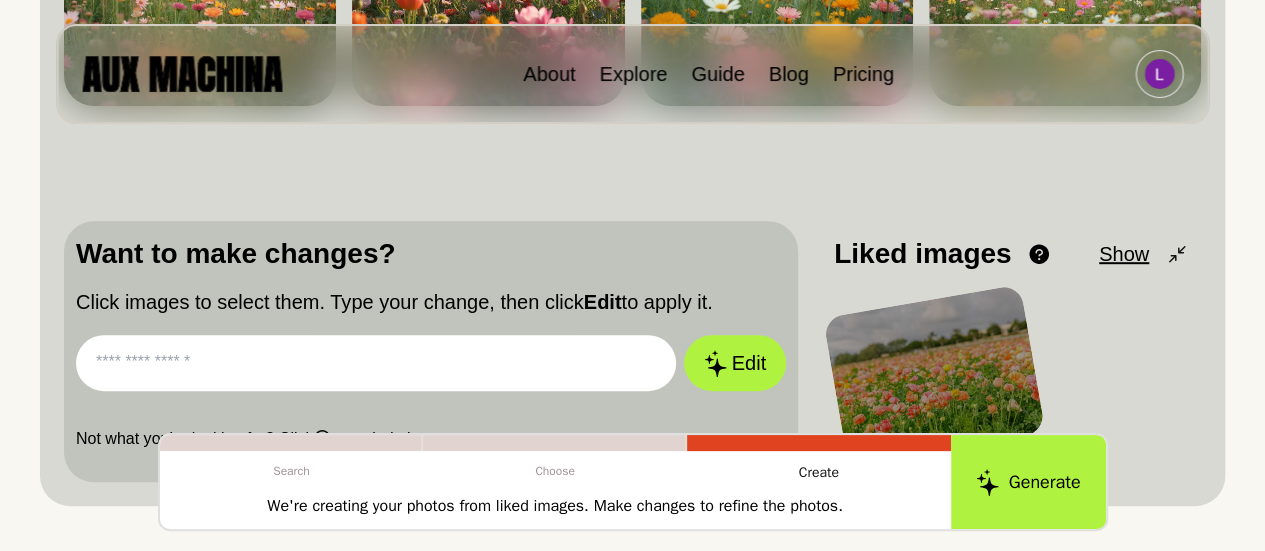 click at bounding box center [376, 363] 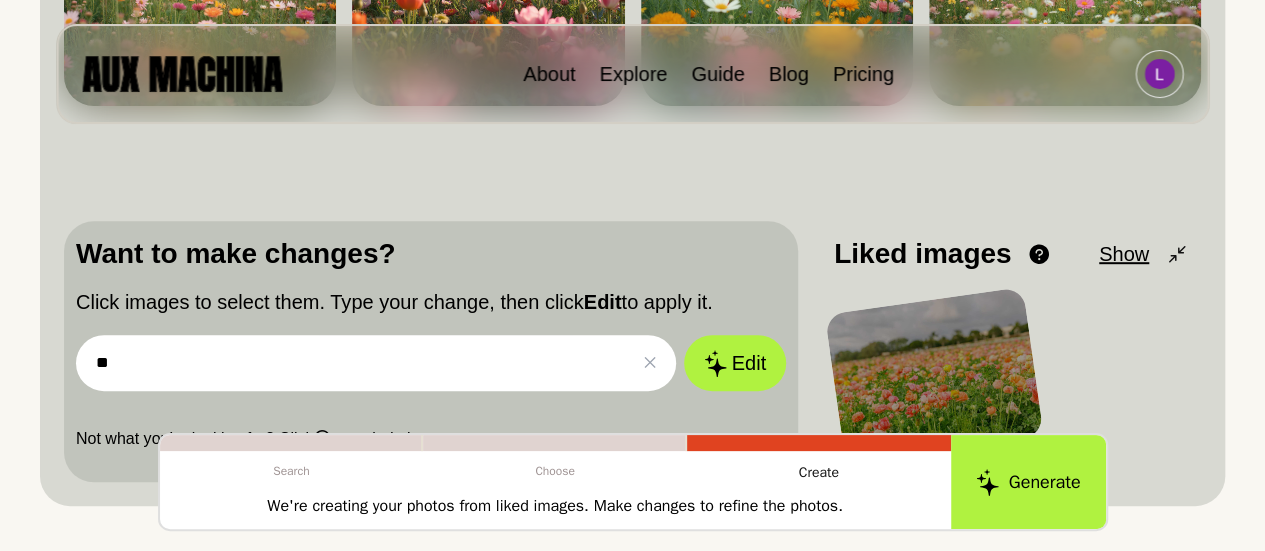 type on "*" 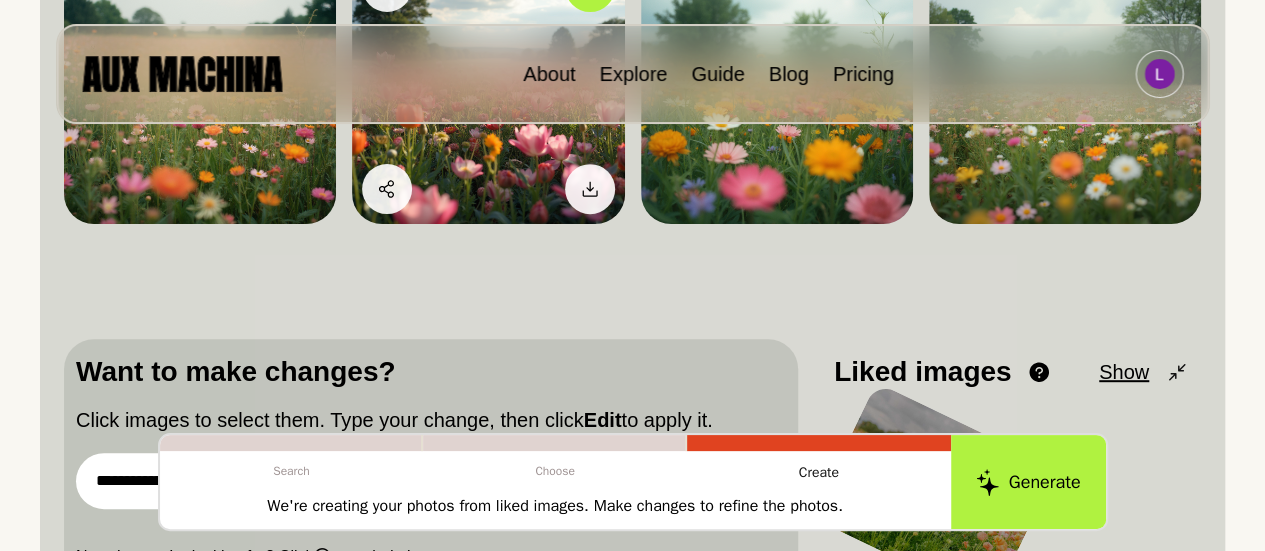 scroll, scrollTop: 356, scrollLeft: 0, axis: vertical 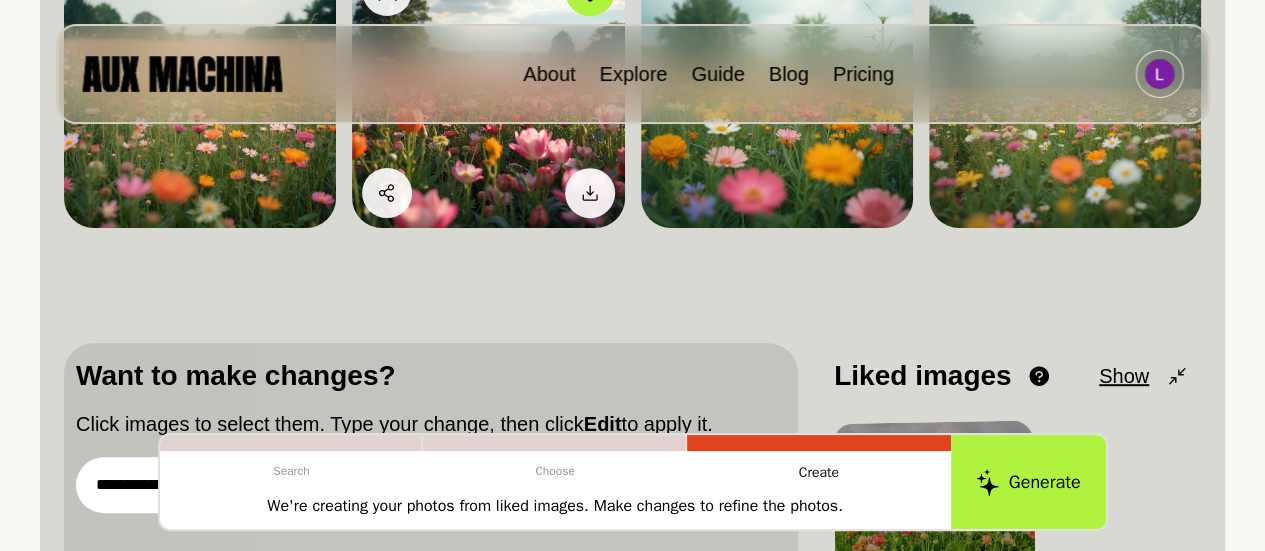 click at bounding box center (488, 92) 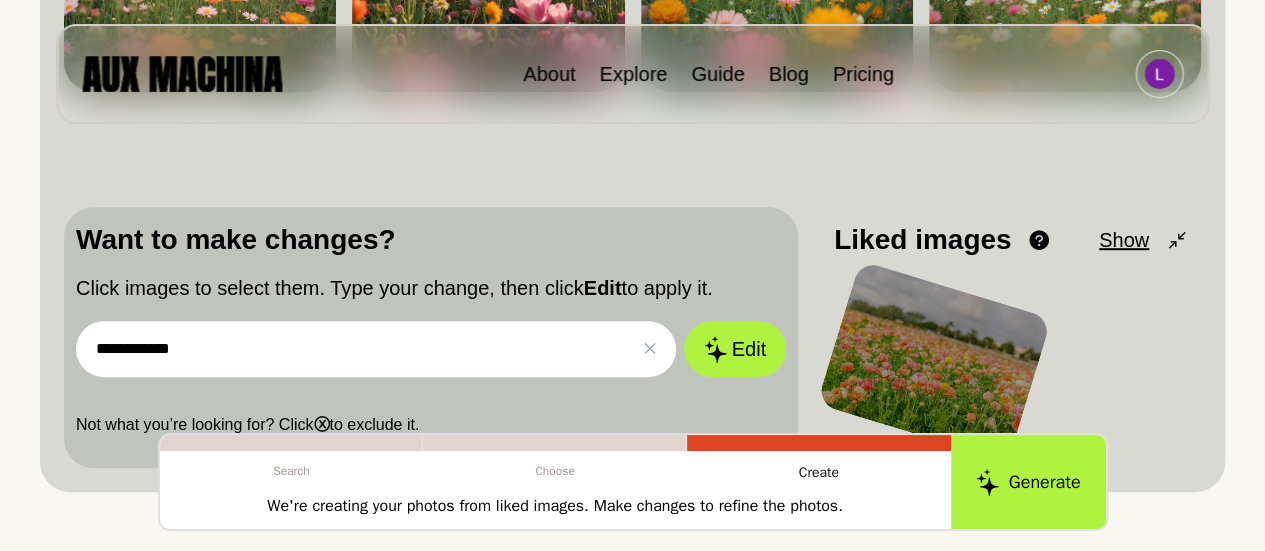 scroll, scrollTop: 504, scrollLeft: 0, axis: vertical 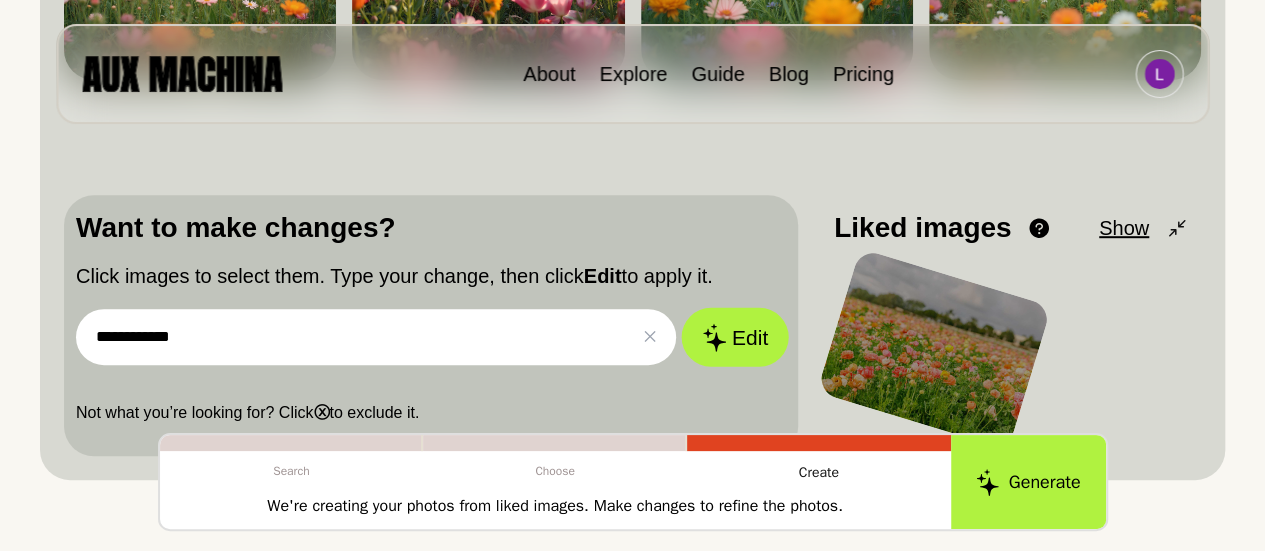 click 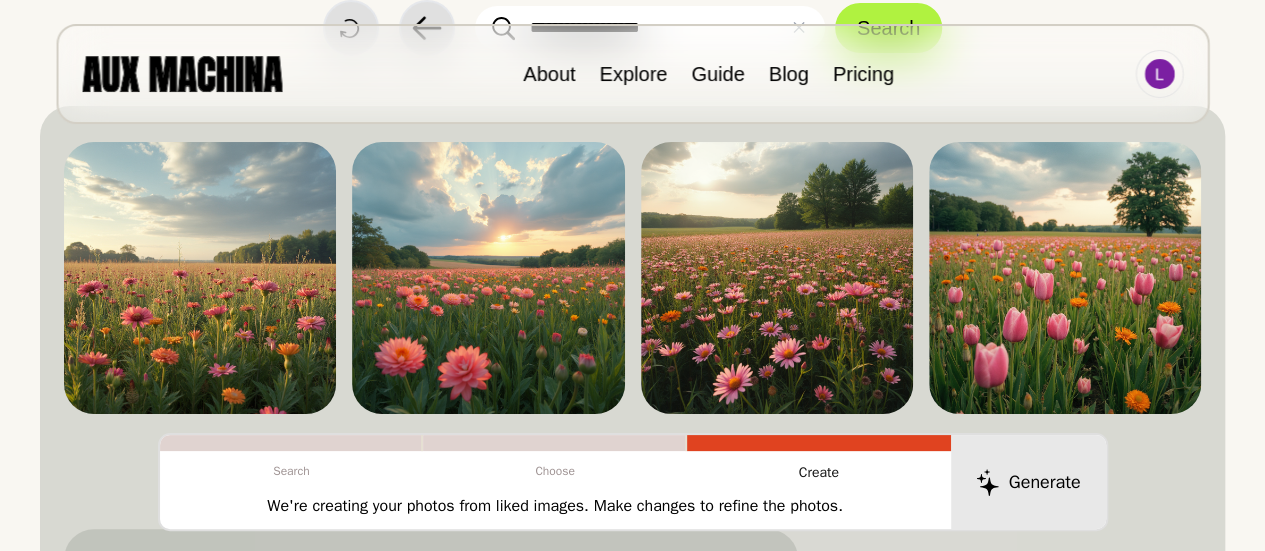 scroll, scrollTop: 170, scrollLeft: 0, axis: vertical 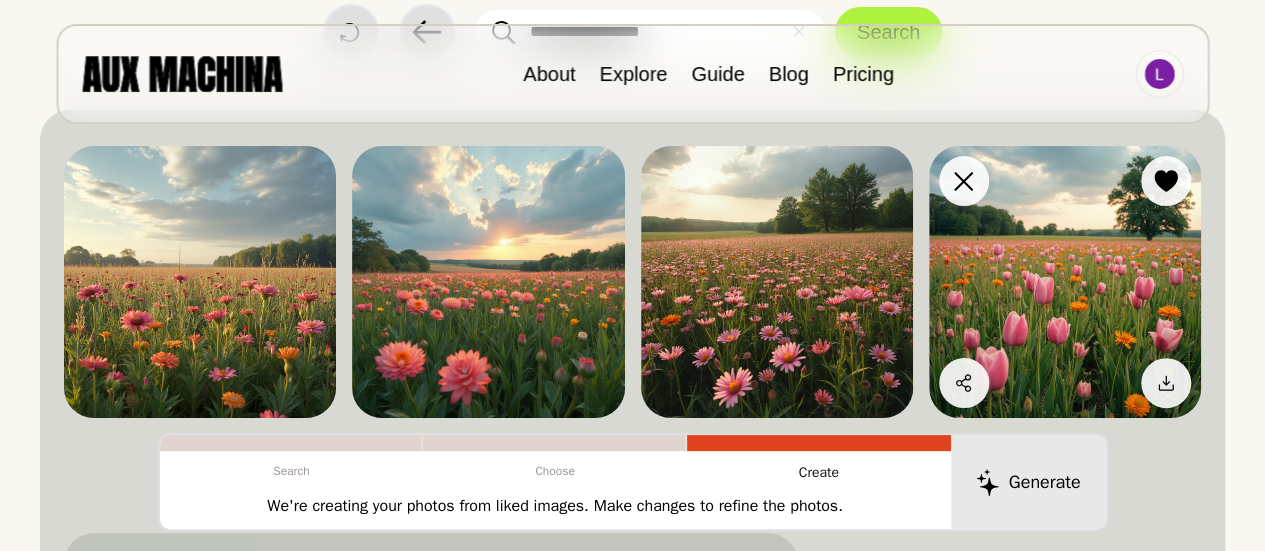 click at bounding box center (1065, 282) 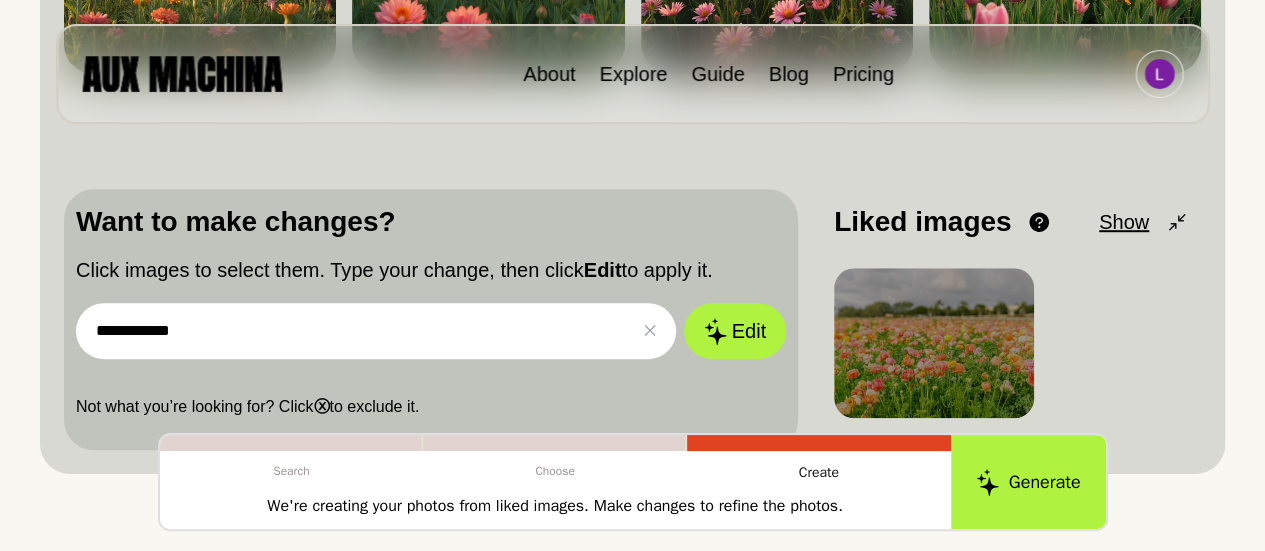 scroll, scrollTop: 510, scrollLeft: 0, axis: vertical 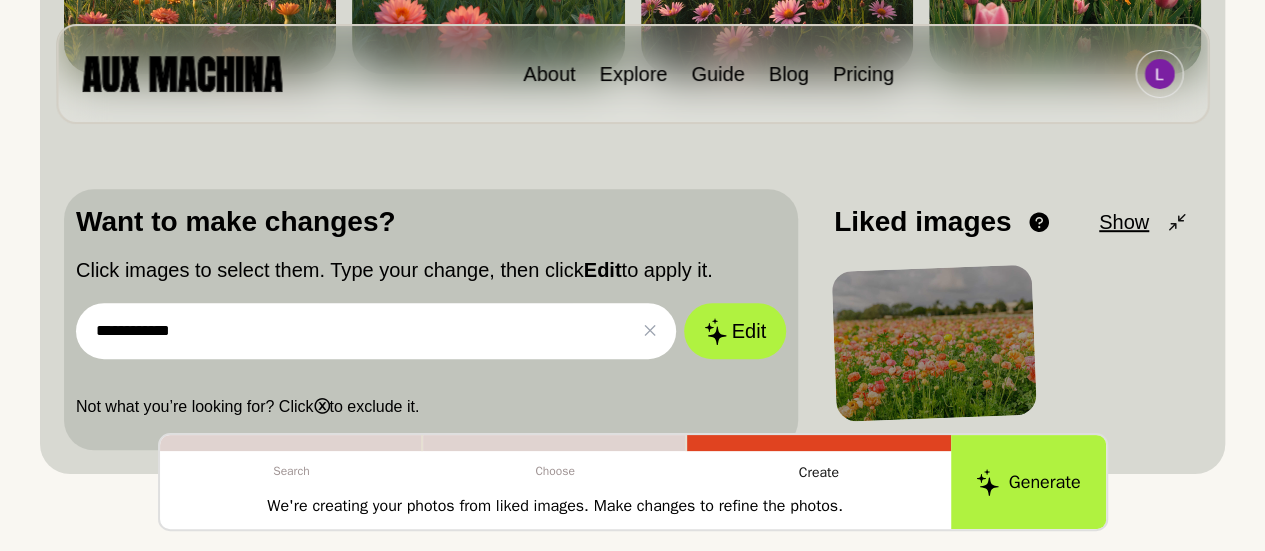 click on "**********" at bounding box center [376, 331] 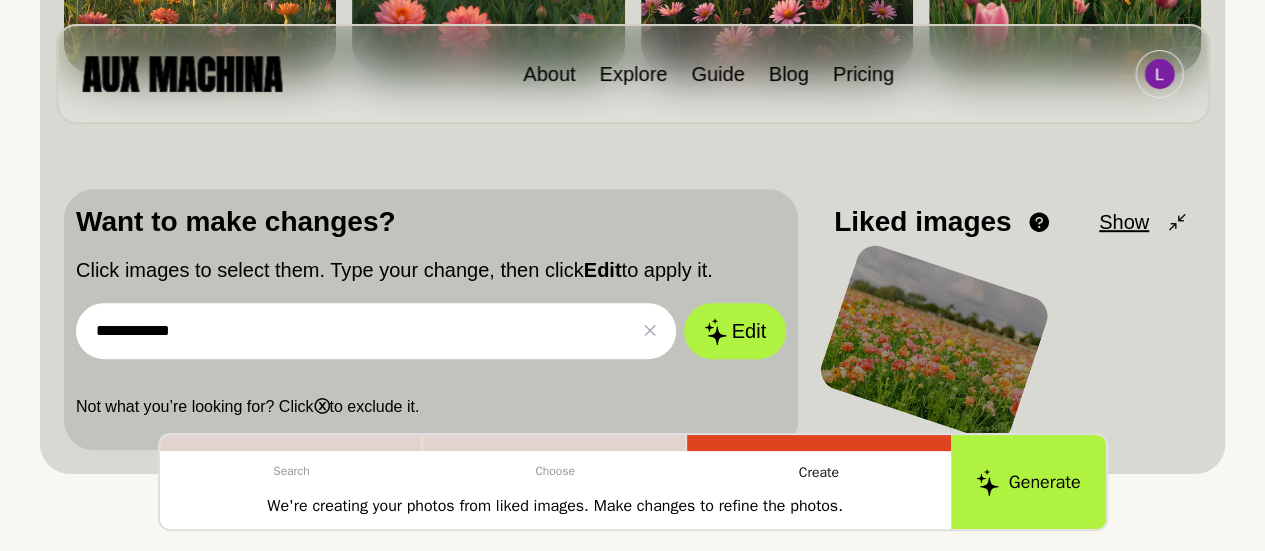 click on "**********" at bounding box center (376, 331) 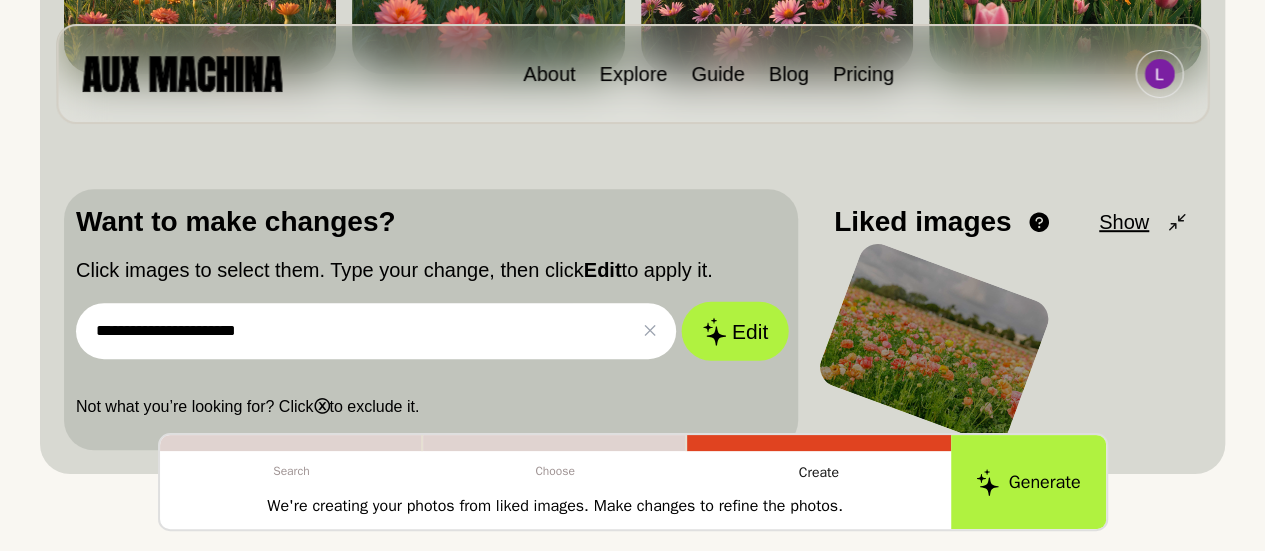 type on "**********" 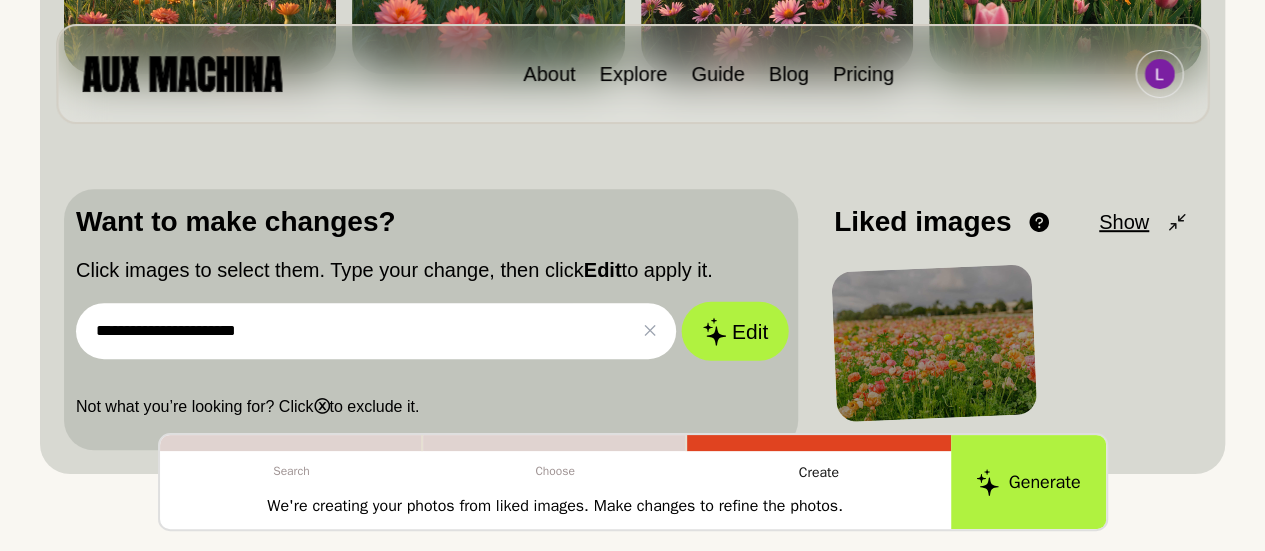 click on "Edit" at bounding box center (735, 331) 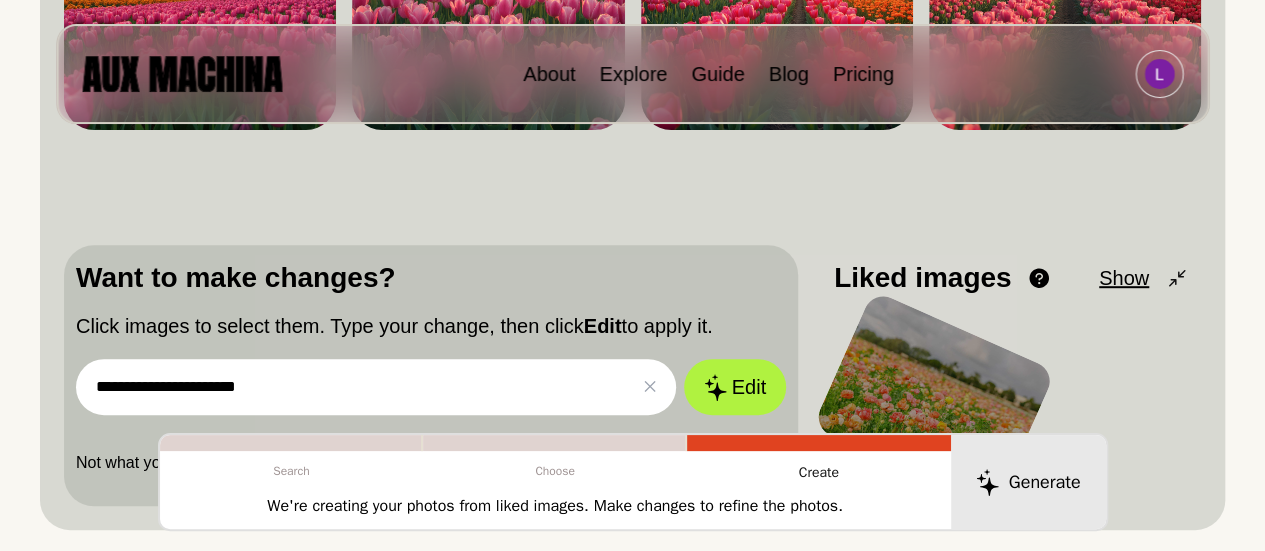 scroll, scrollTop: 0, scrollLeft: 0, axis: both 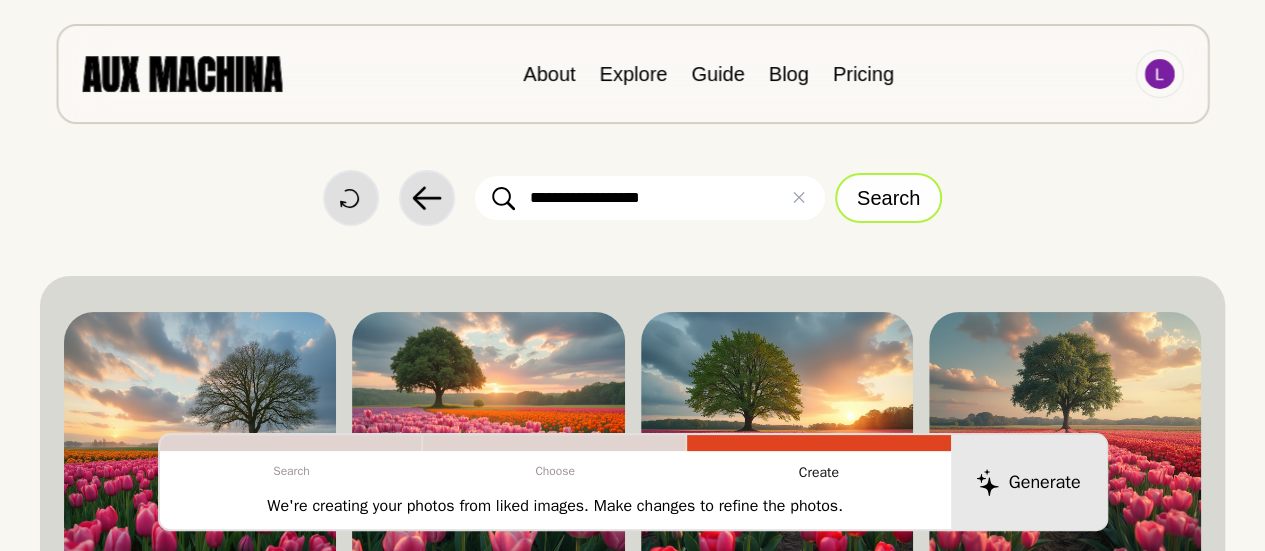 click on "Search" at bounding box center [888, 198] 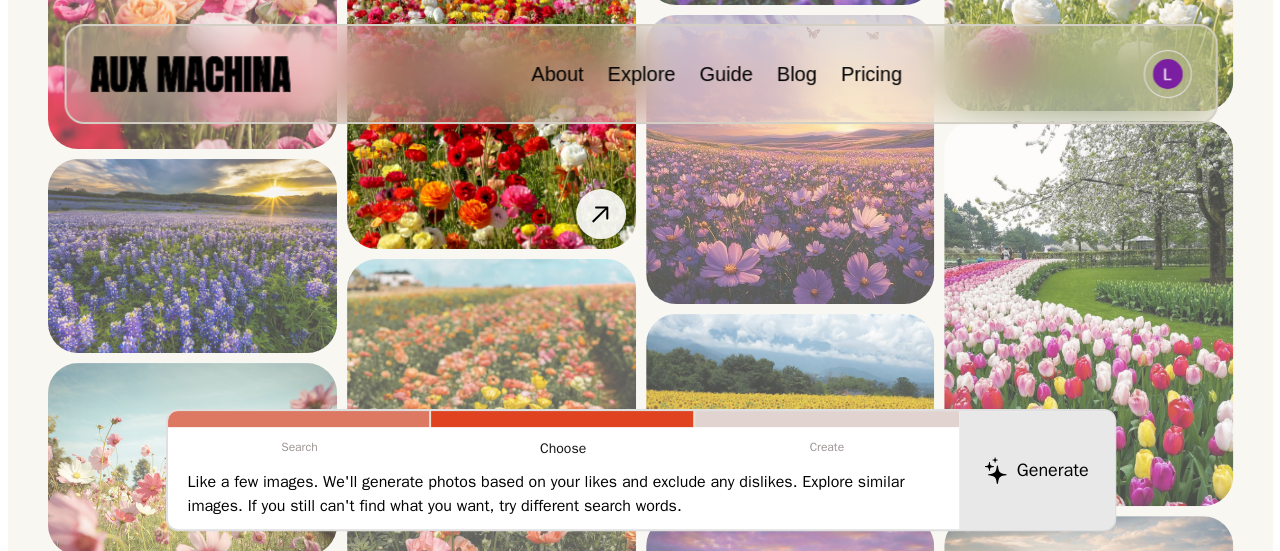 scroll, scrollTop: 740, scrollLeft: 0, axis: vertical 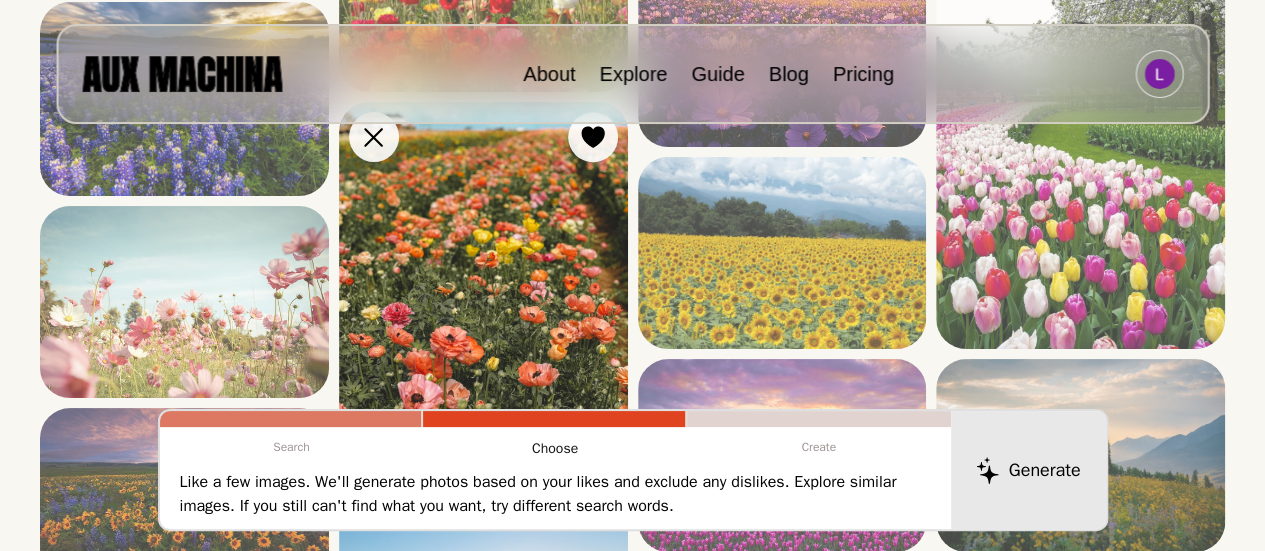 click at bounding box center [483, 294] 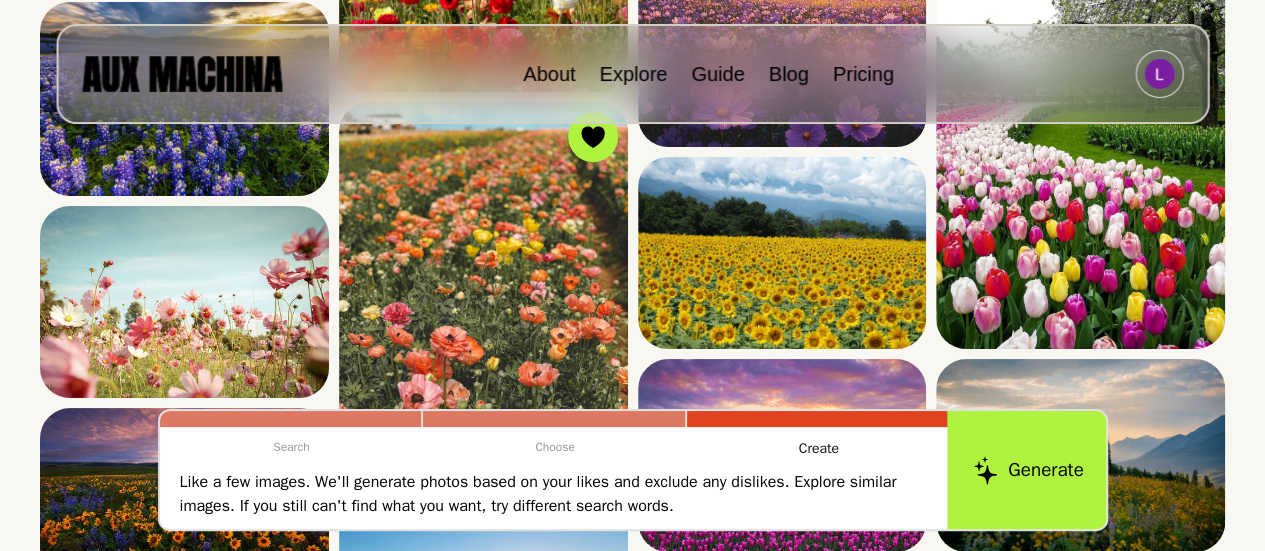 click on "Generate" at bounding box center [1028, 470] 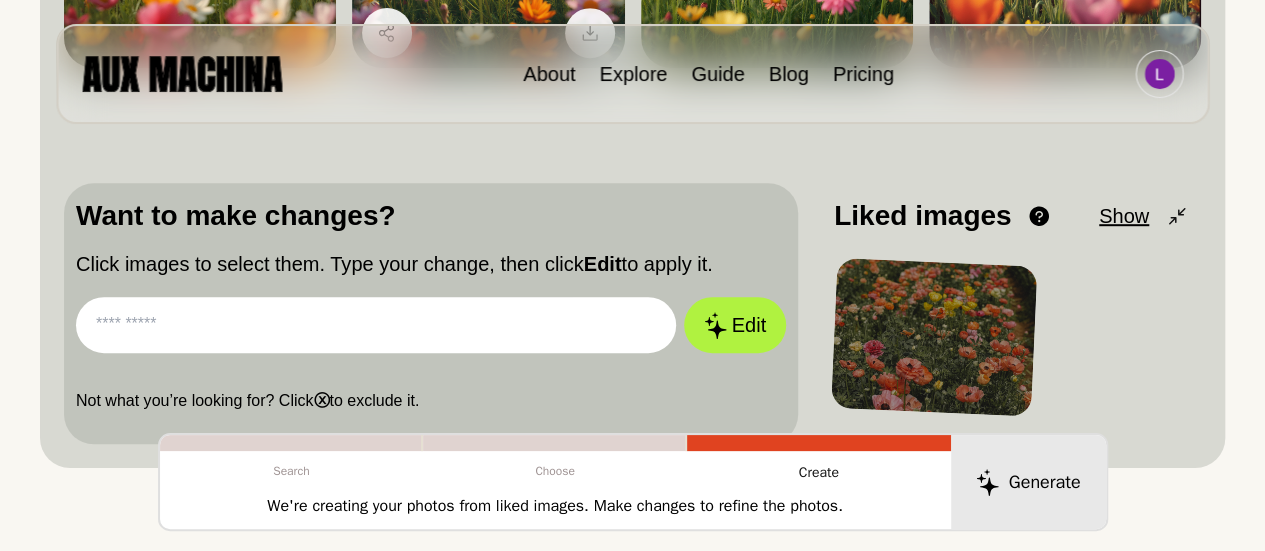 scroll, scrollTop: 516, scrollLeft: 0, axis: vertical 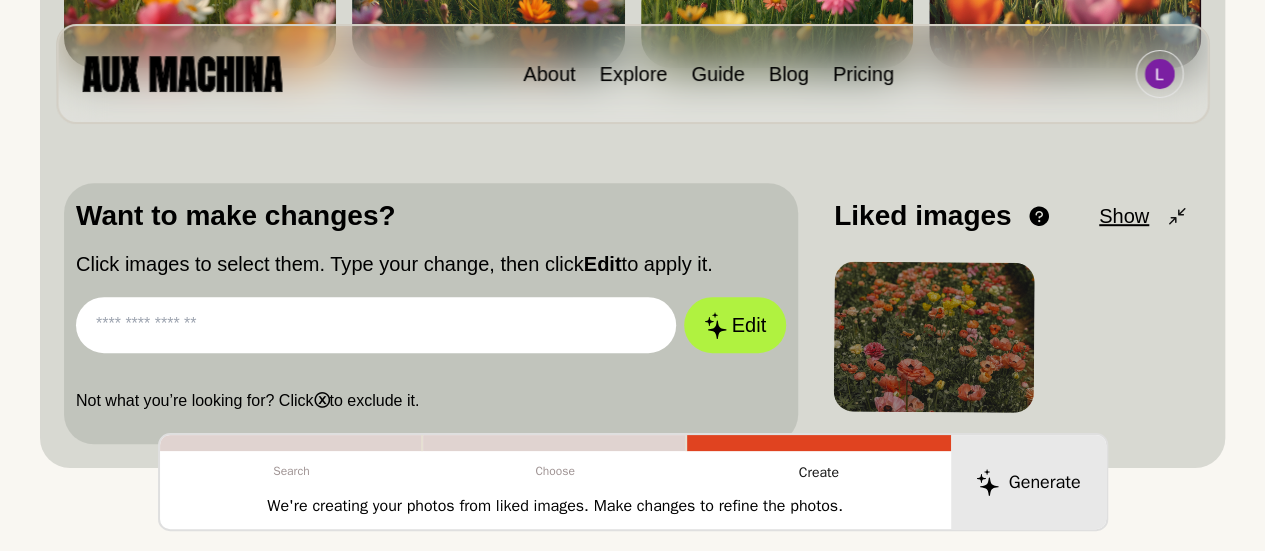 click at bounding box center [376, 325] 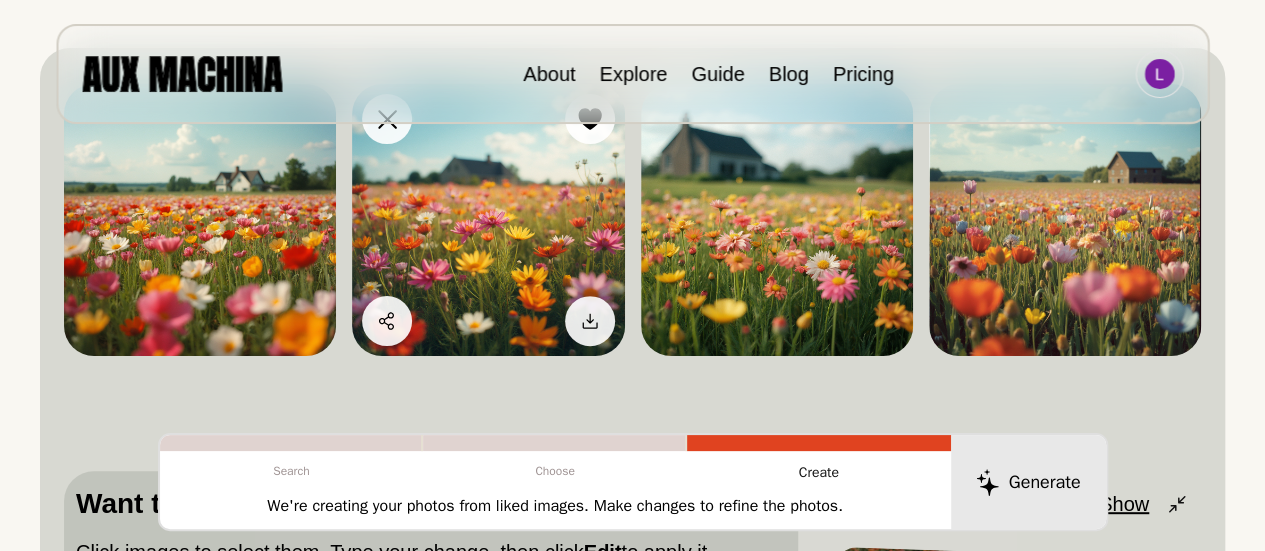 scroll, scrollTop: 226, scrollLeft: 0, axis: vertical 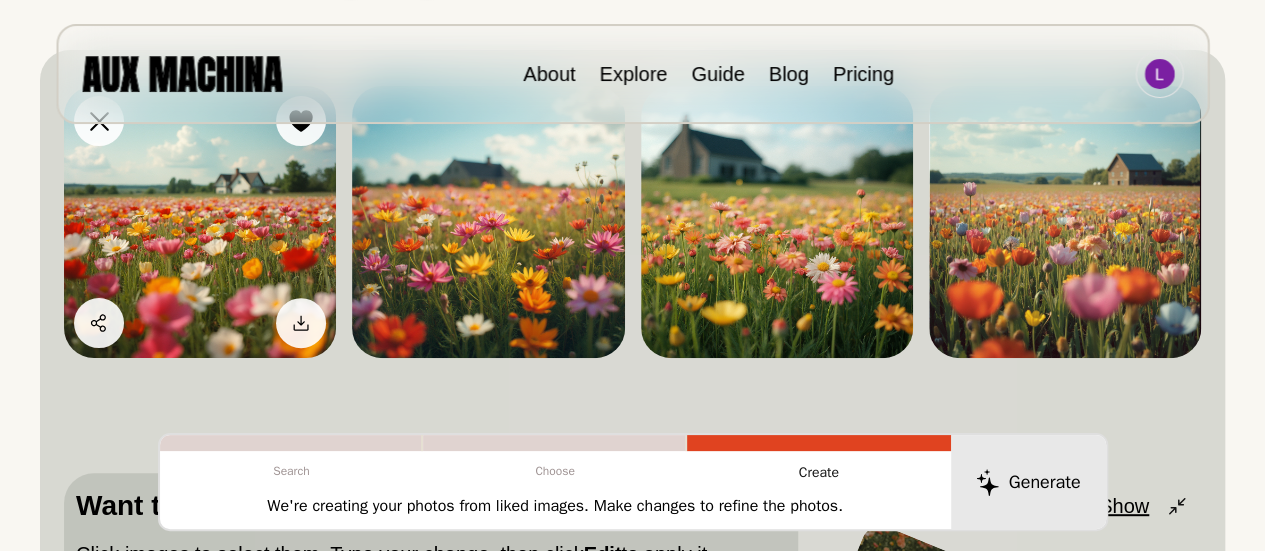 click at bounding box center [200, 222] 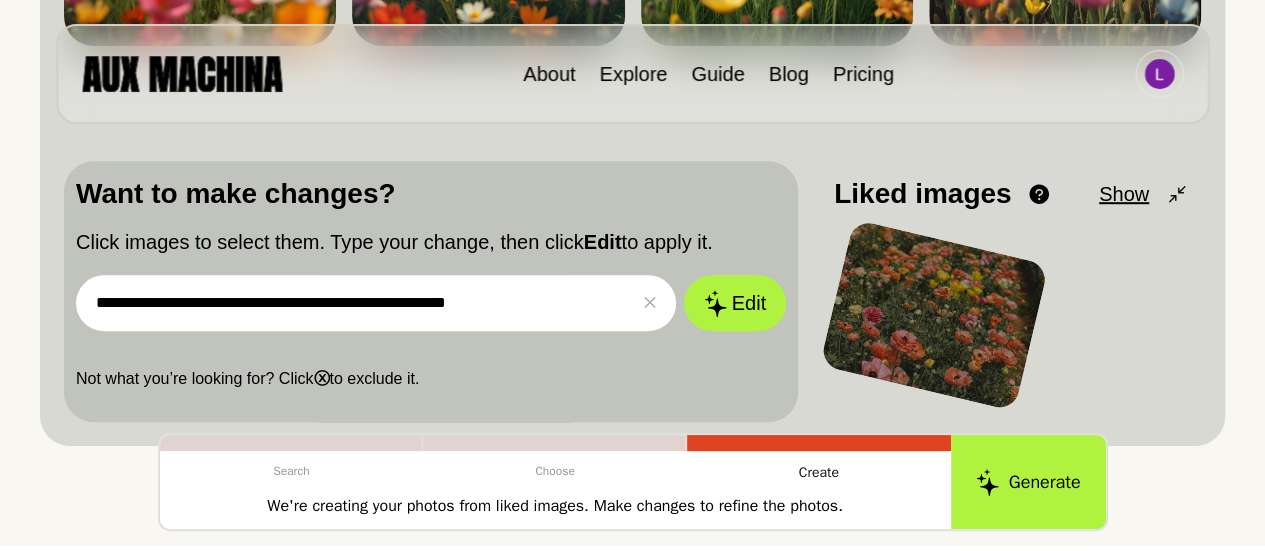 scroll, scrollTop: 570, scrollLeft: 0, axis: vertical 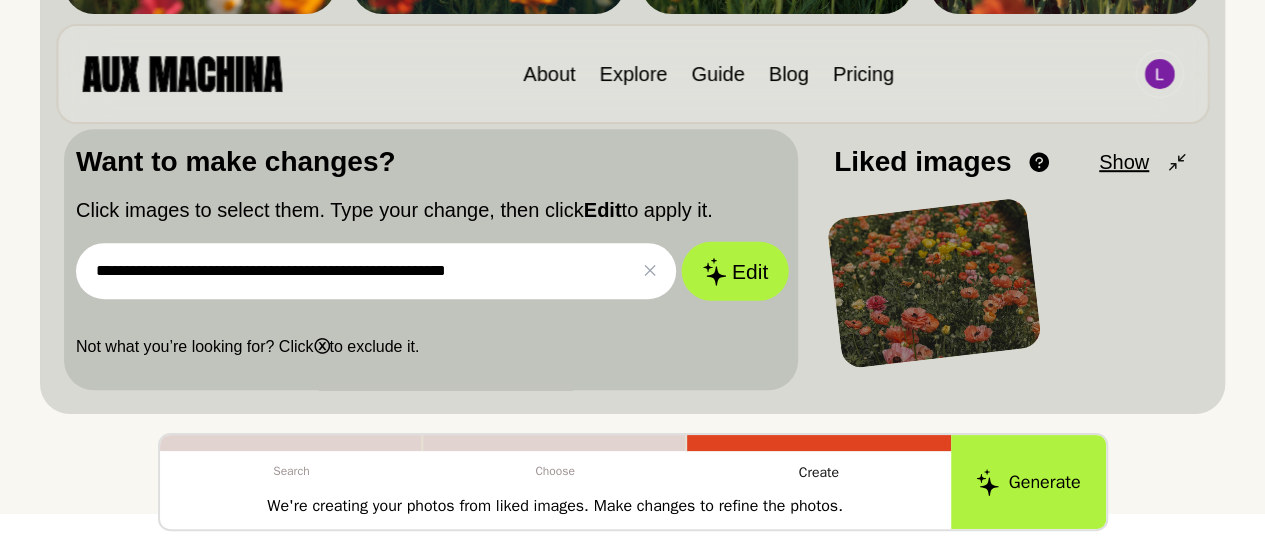 click on "Edit" at bounding box center [735, 271] 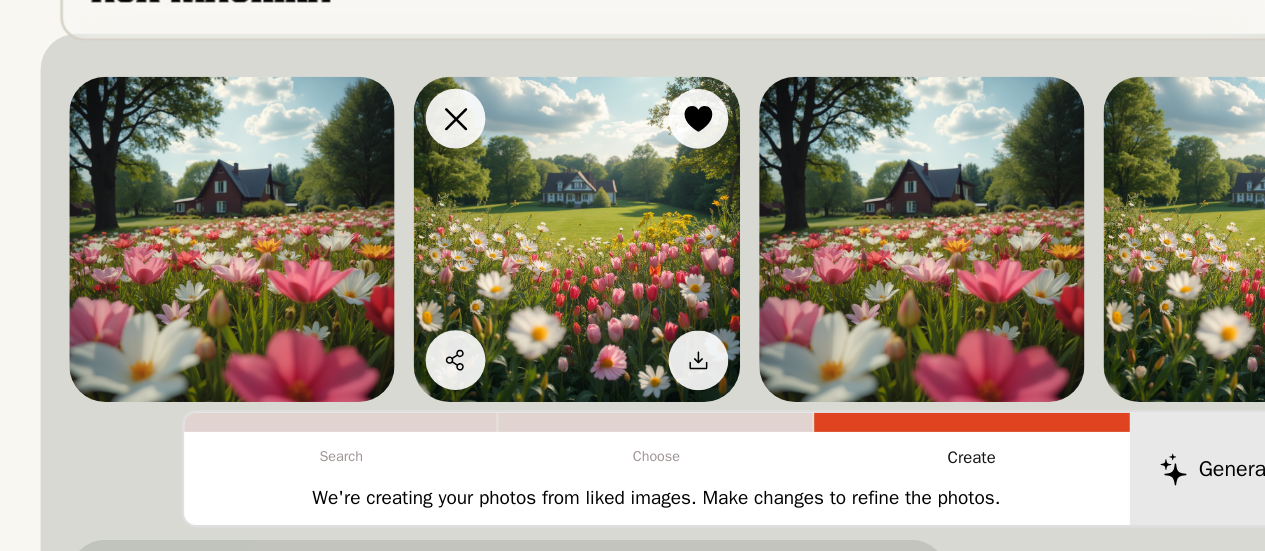scroll, scrollTop: 162, scrollLeft: 0, axis: vertical 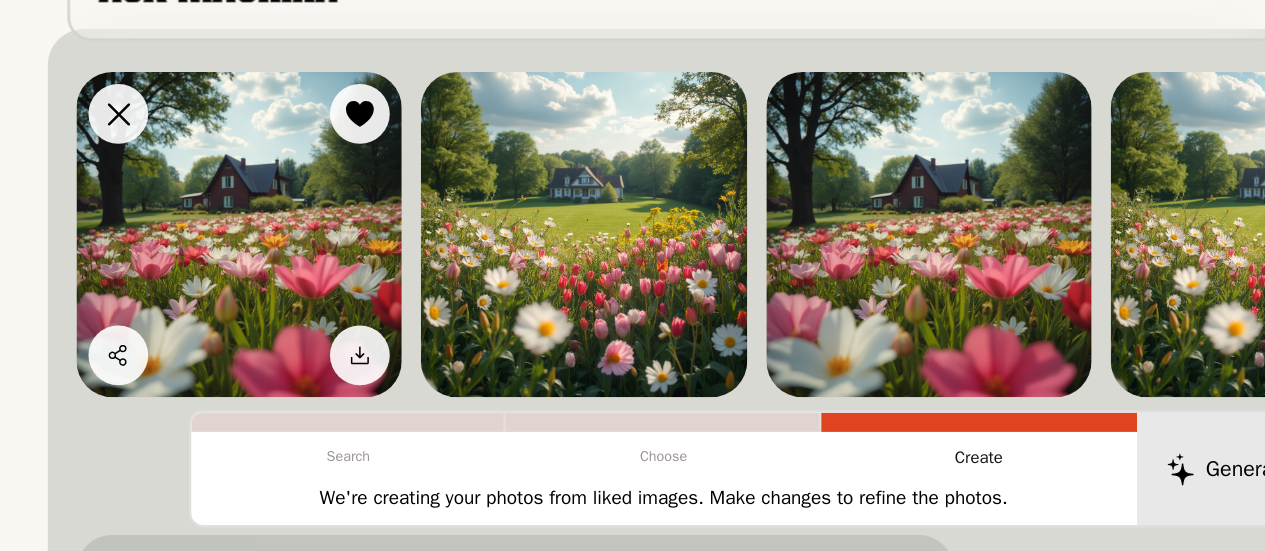 click at bounding box center (200, 286) 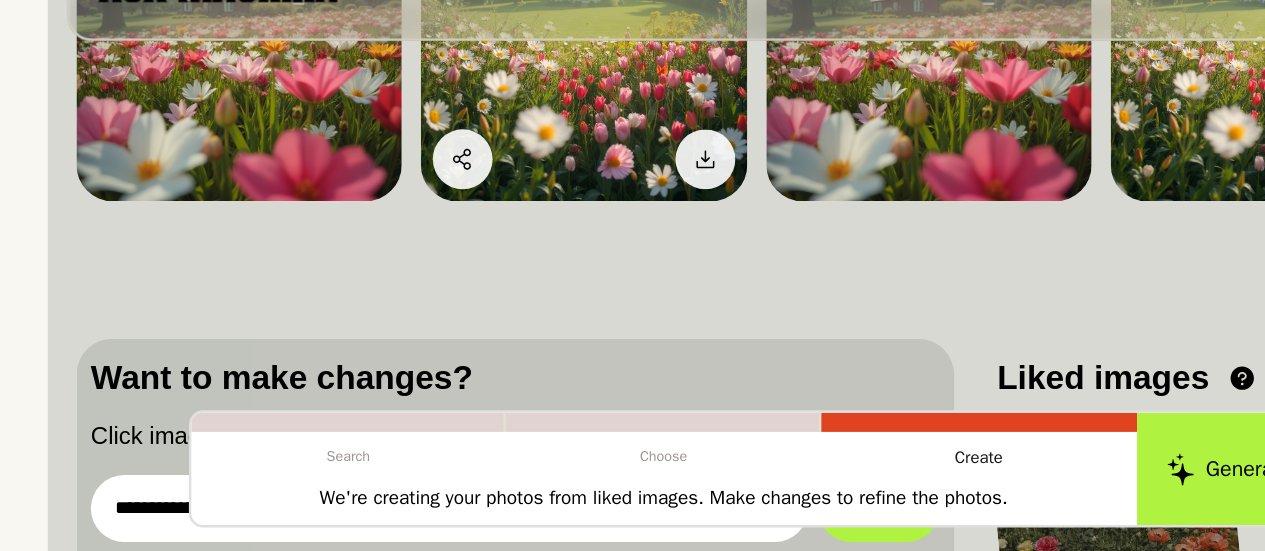scroll, scrollTop: 415, scrollLeft: 0, axis: vertical 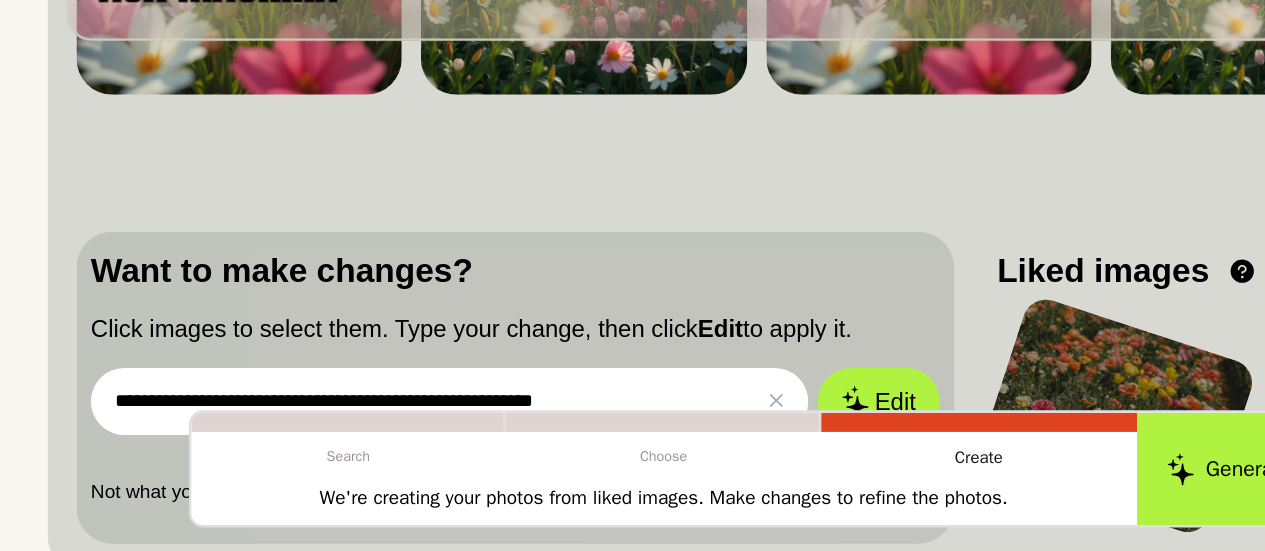 click on "**********" at bounding box center [376, 426] 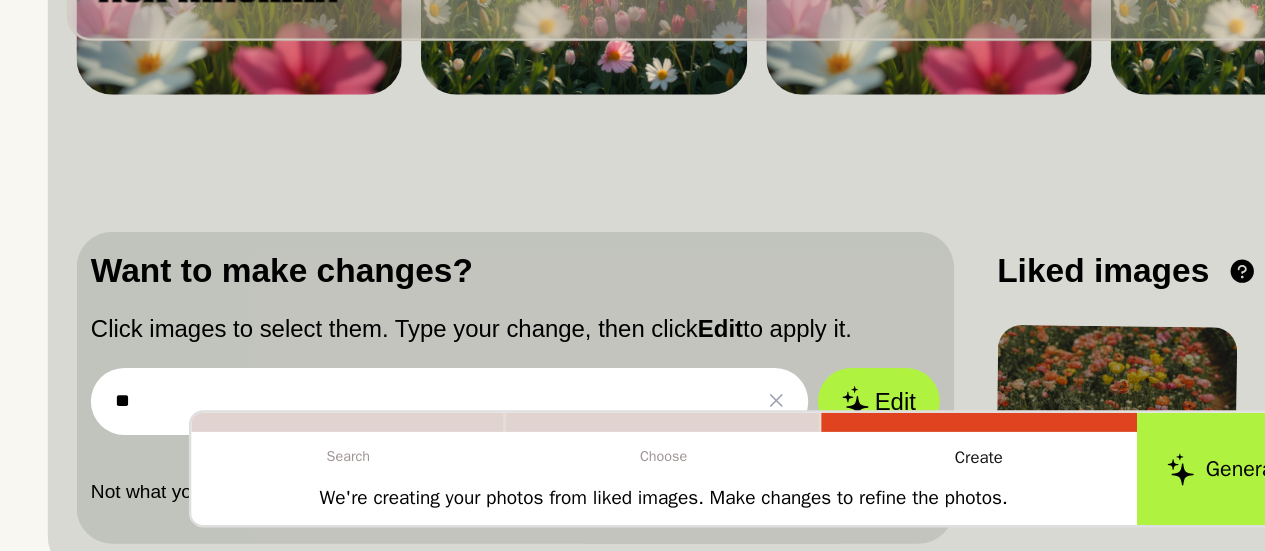 type on "*" 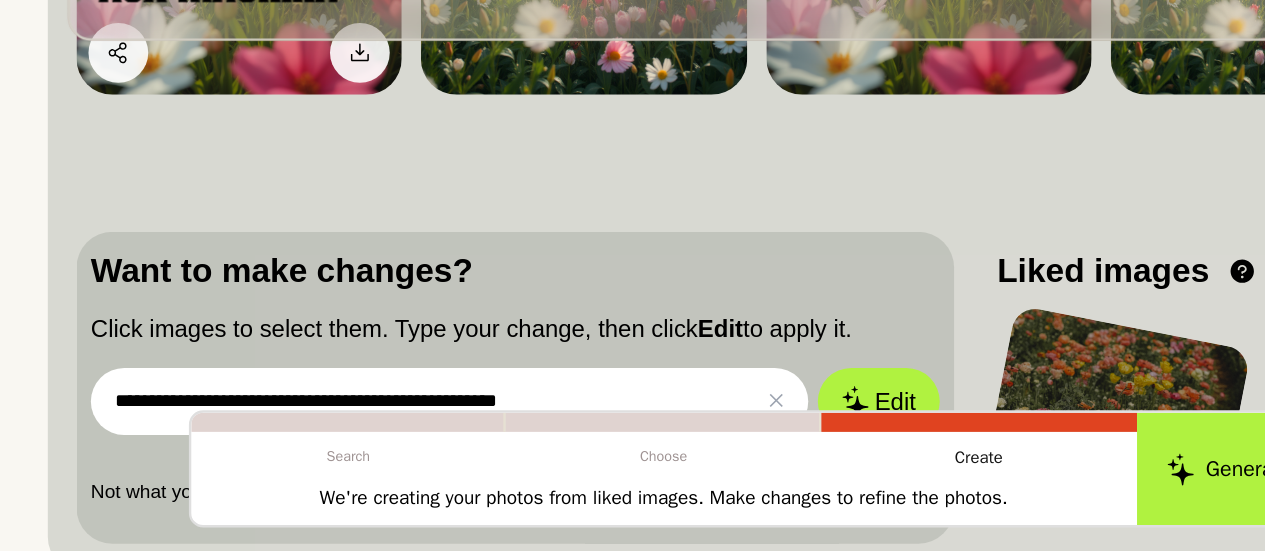 type on "**********" 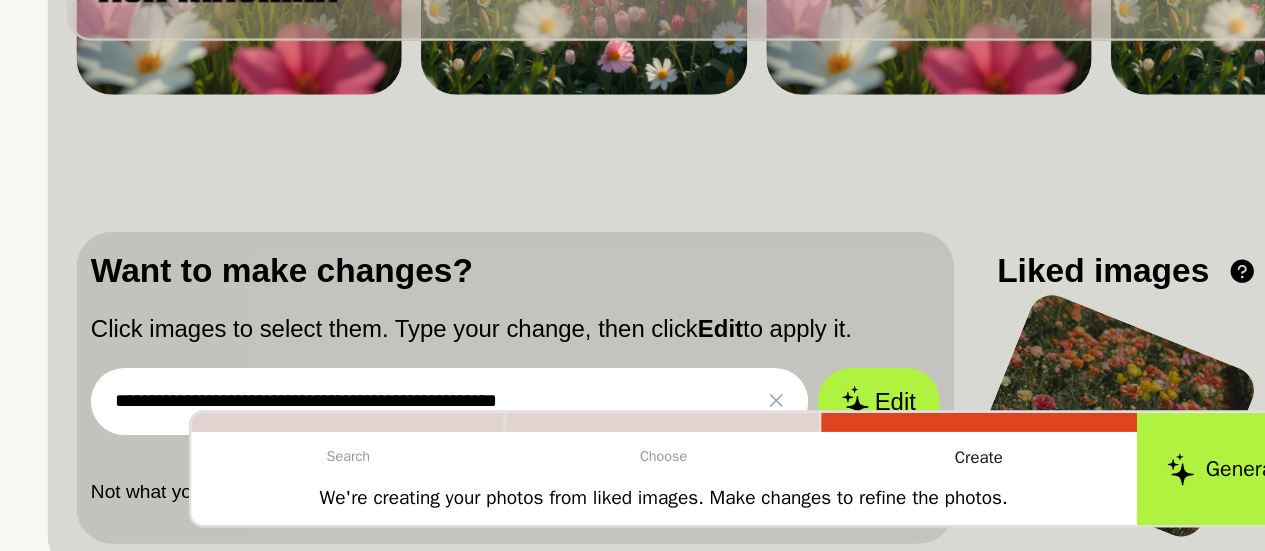 scroll, scrollTop: 576, scrollLeft: 0, axis: vertical 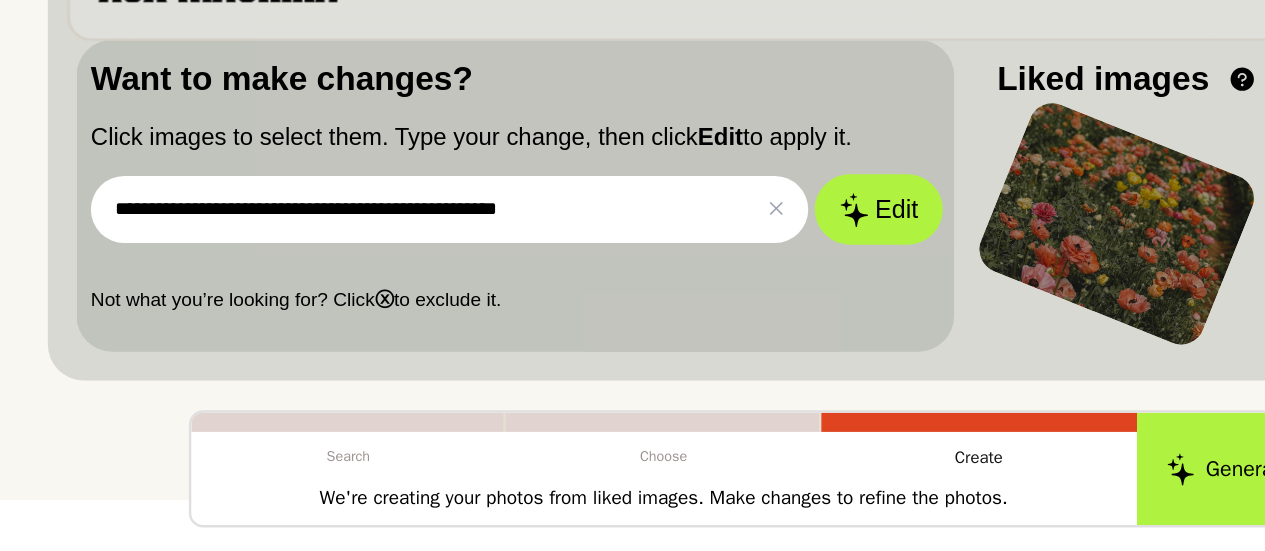 click on "Edit" at bounding box center [735, 265] 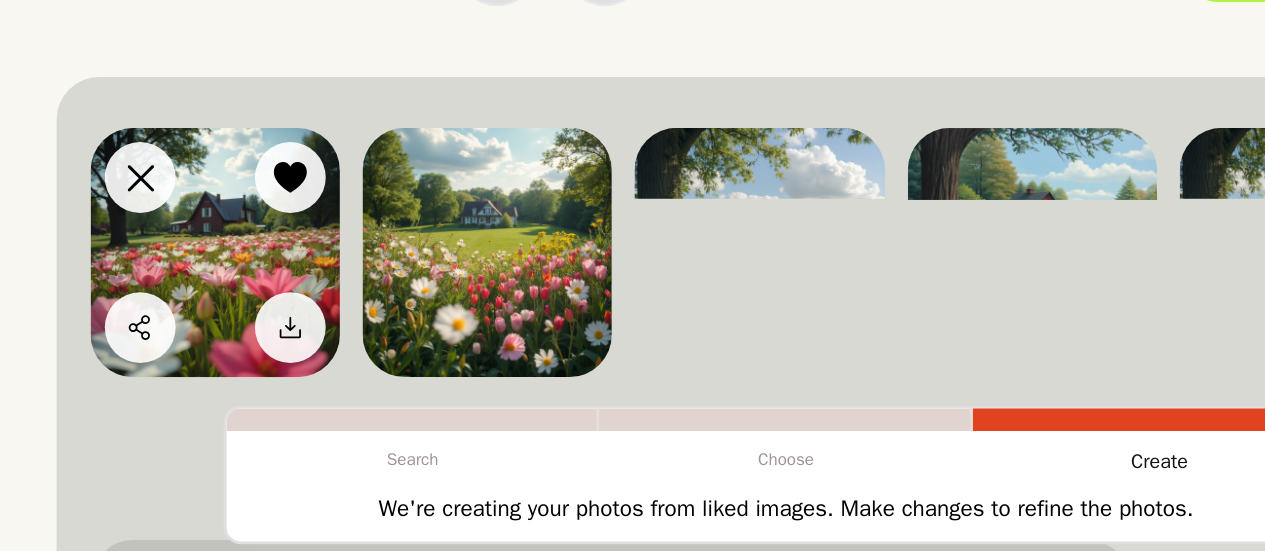 scroll, scrollTop: 75, scrollLeft: 0, axis: vertical 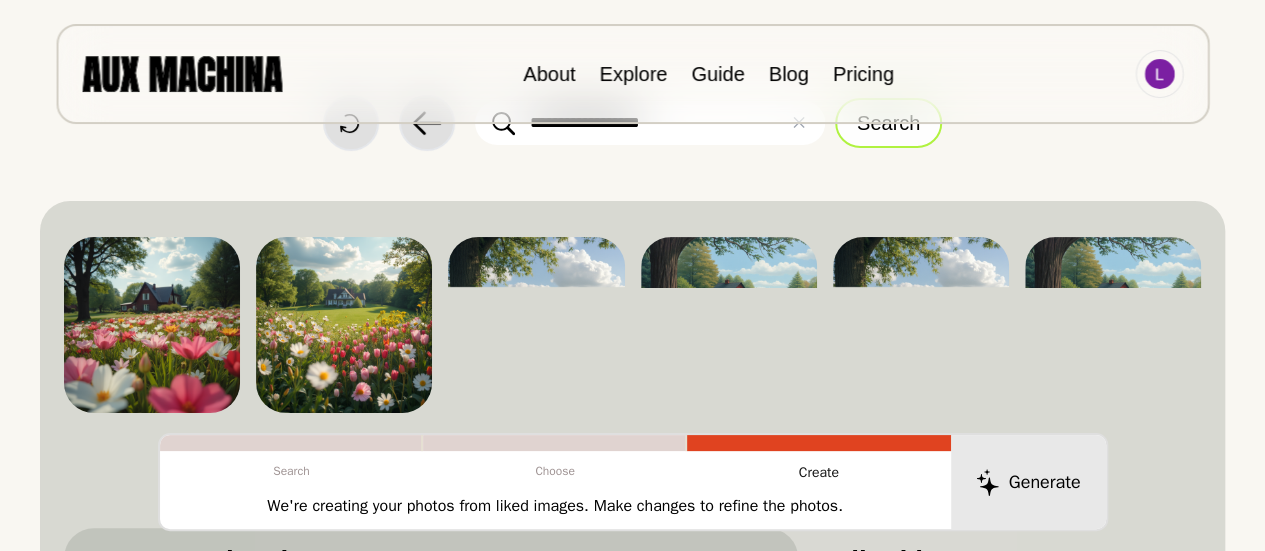 click on "Search" at bounding box center (888, 123) 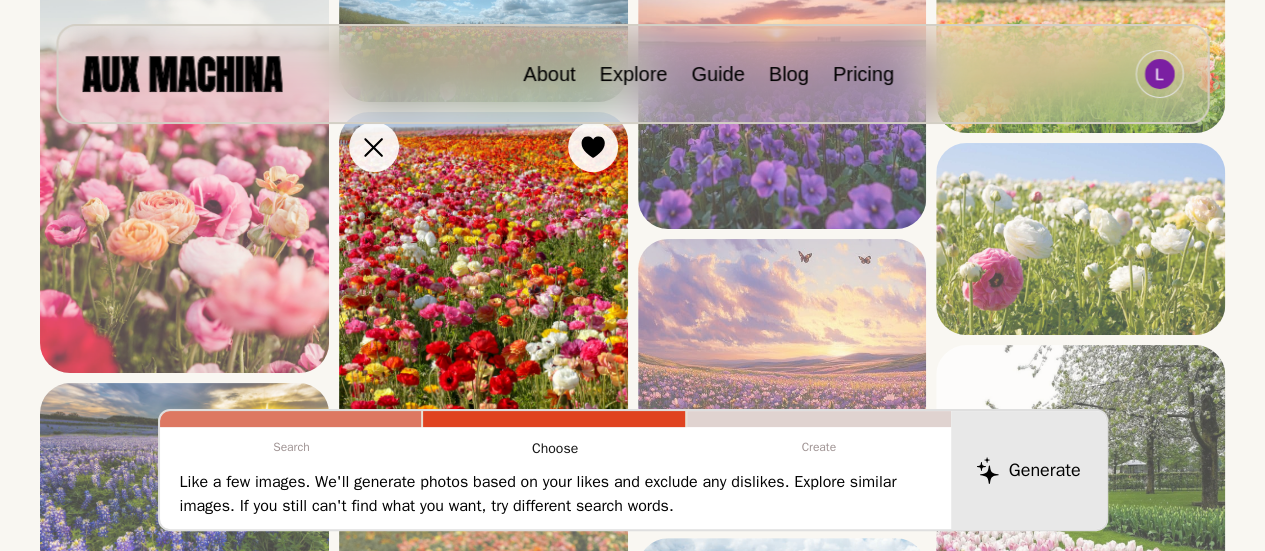 scroll, scrollTop: 353, scrollLeft: 0, axis: vertical 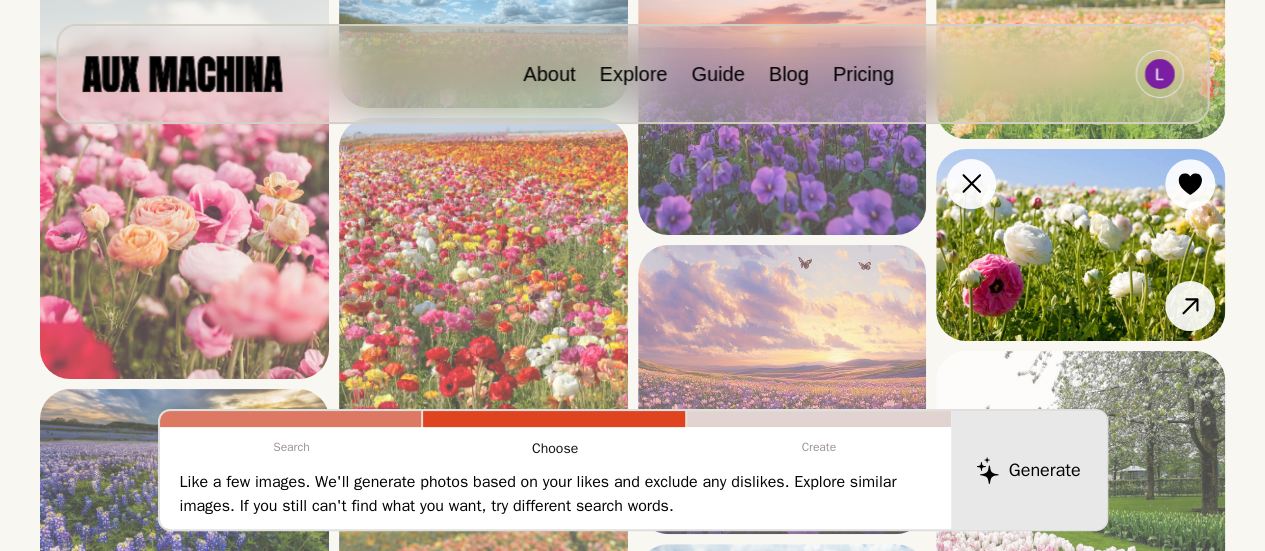 click at bounding box center [1080, 245] 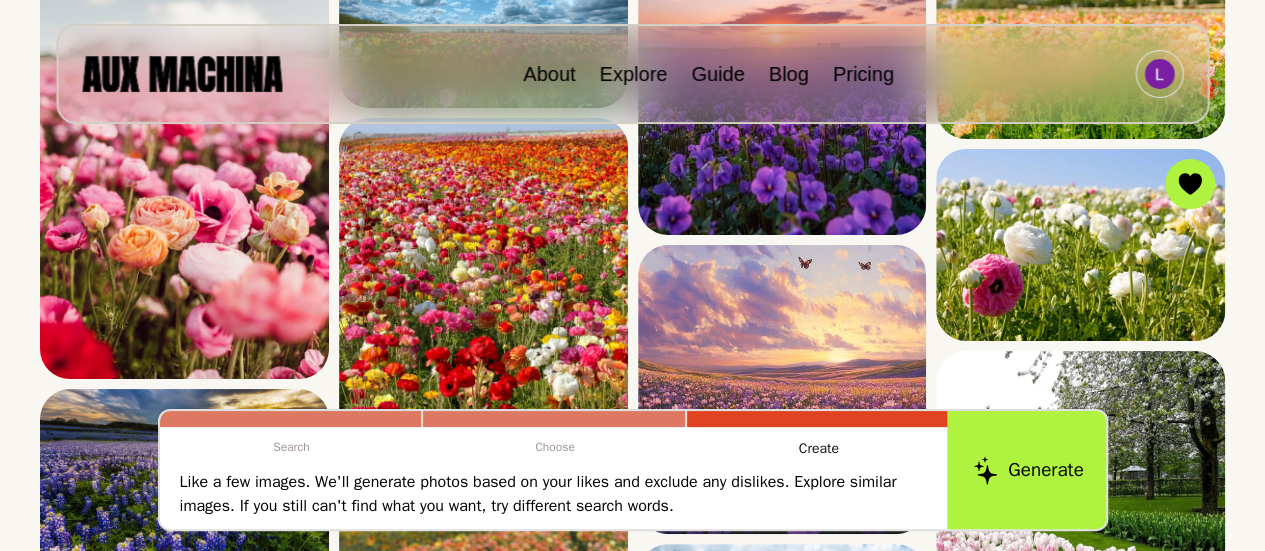 click on "Generate" at bounding box center (1028, 470) 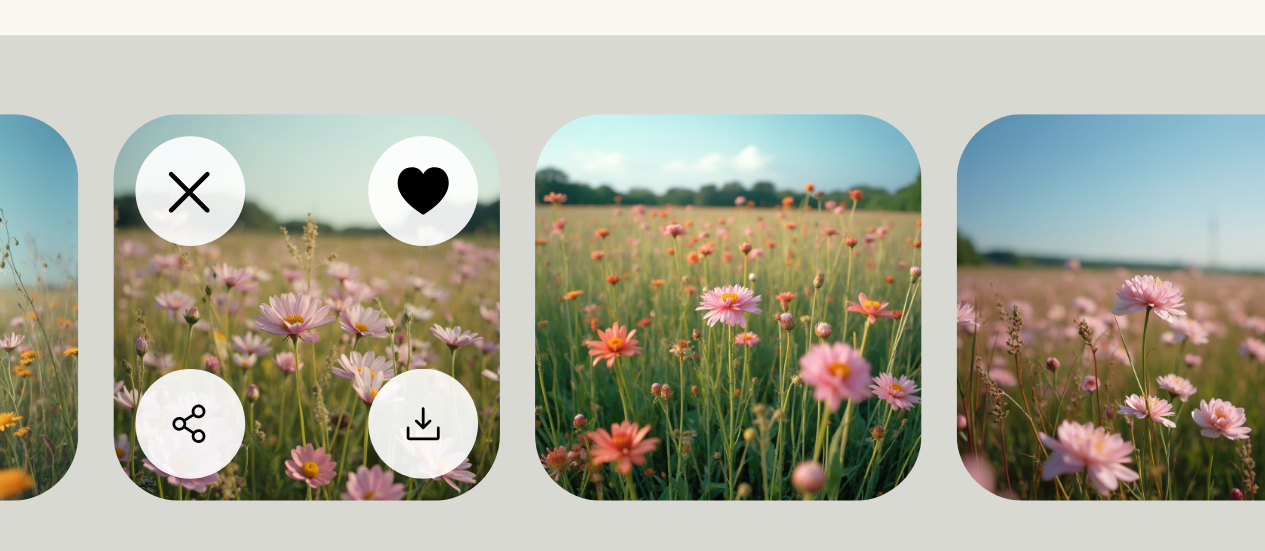 scroll, scrollTop: 128, scrollLeft: 0, axis: vertical 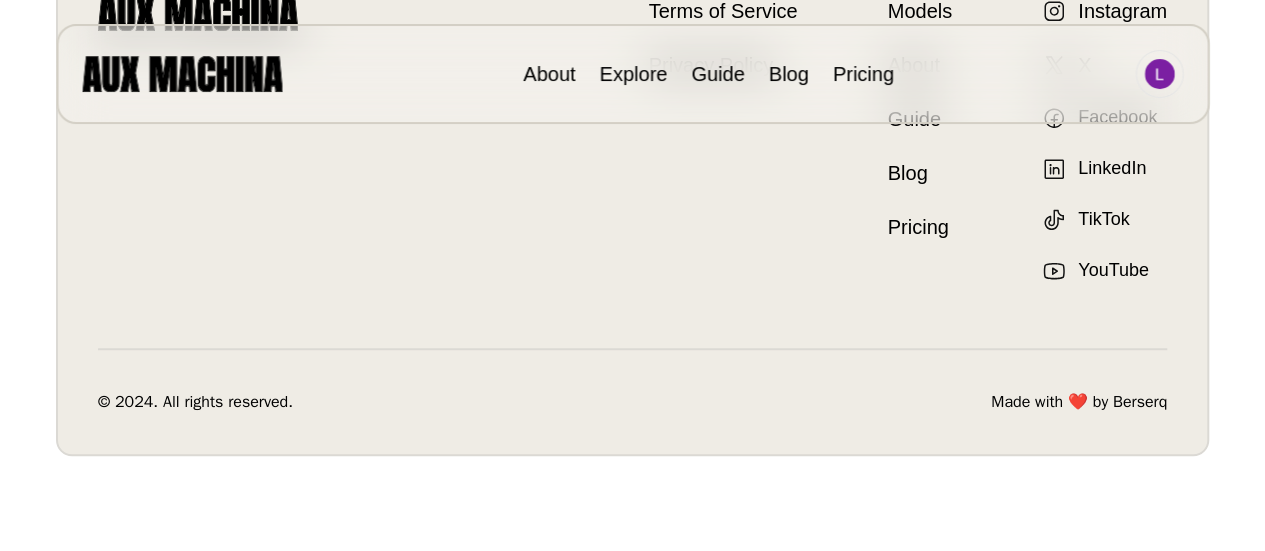 click at bounding box center (182, 73) 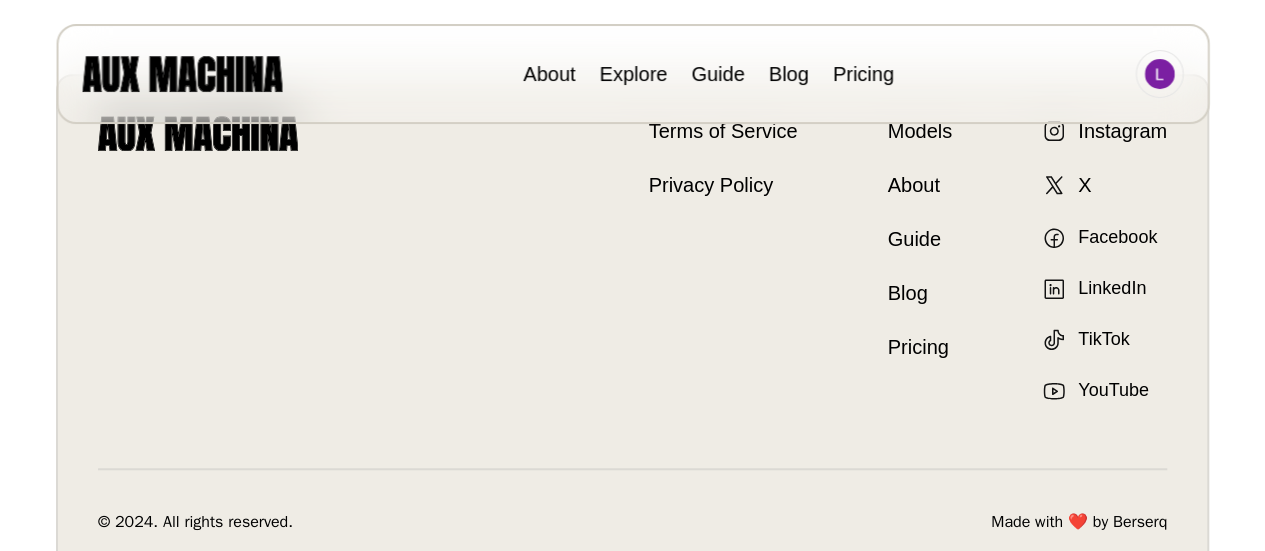 scroll, scrollTop: 0, scrollLeft: 0, axis: both 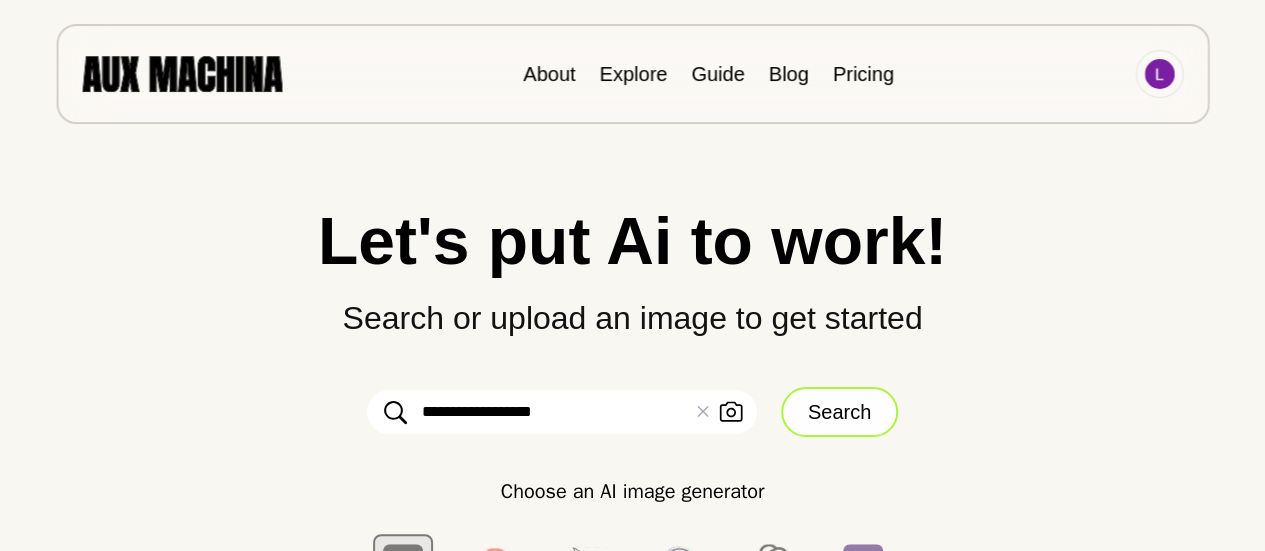 click on "Search" at bounding box center [839, 412] 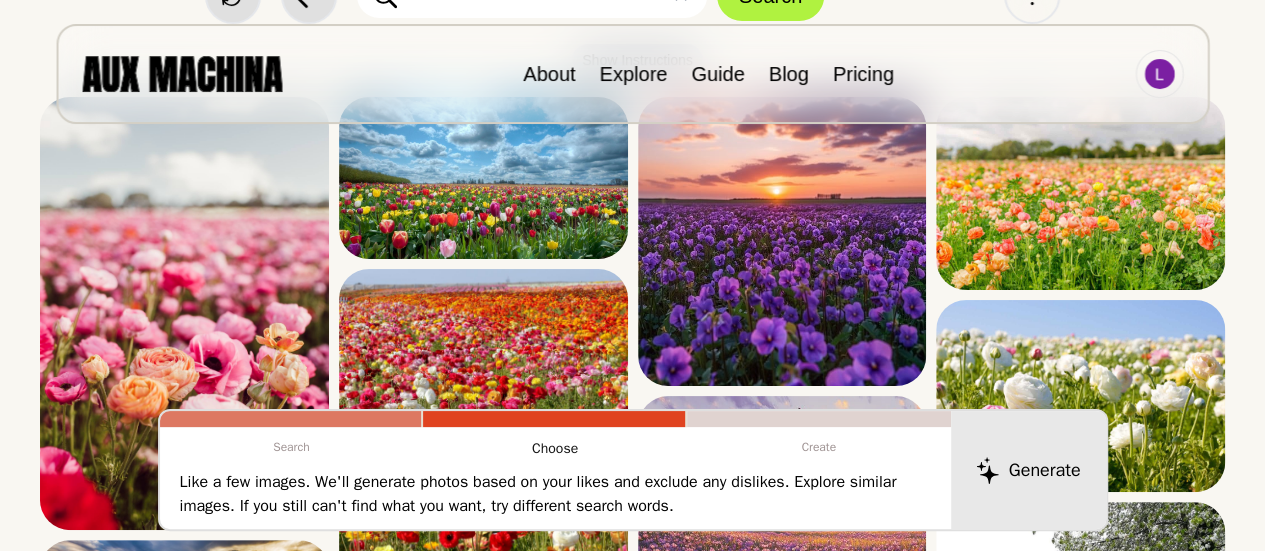 scroll, scrollTop: 0, scrollLeft: 0, axis: both 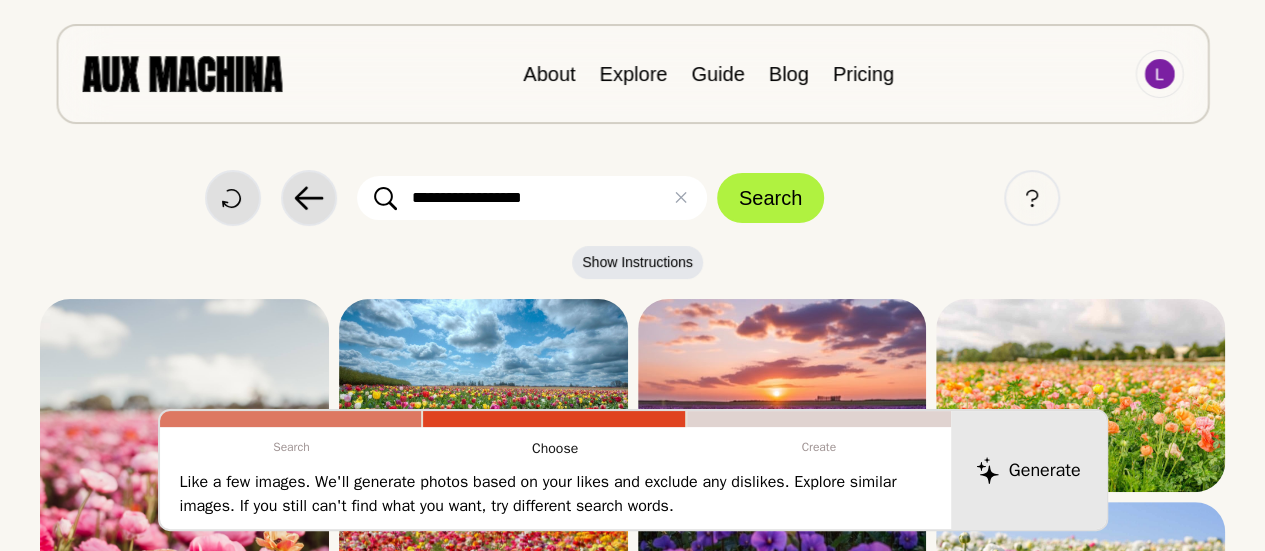 click on "**********" at bounding box center (532, 198) 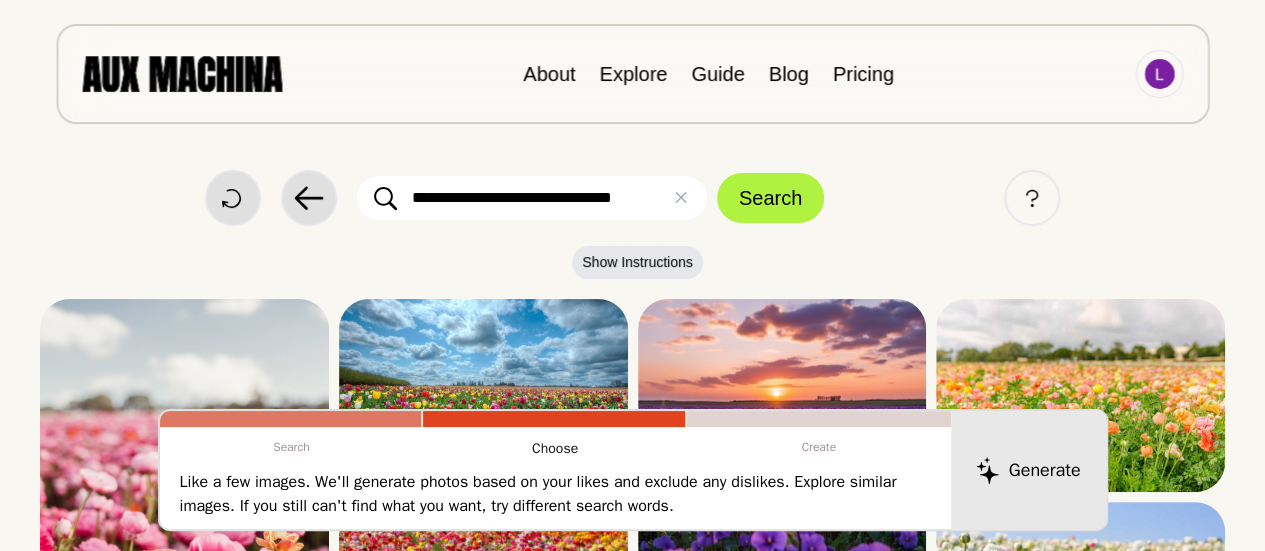 type on "**********" 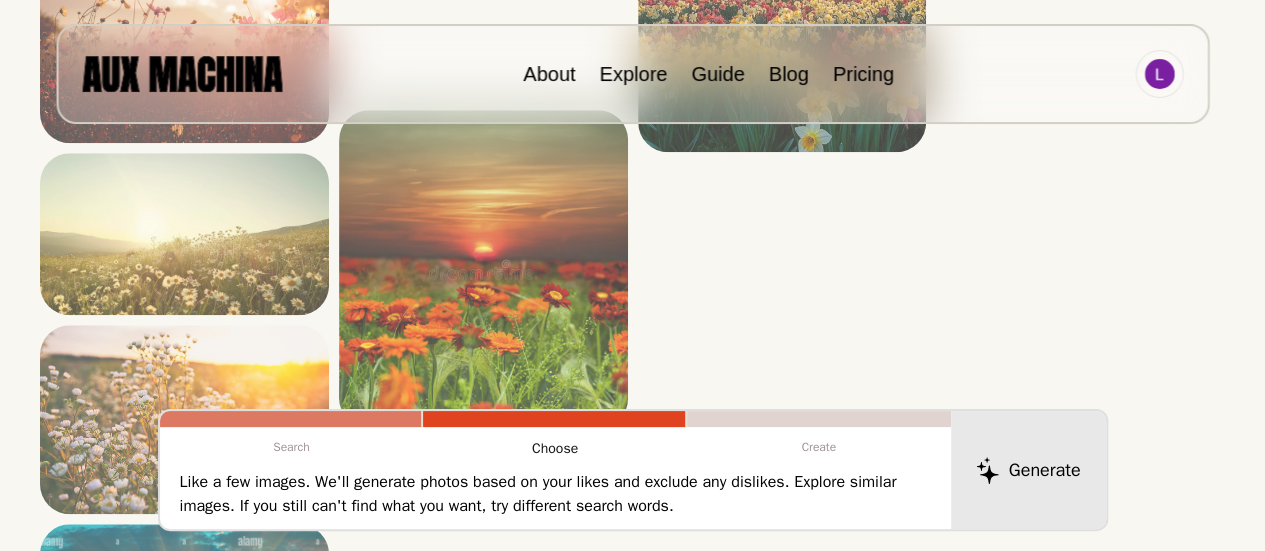 scroll, scrollTop: 759, scrollLeft: 0, axis: vertical 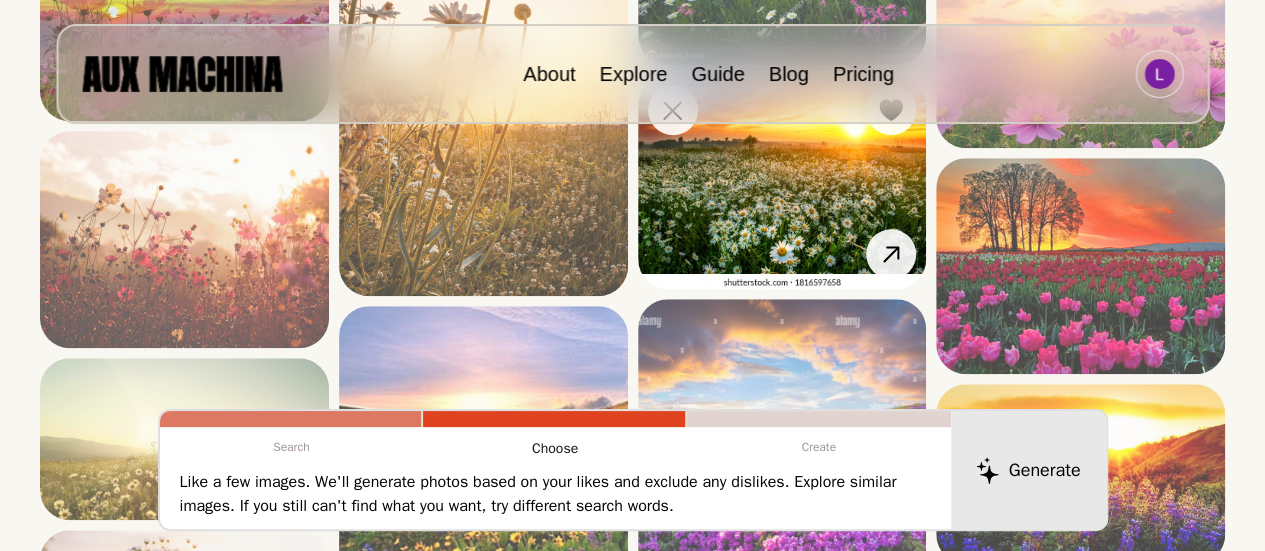 click at bounding box center (782, 182) 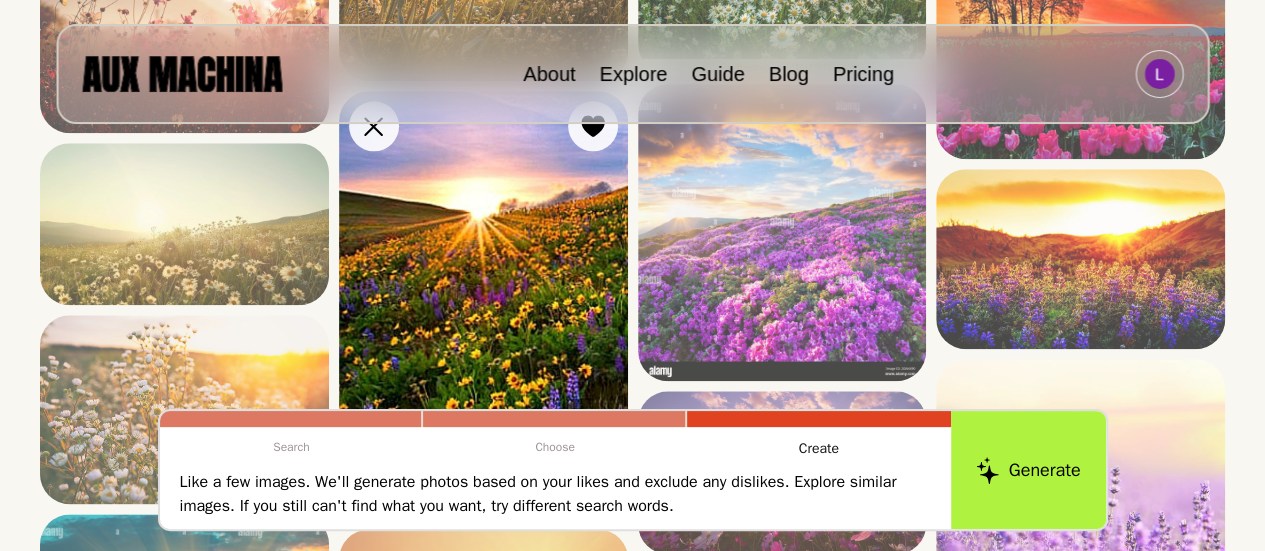 scroll, scrollTop: 973, scrollLeft: 0, axis: vertical 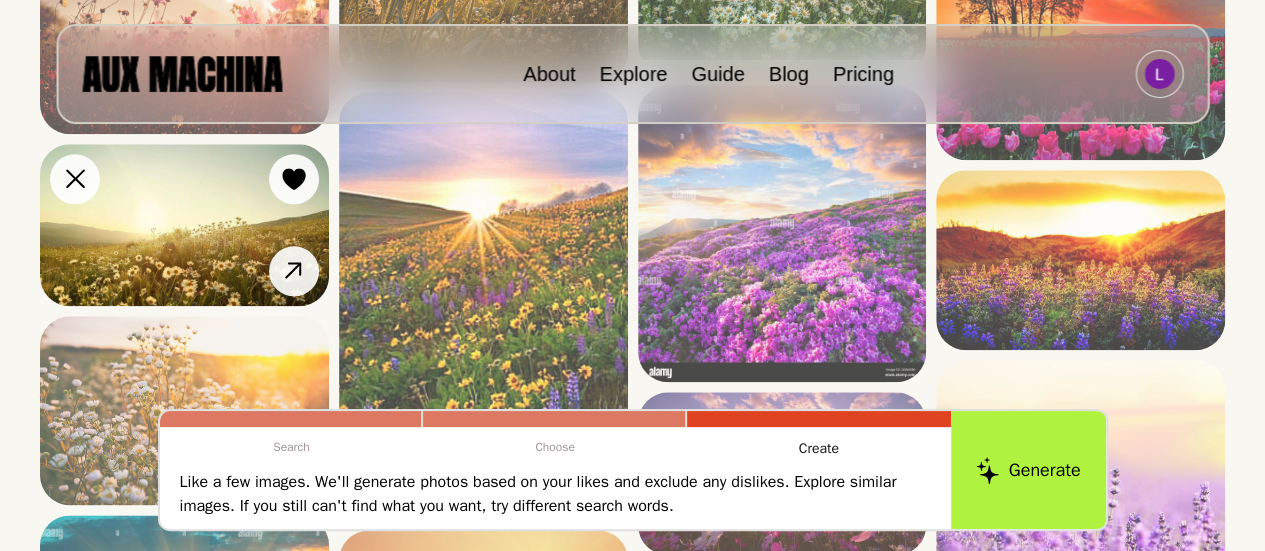 click at bounding box center (184, 225) 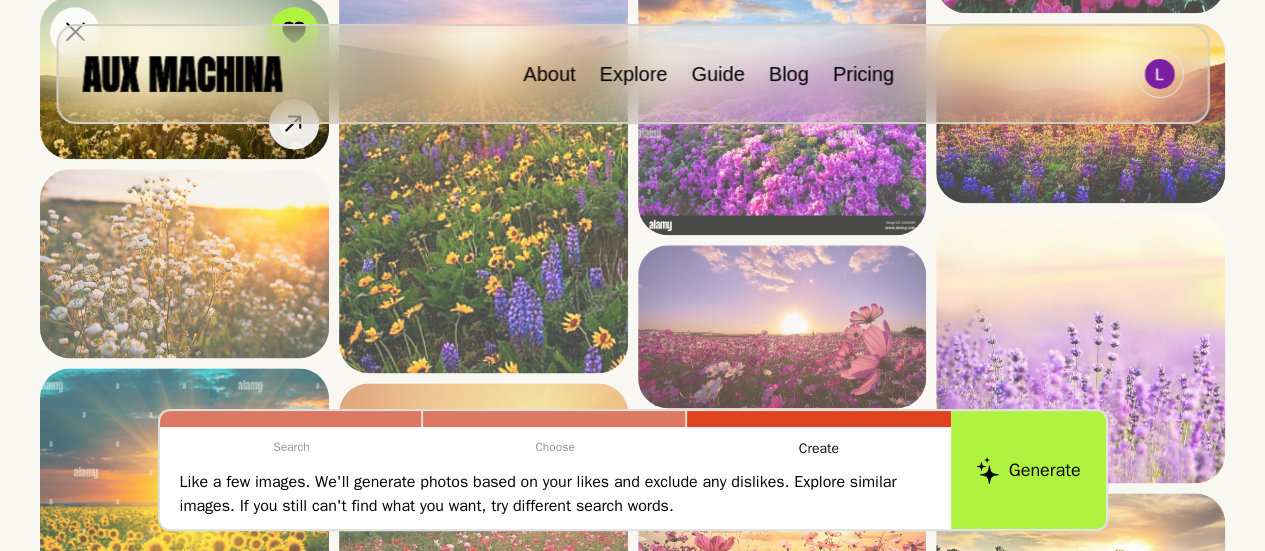 scroll, scrollTop: 1136, scrollLeft: 0, axis: vertical 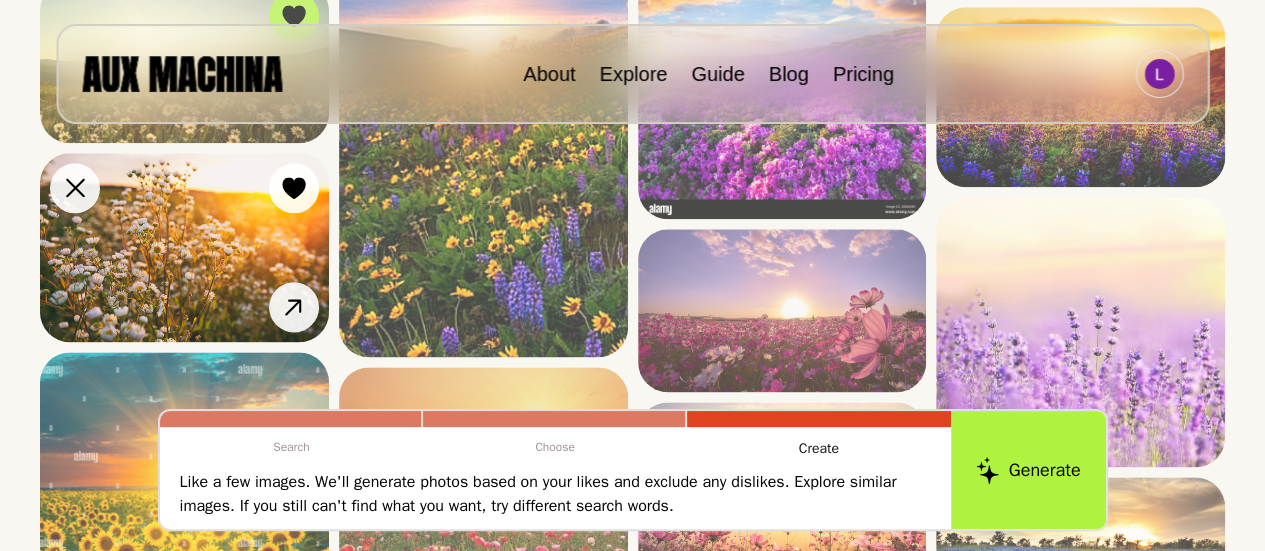 click at bounding box center (184, 247) 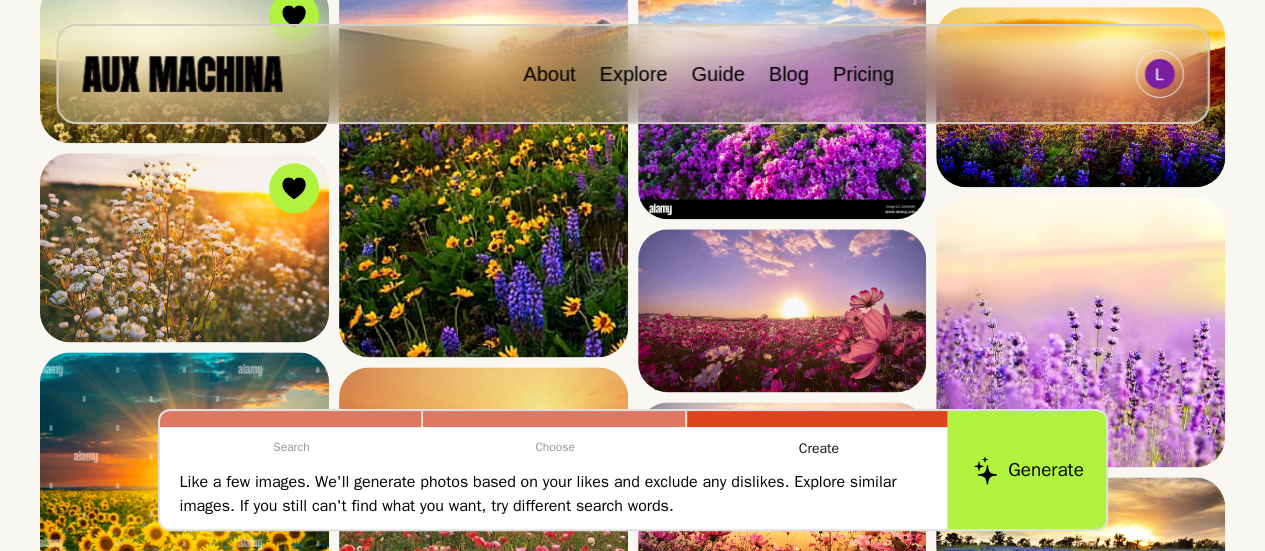 click on "Generate" at bounding box center [1028, 470] 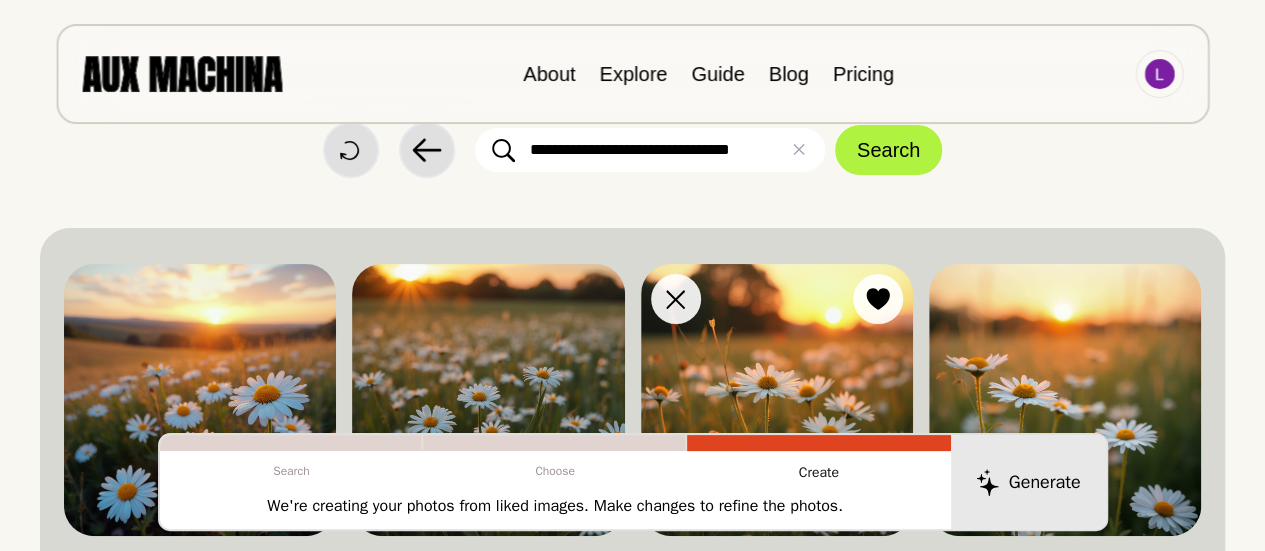 scroll, scrollTop: 49, scrollLeft: 0, axis: vertical 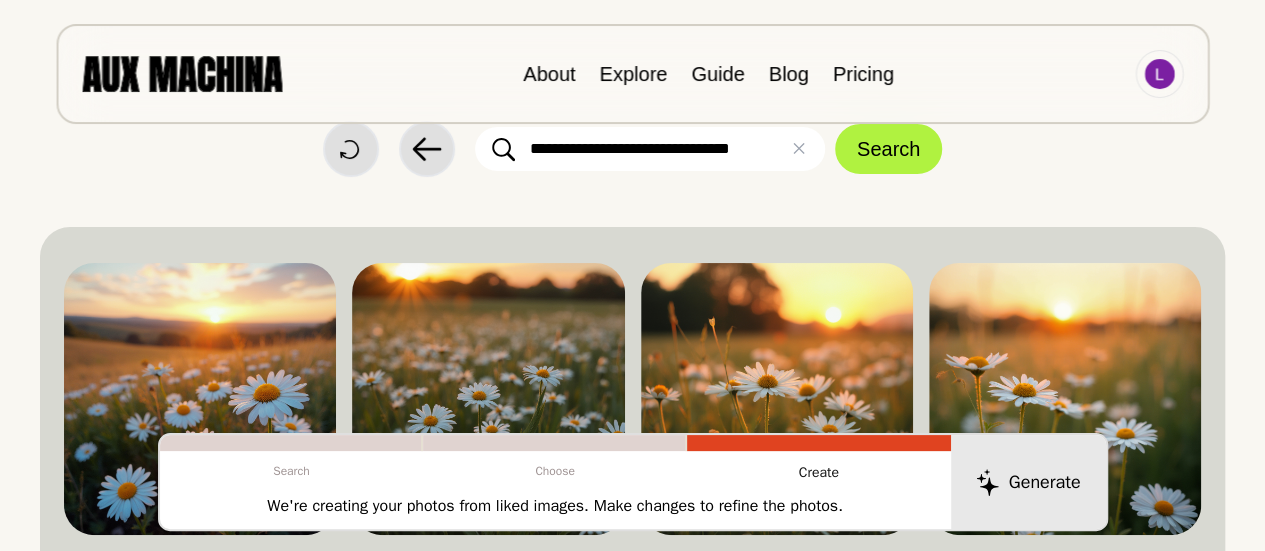 click on "**********" at bounding box center (650, 149) 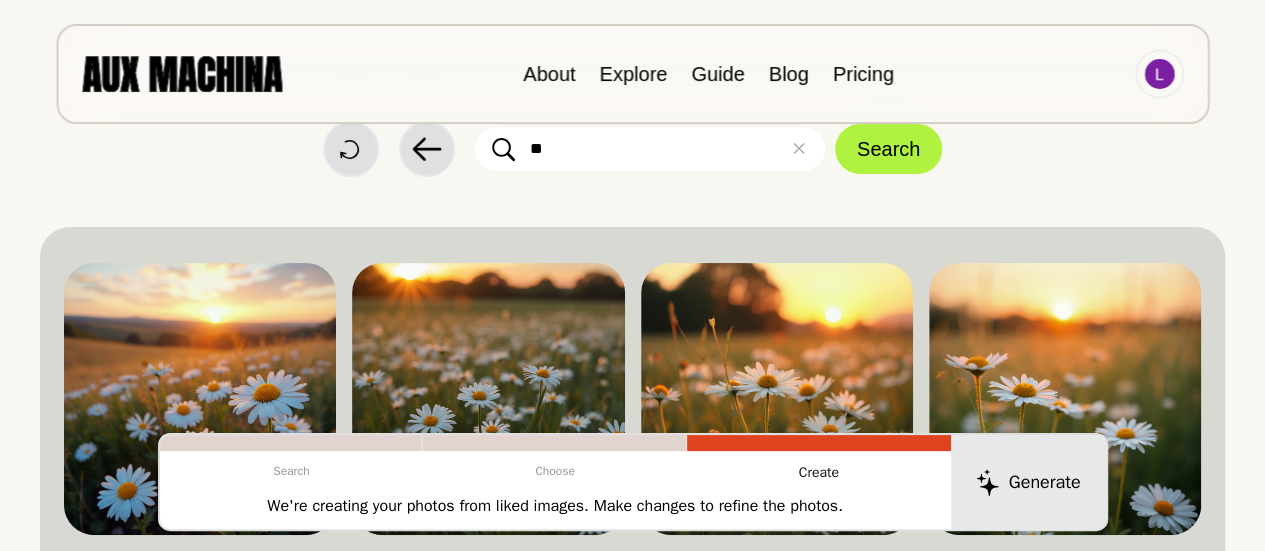 type on "*" 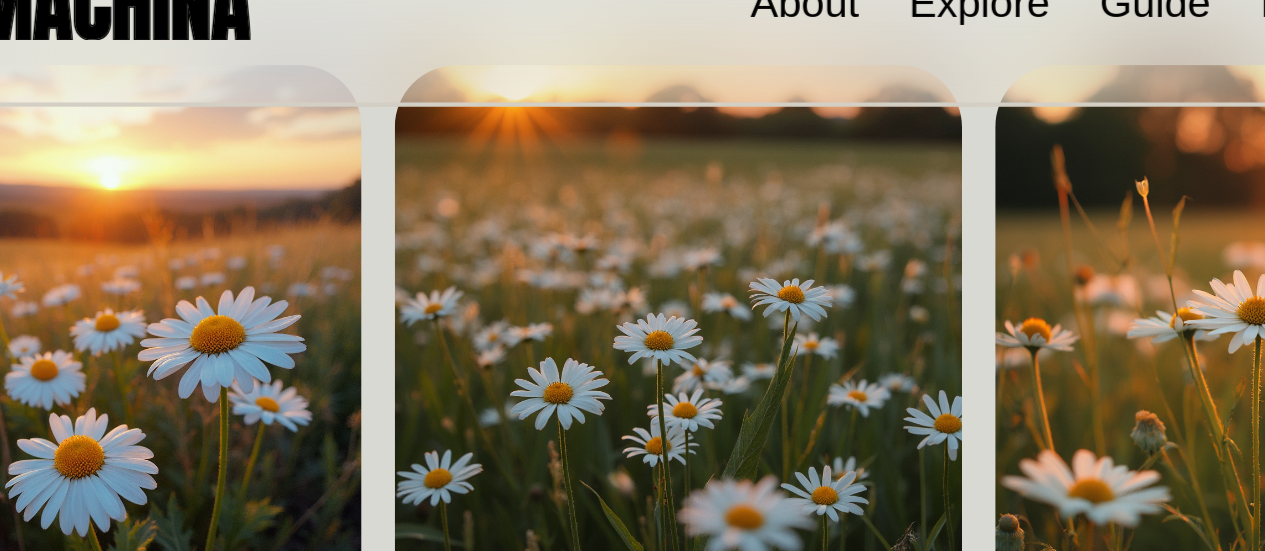 scroll, scrollTop: 208, scrollLeft: 0, axis: vertical 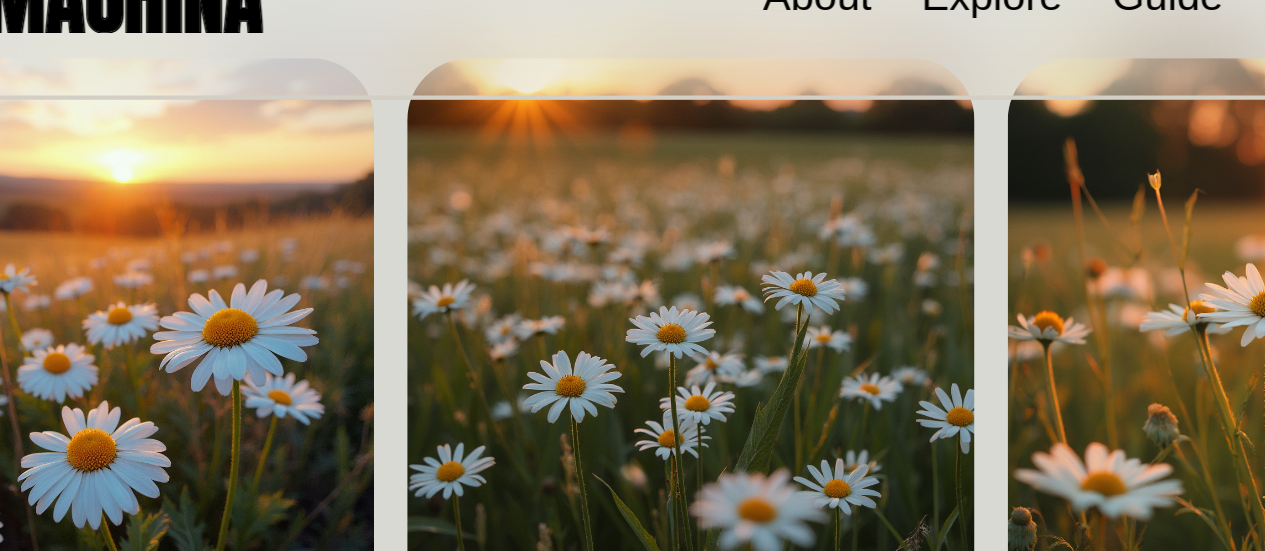 type 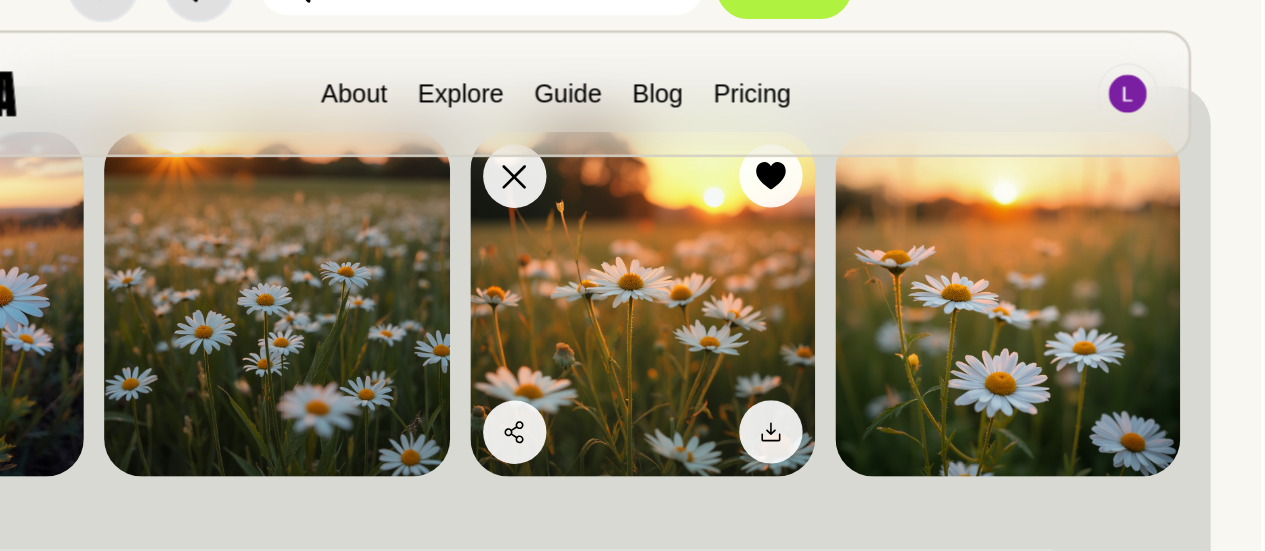scroll, scrollTop: 208, scrollLeft: 0, axis: vertical 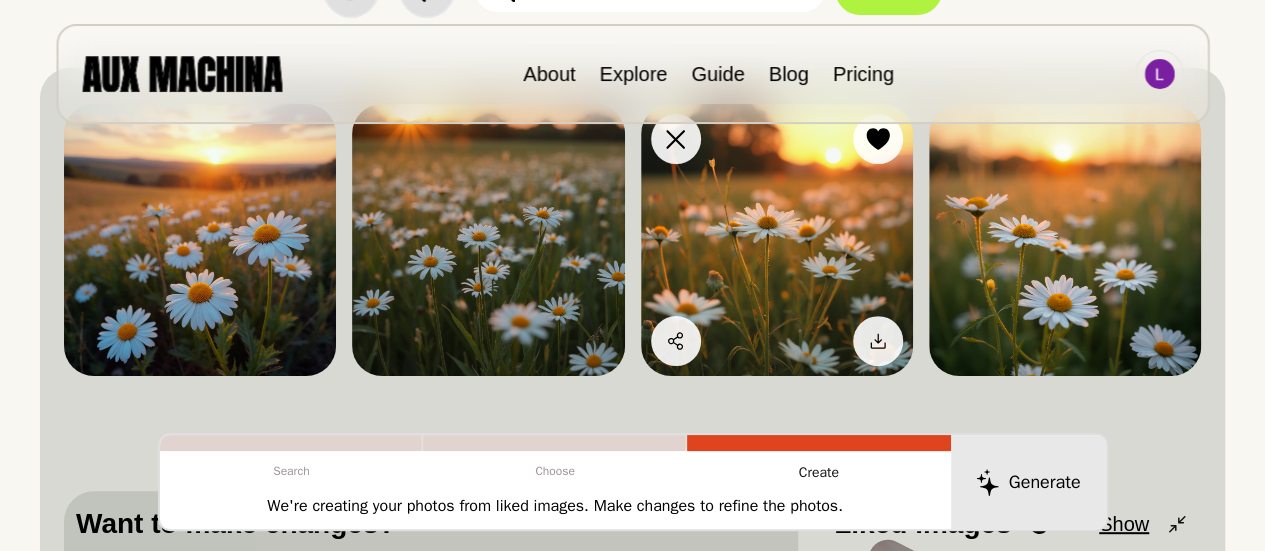 click at bounding box center (777, 240) 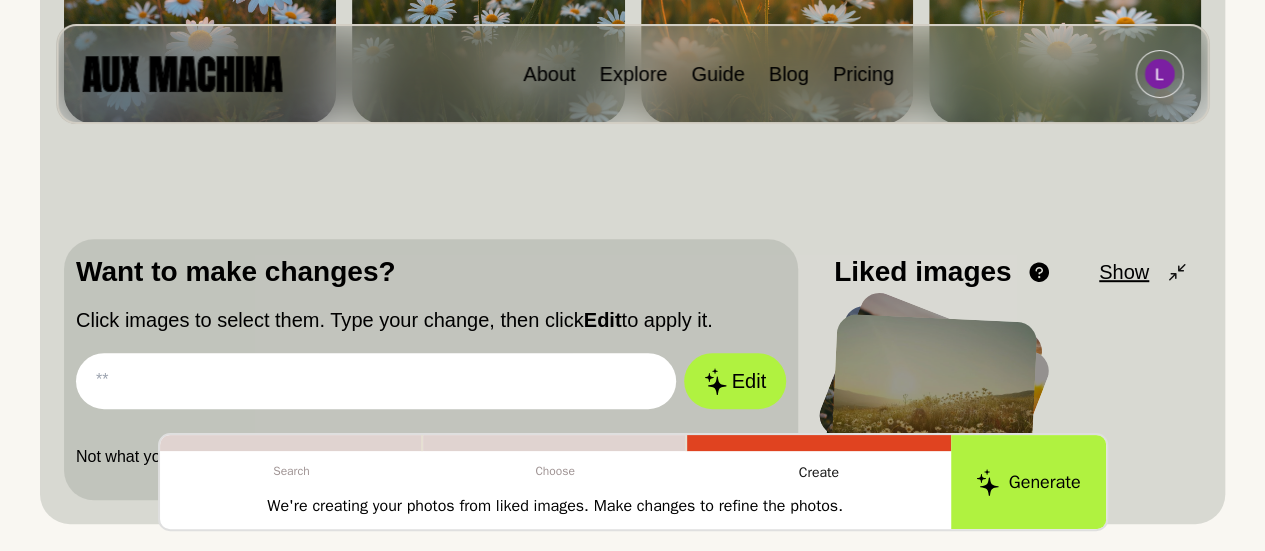scroll, scrollTop: 461, scrollLeft: 0, axis: vertical 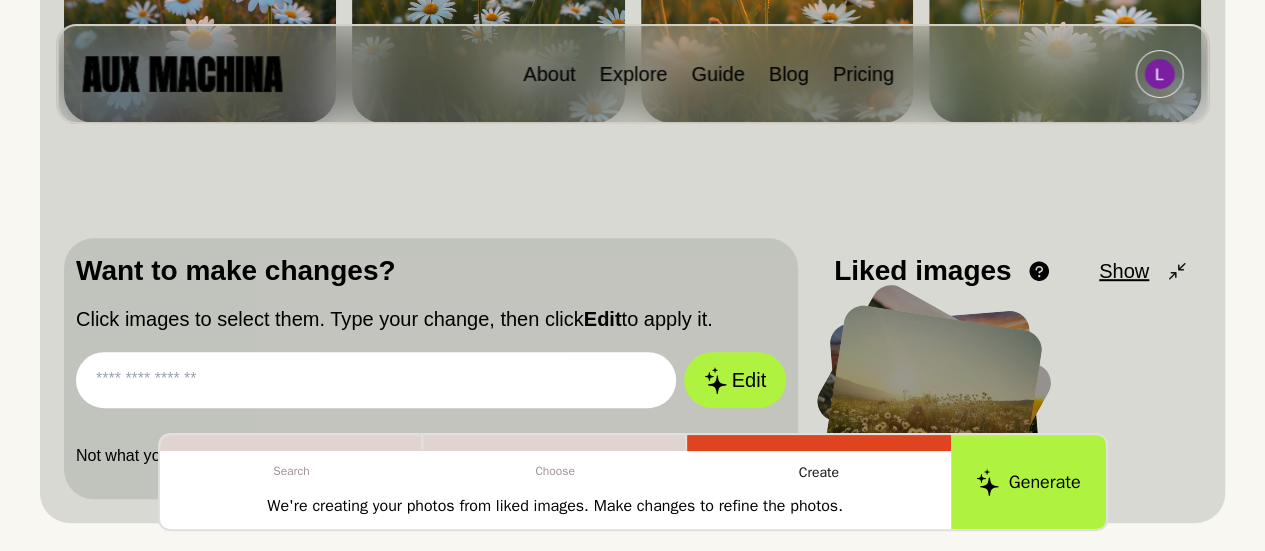 click at bounding box center [376, 380] 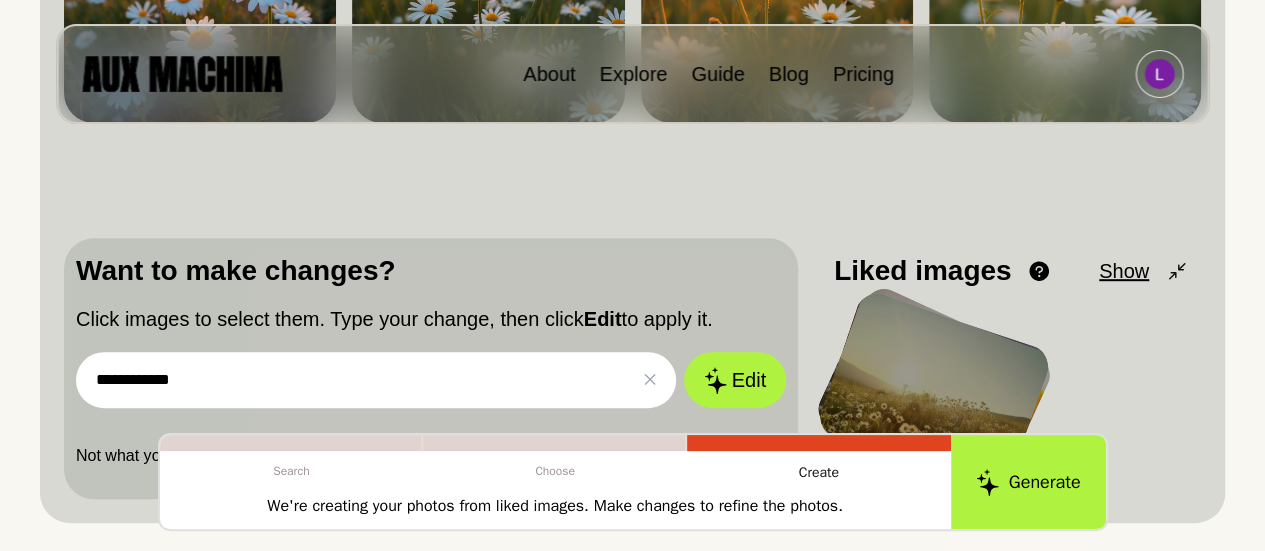 type on "**********" 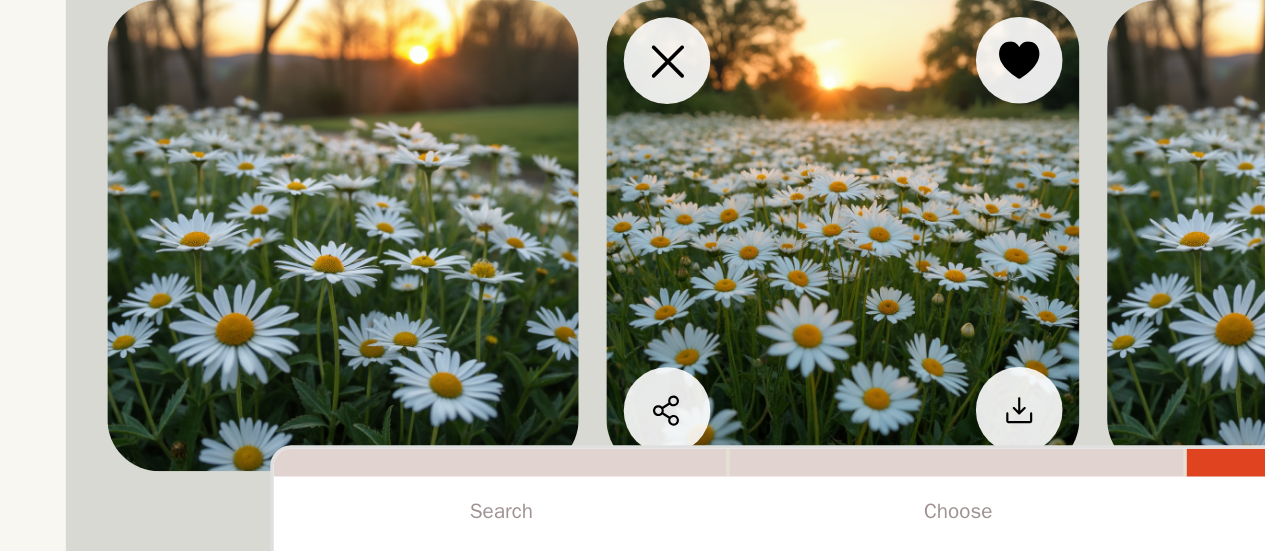scroll, scrollTop: 136, scrollLeft: 0, axis: vertical 